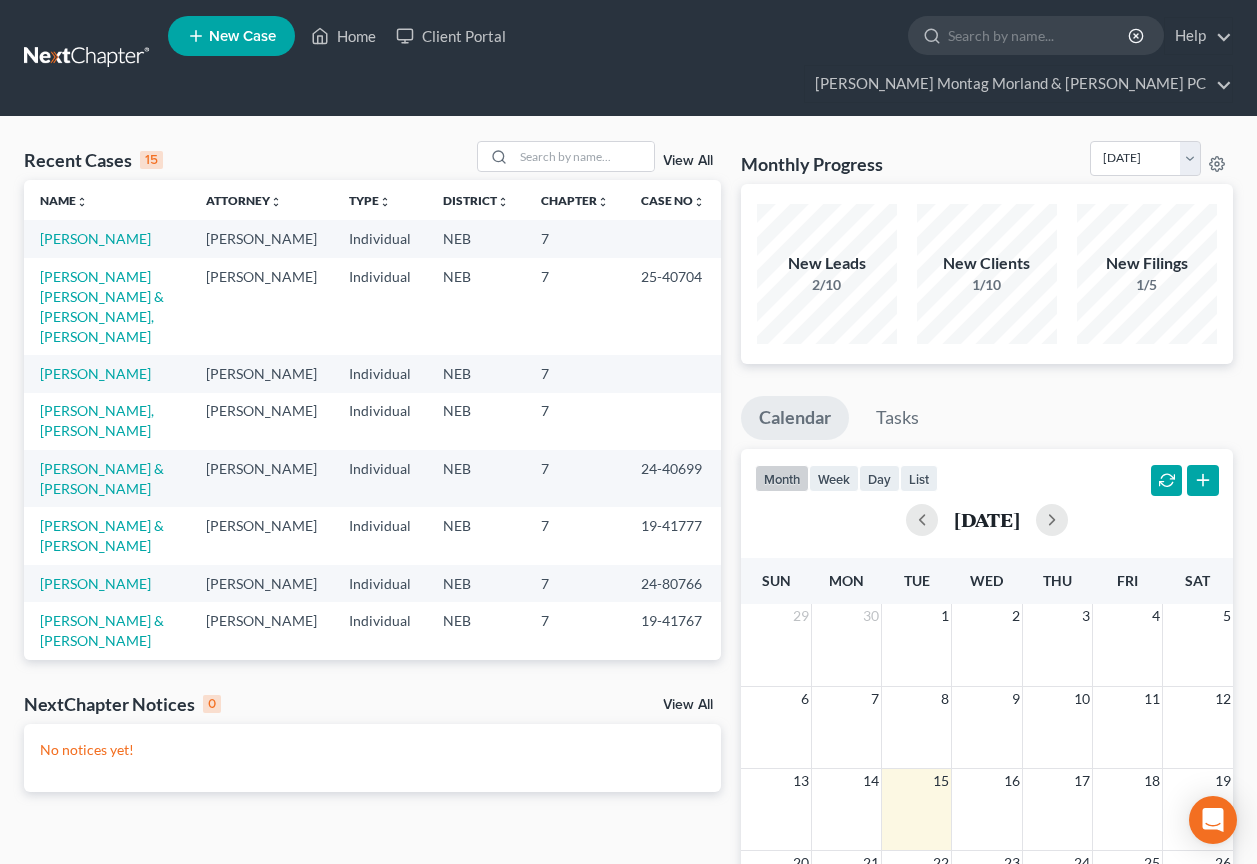 scroll, scrollTop: 0, scrollLeft: 0, axis: both 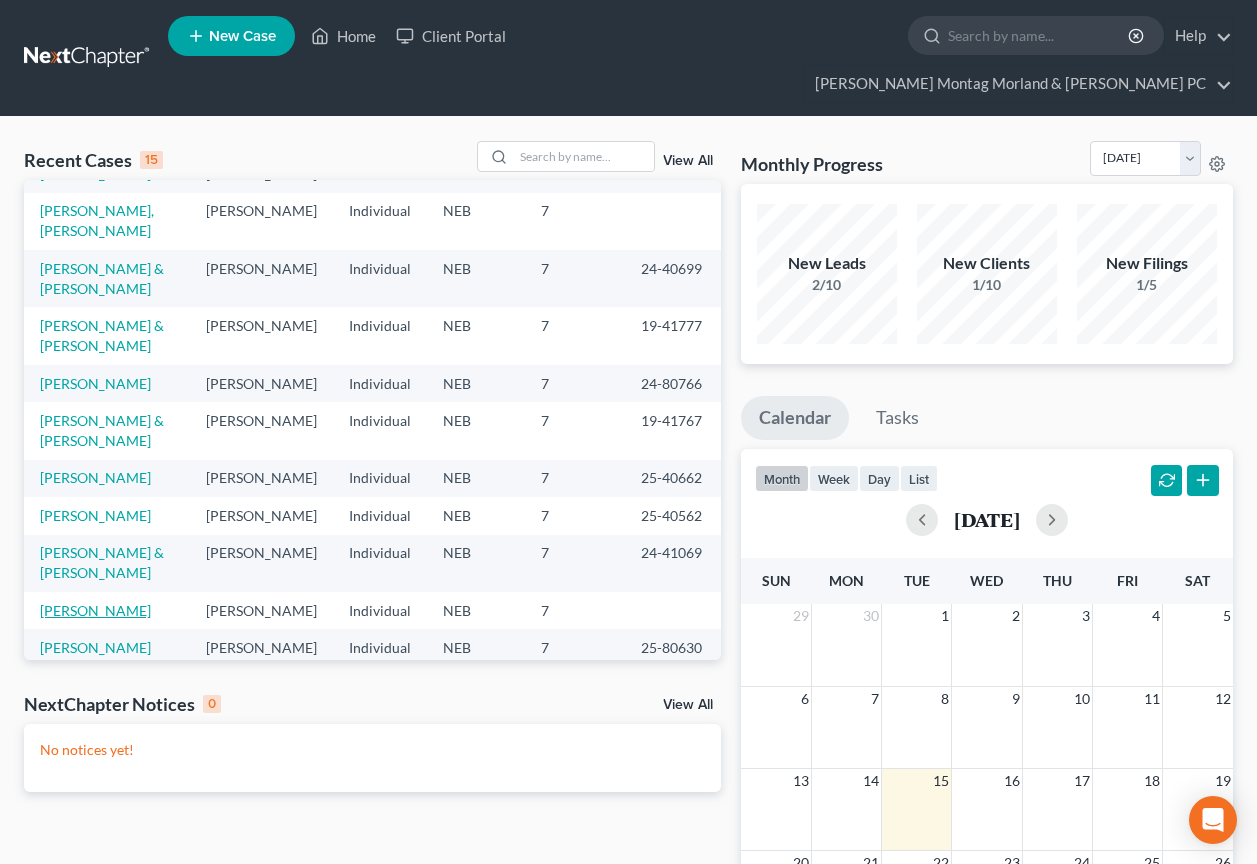 click on "[PERSON_NAME]" at bounding box center (95, 610) 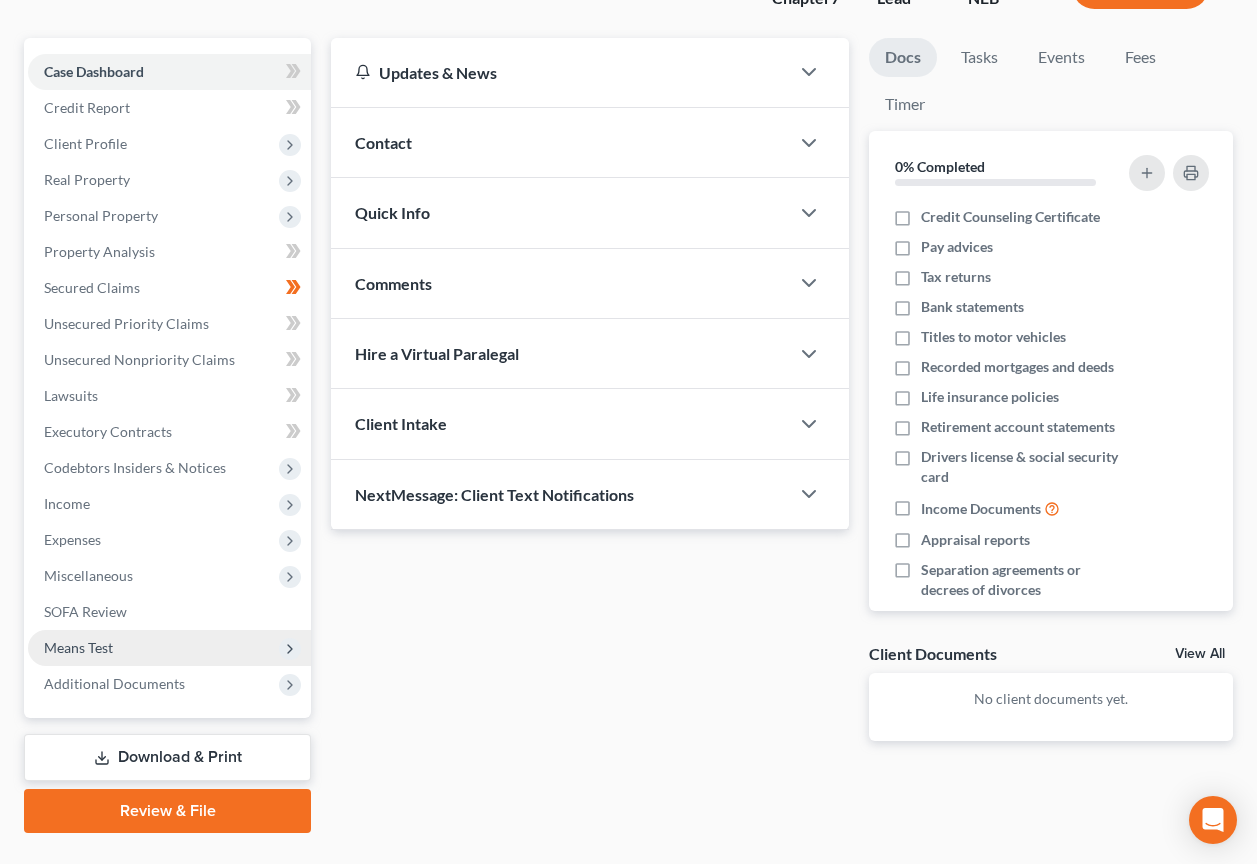 scroll, scrollTop: 199, scrollLeft: 0, axis: vertical 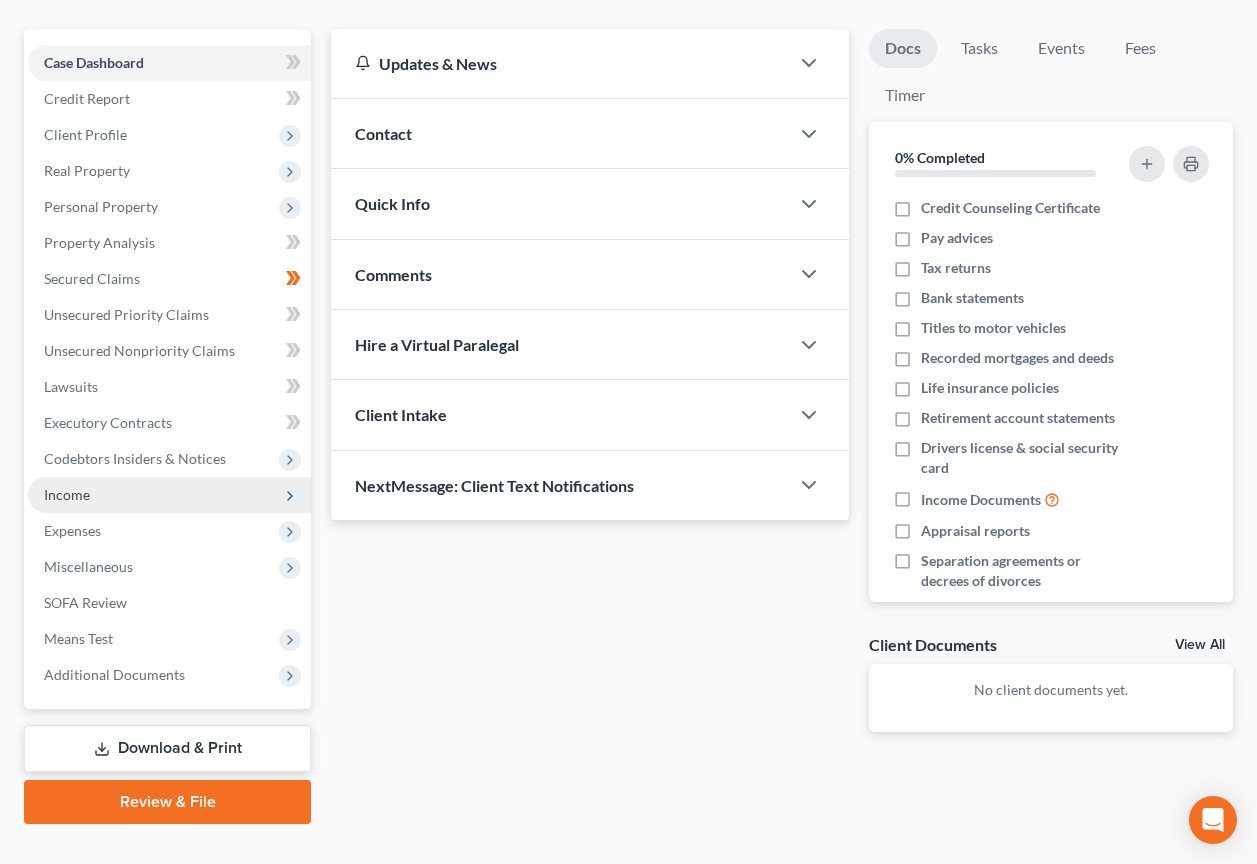 click on "Income" at bounding box center [67, 494] 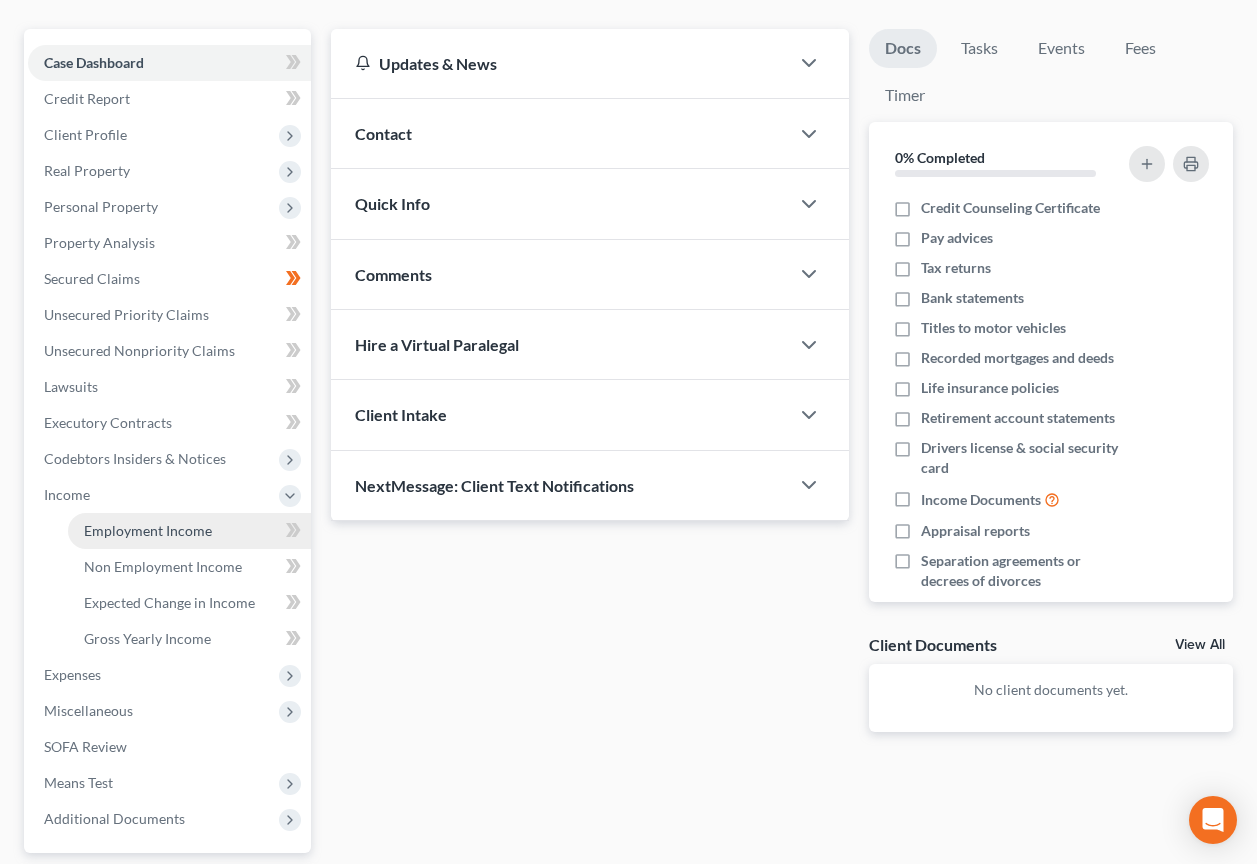 click on "Employment Income" at bounding box center [148, 530] 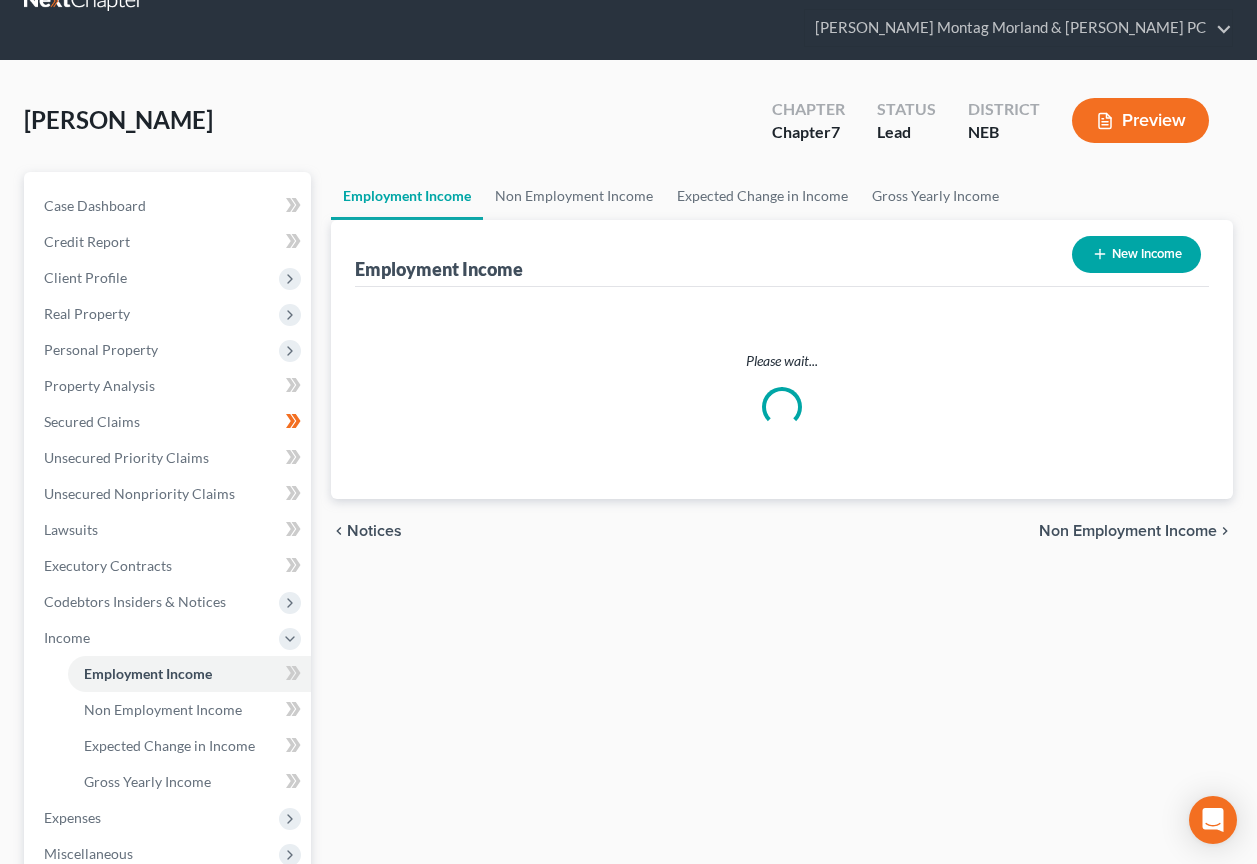 scroll, scrollTop: 0, scrollLeft: 0, axis: both 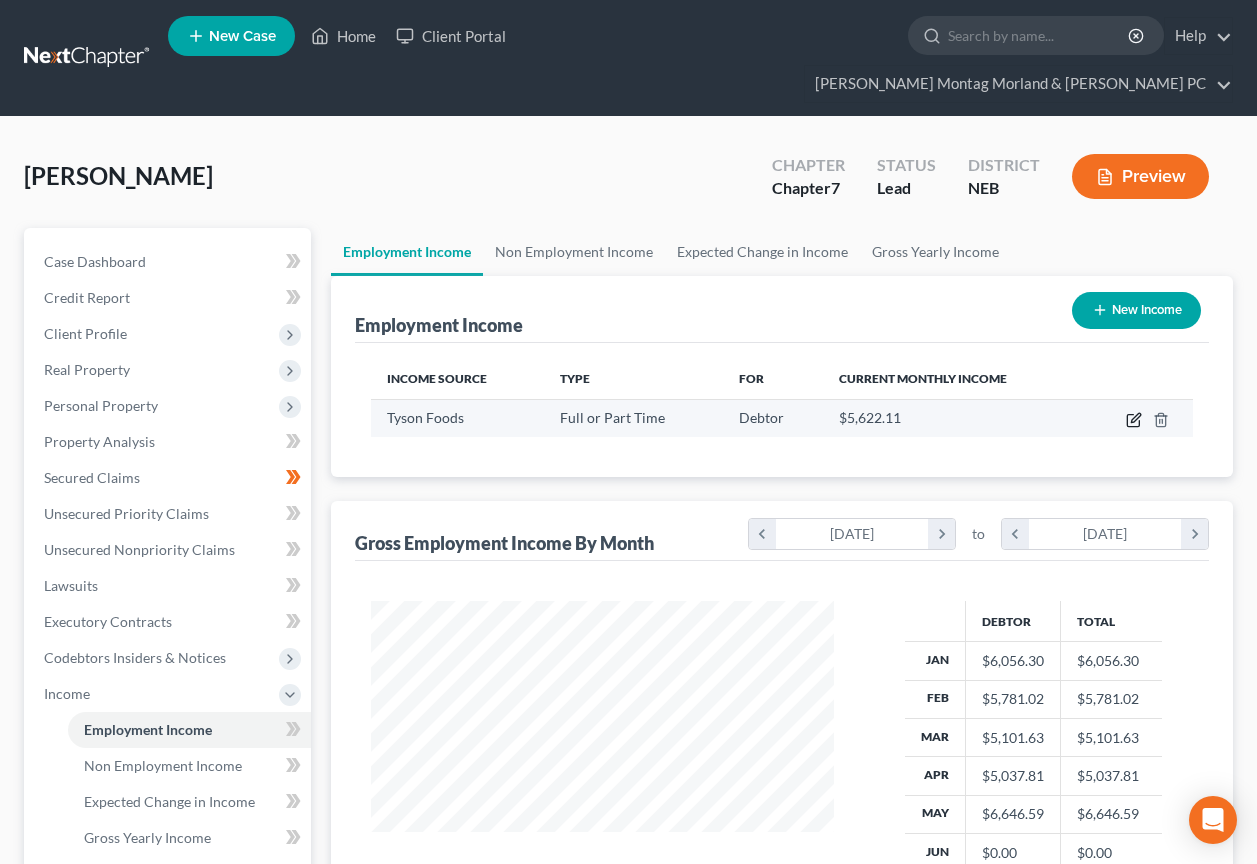click 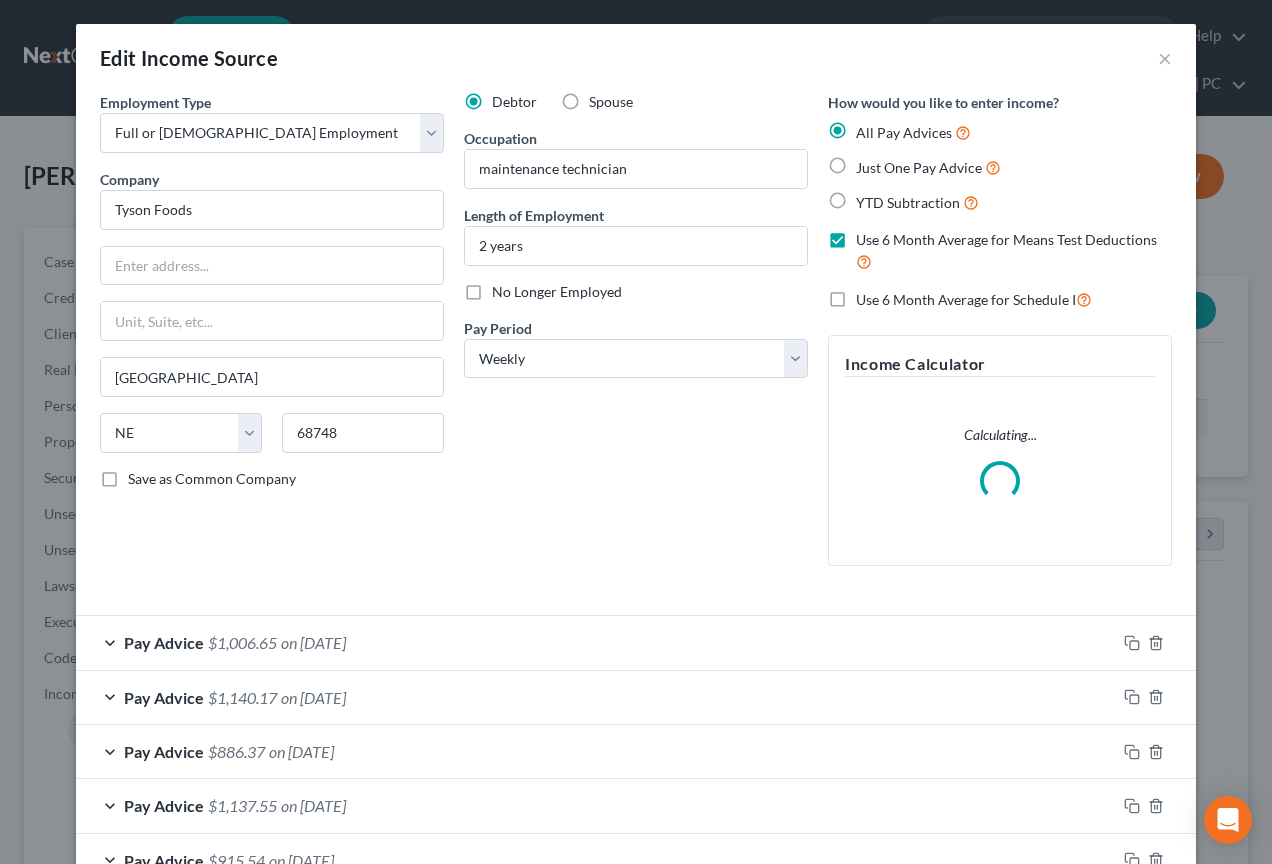 scroll, scrollTop: 999642, scrollLeft: 999491, axis: both 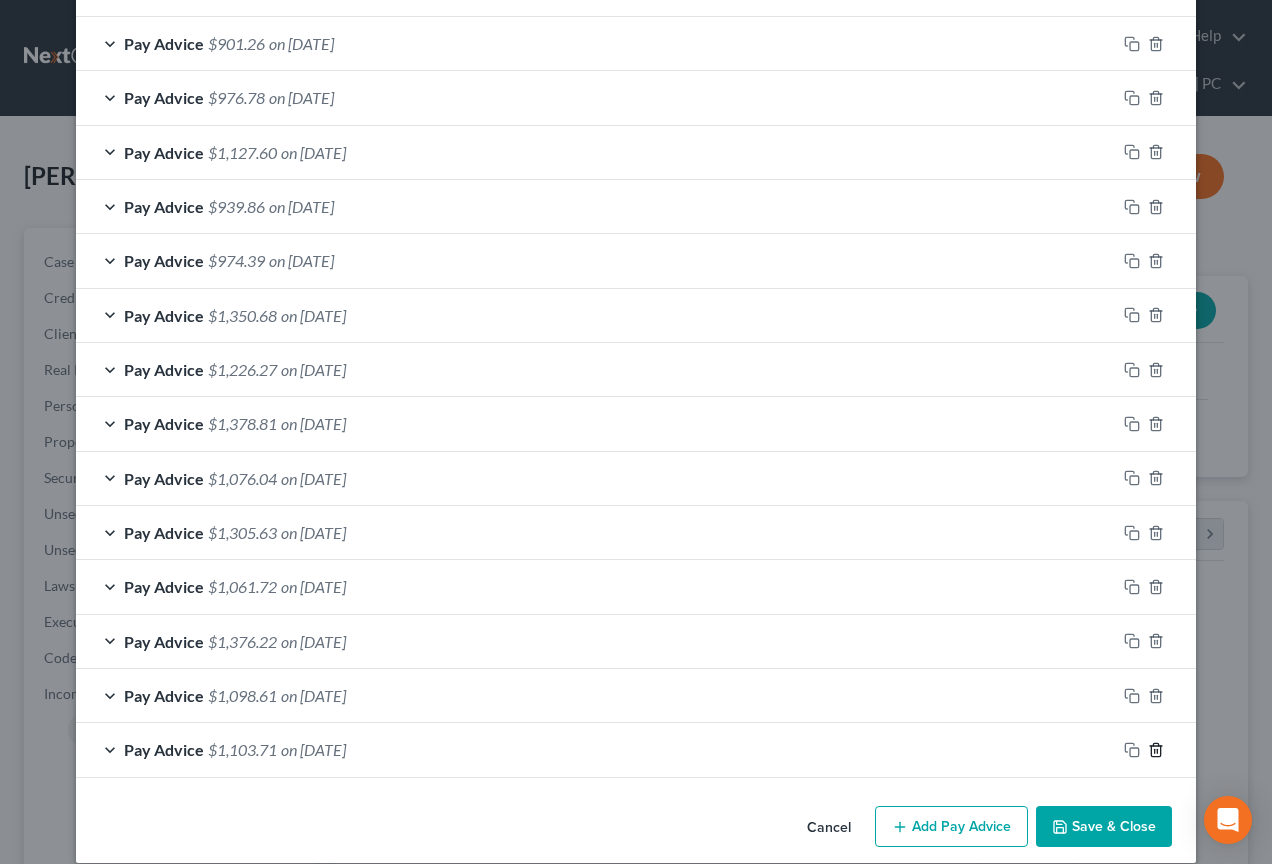 click 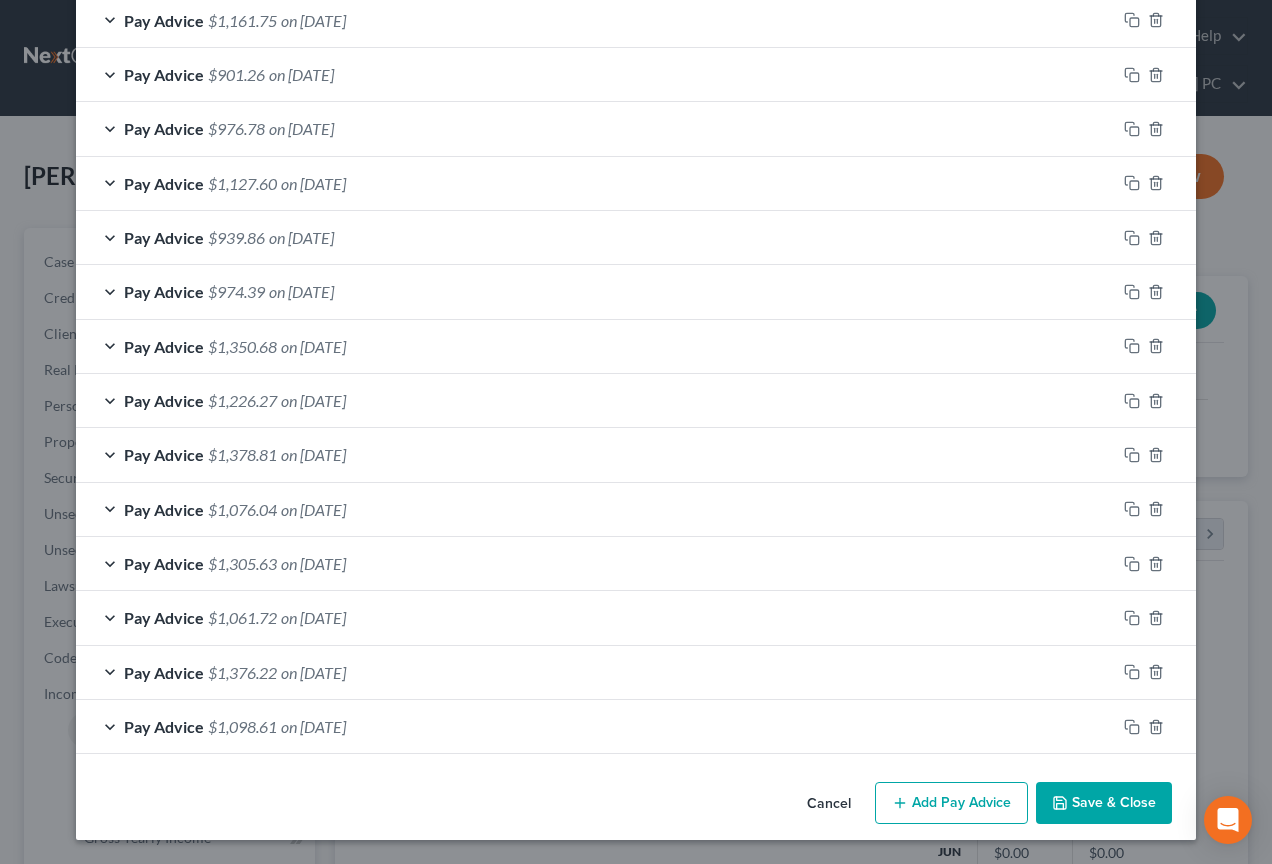 scroll, scrollTop: 1769, scrollLeft: 0, axis: vertical 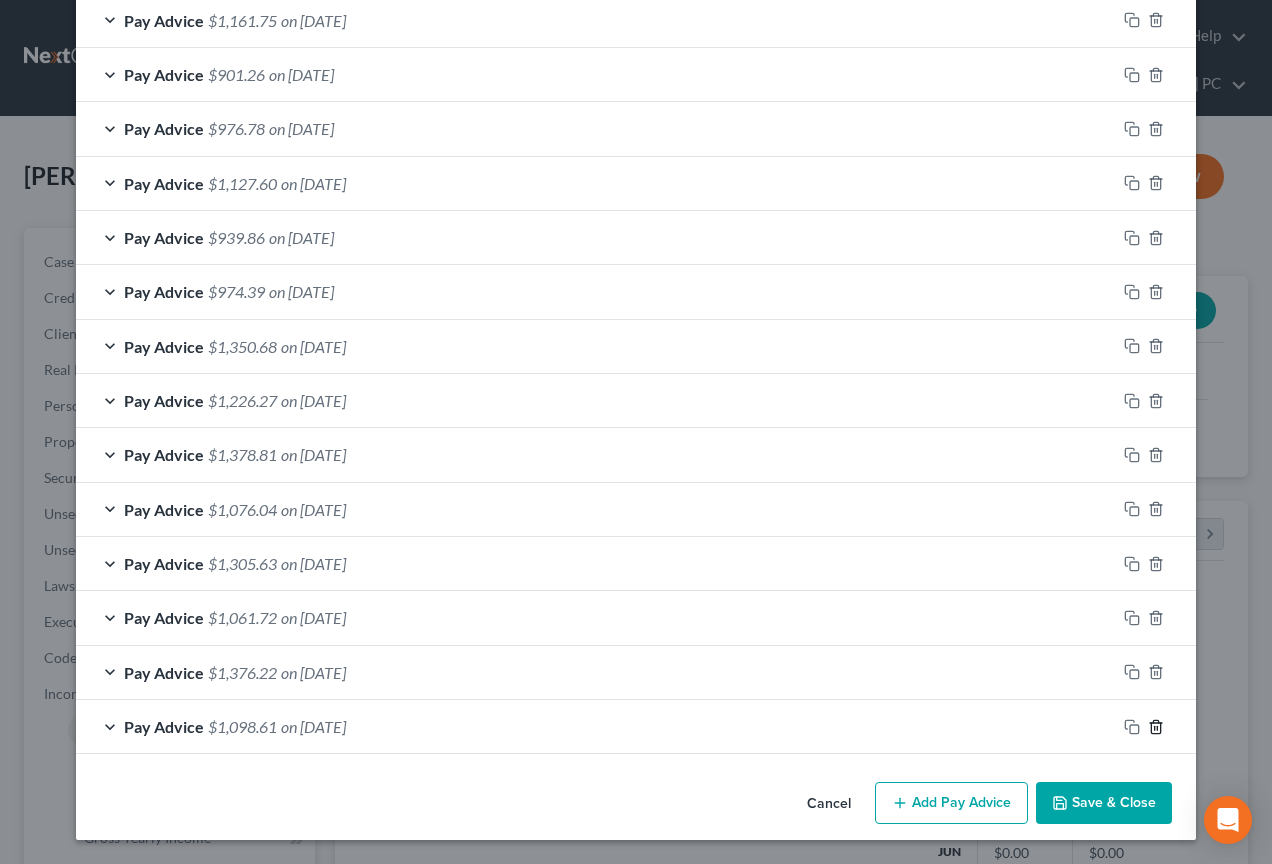 click 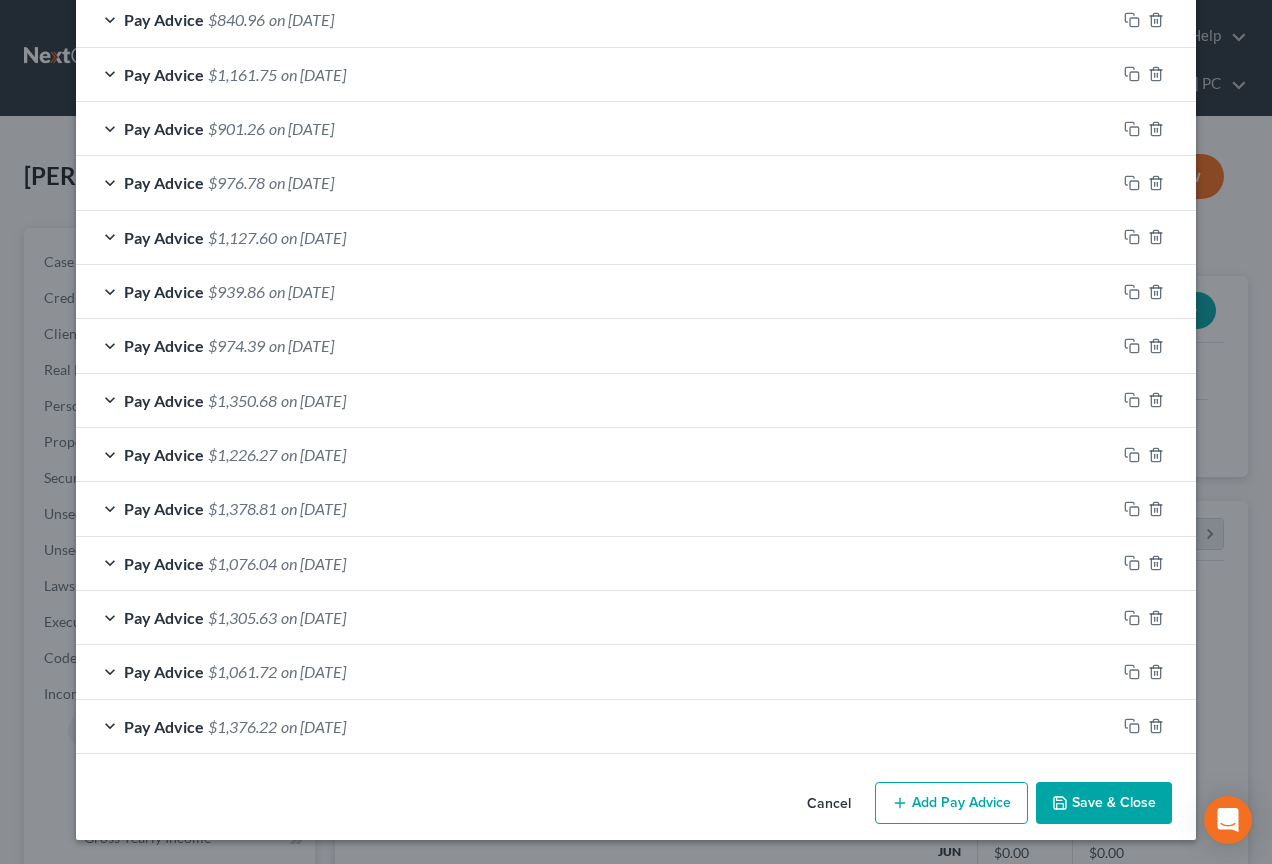 scroll, scrollTop: 1715, scrollLeft: 0, axis: vertical 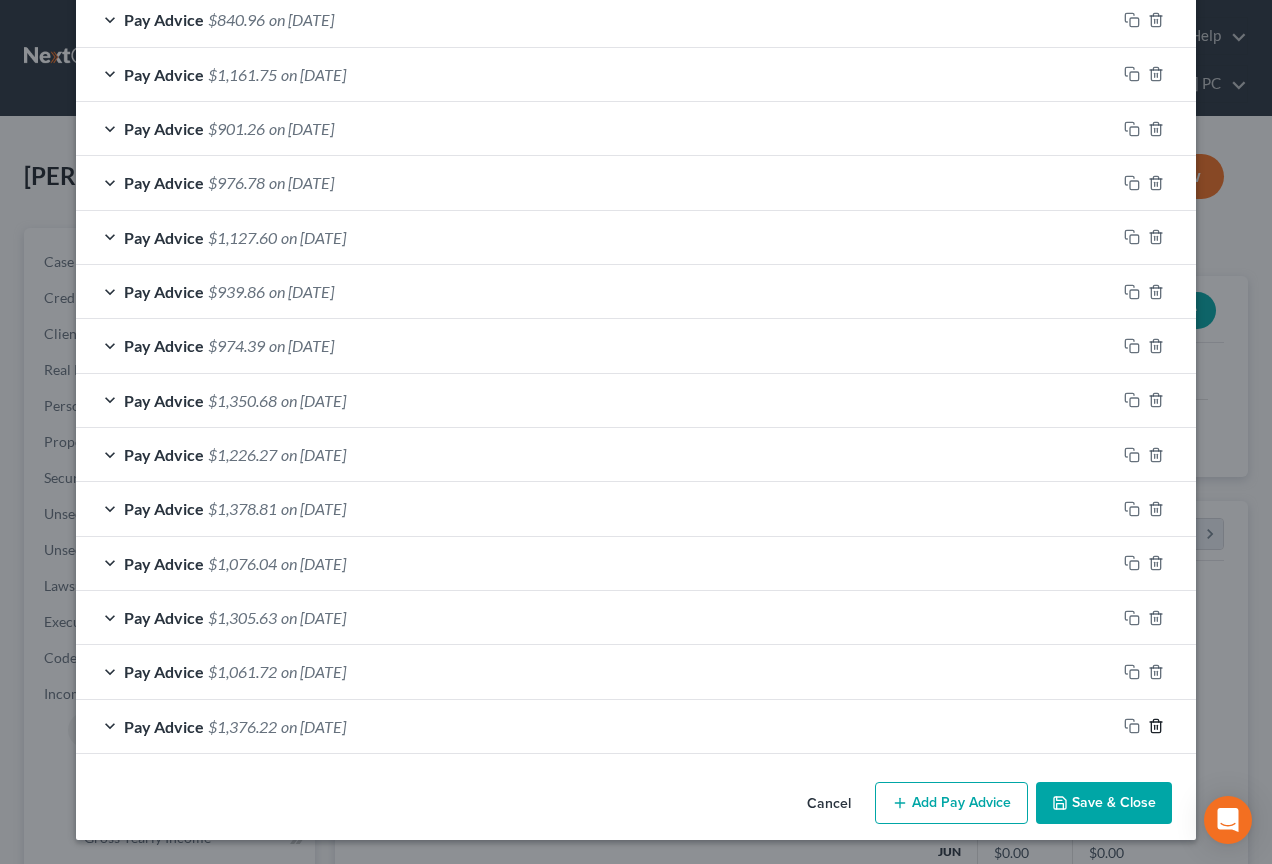click 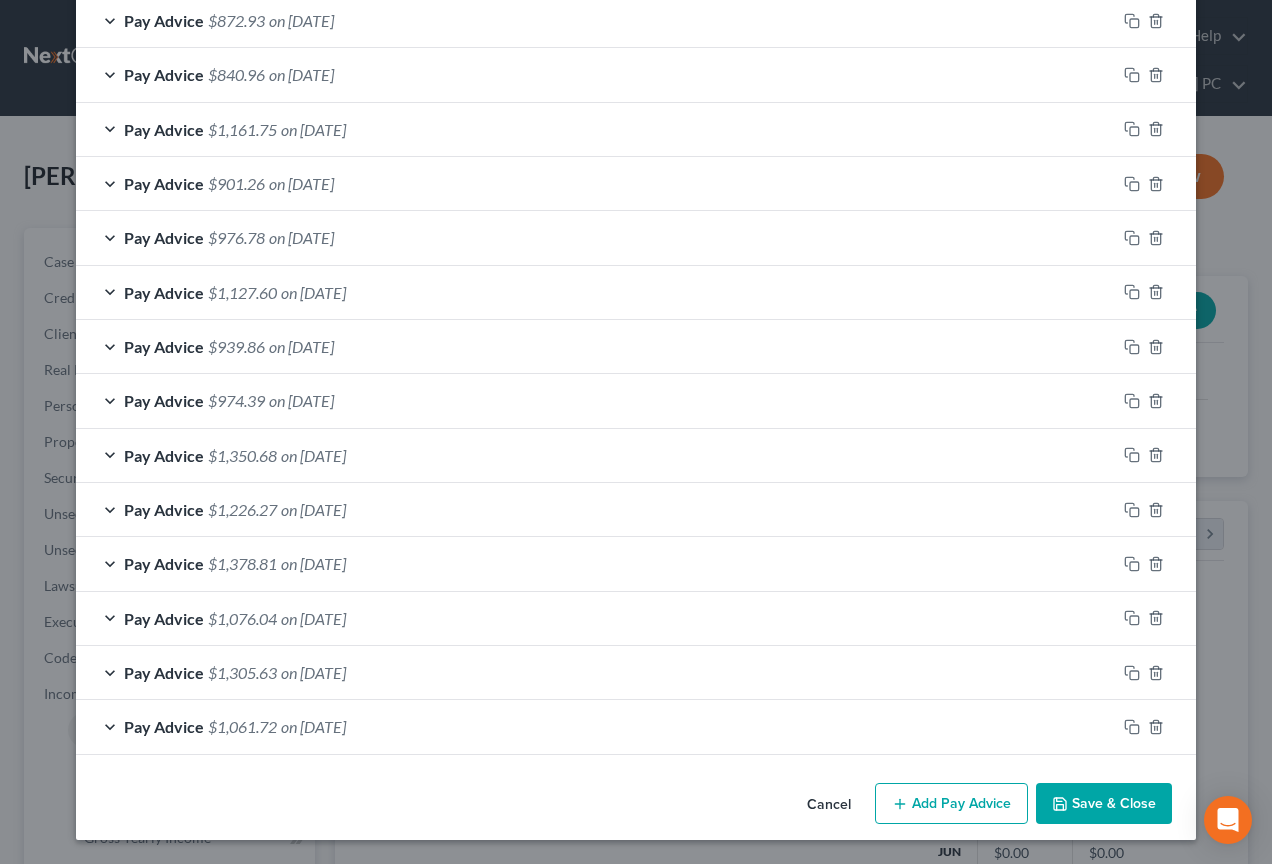 scroll, scrollTop: 1660, scrollLeft: 0, axis: vertical 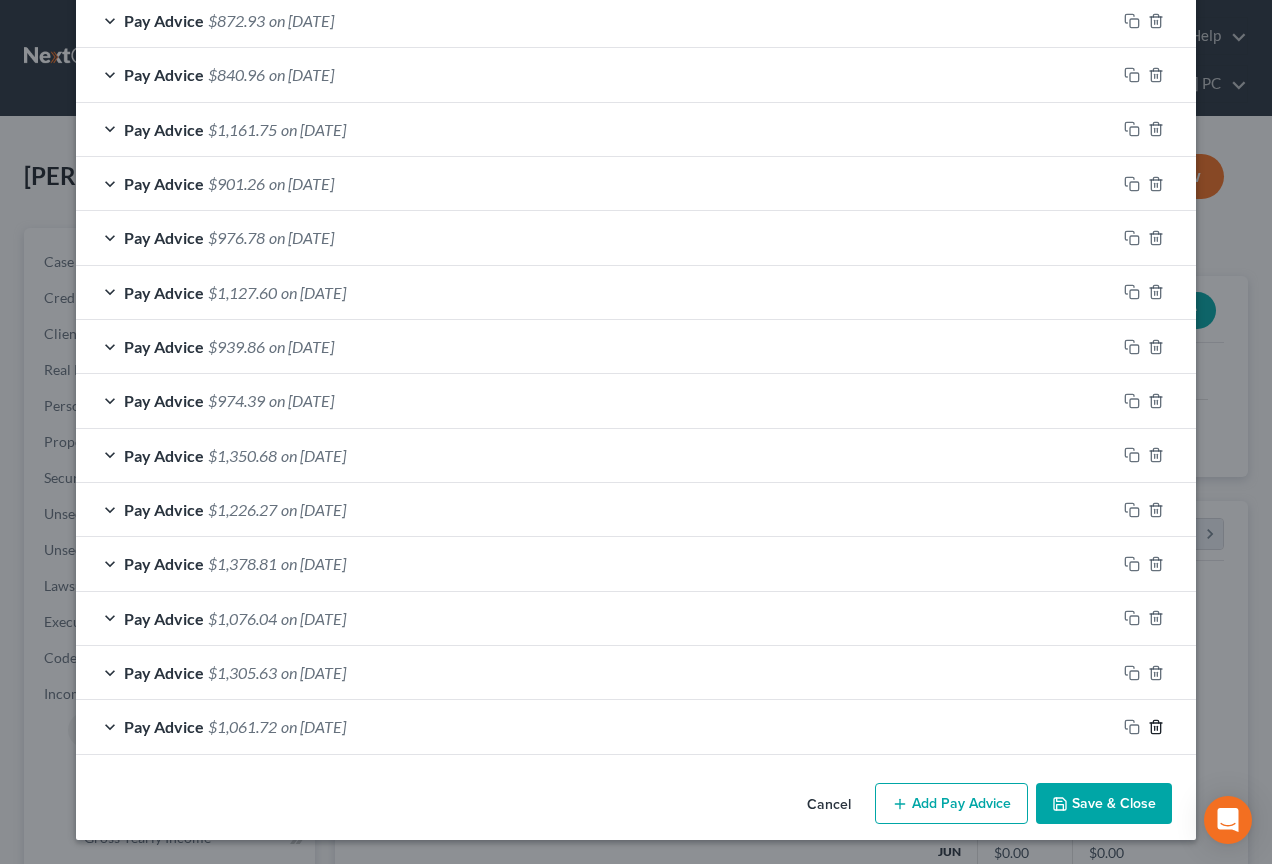 click 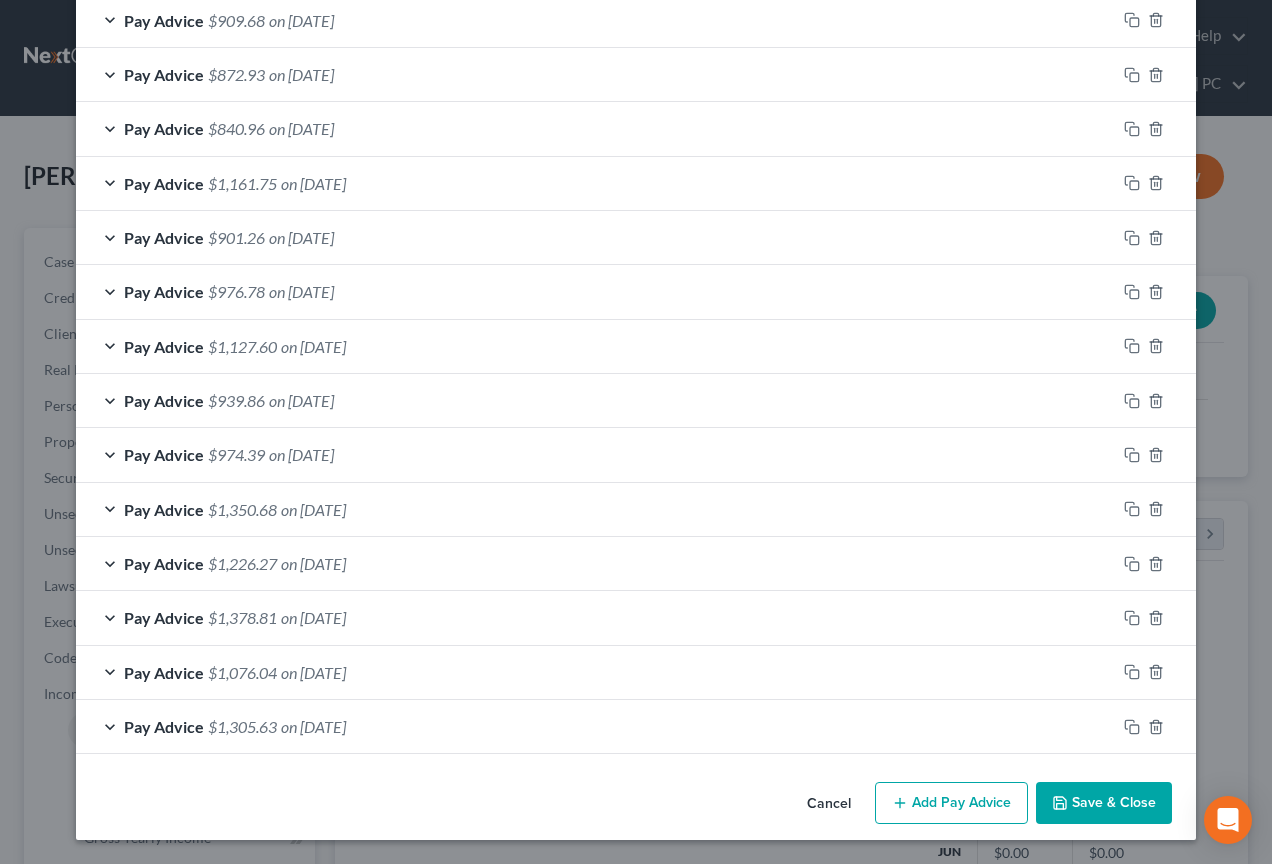 scroll, scrollTop: 1606, scrollLeft: 0, axis: vertical 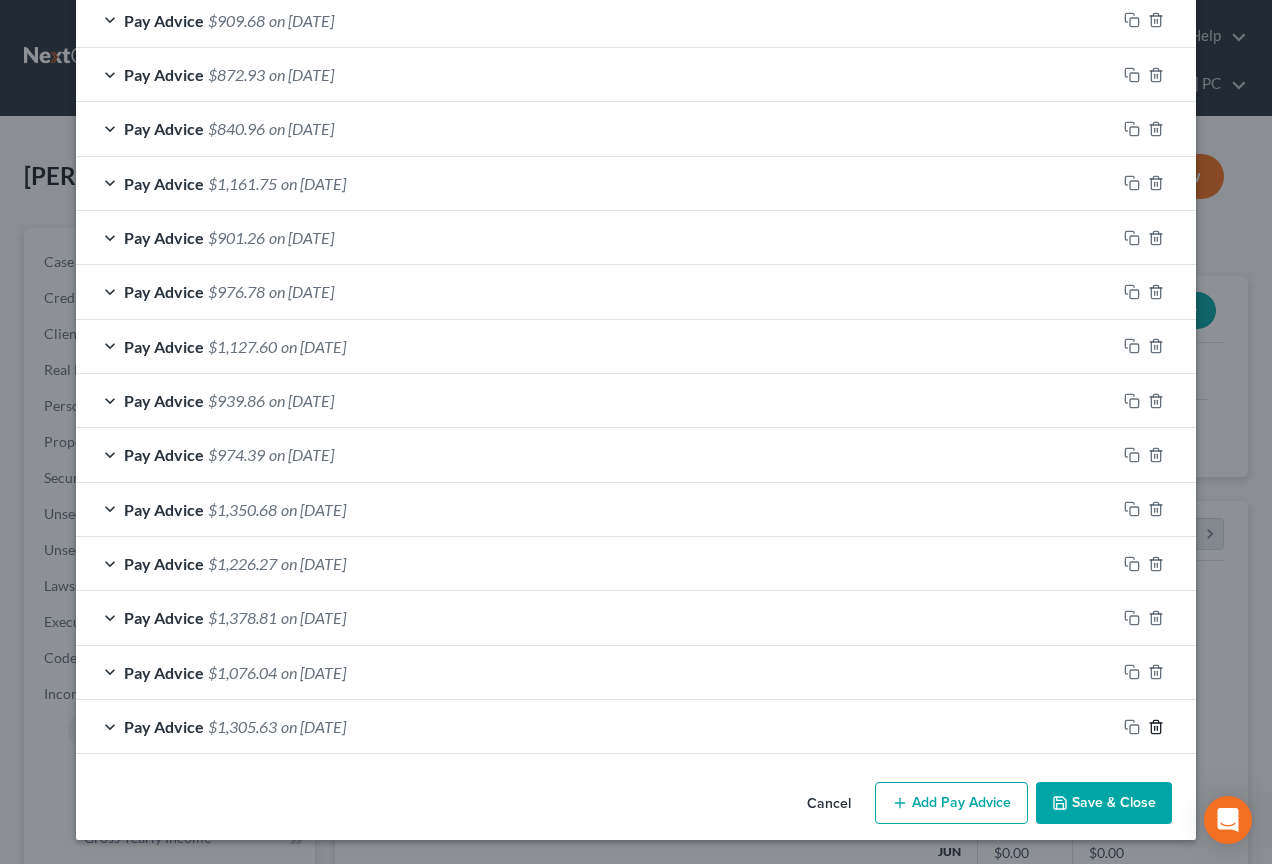 click 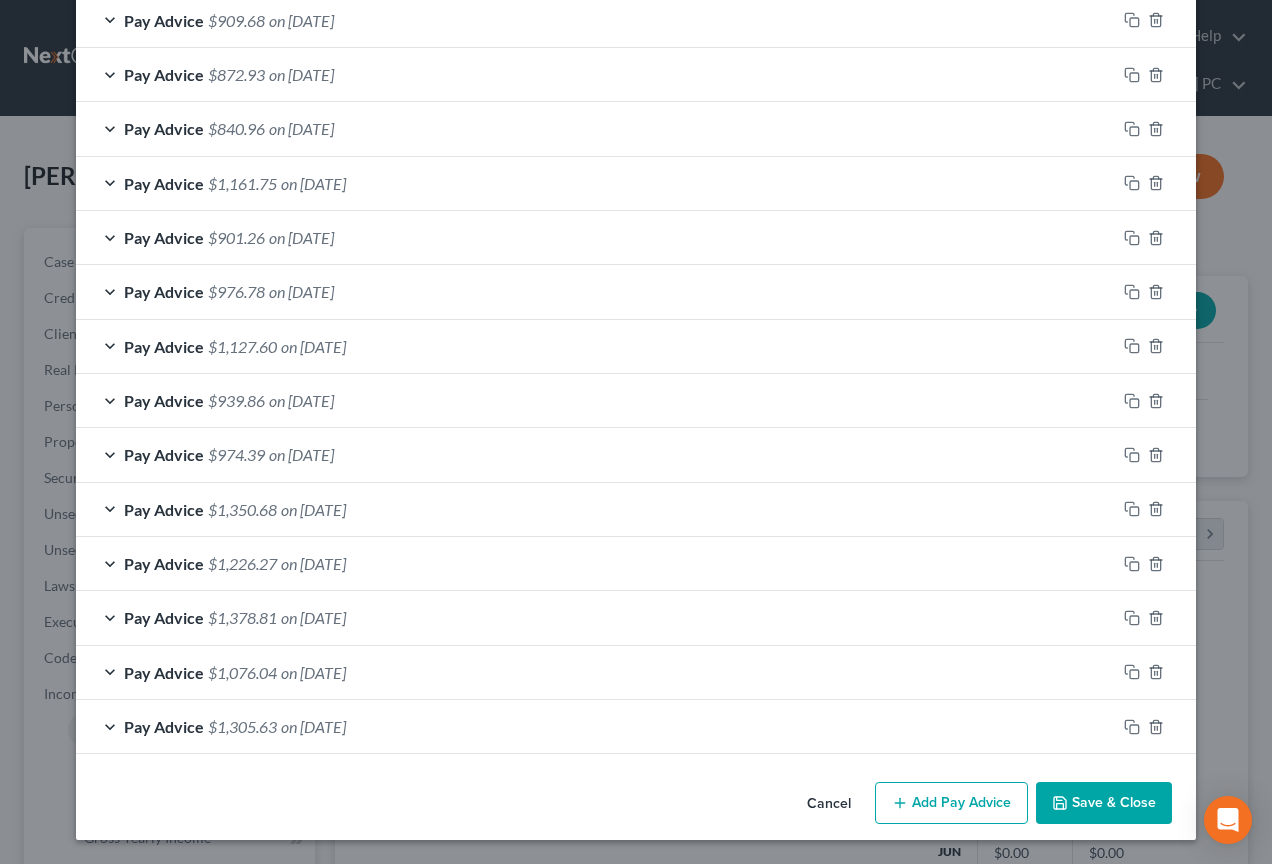 scroll, scrollTop: 1552, scrollLeft: 0, axis: vertical 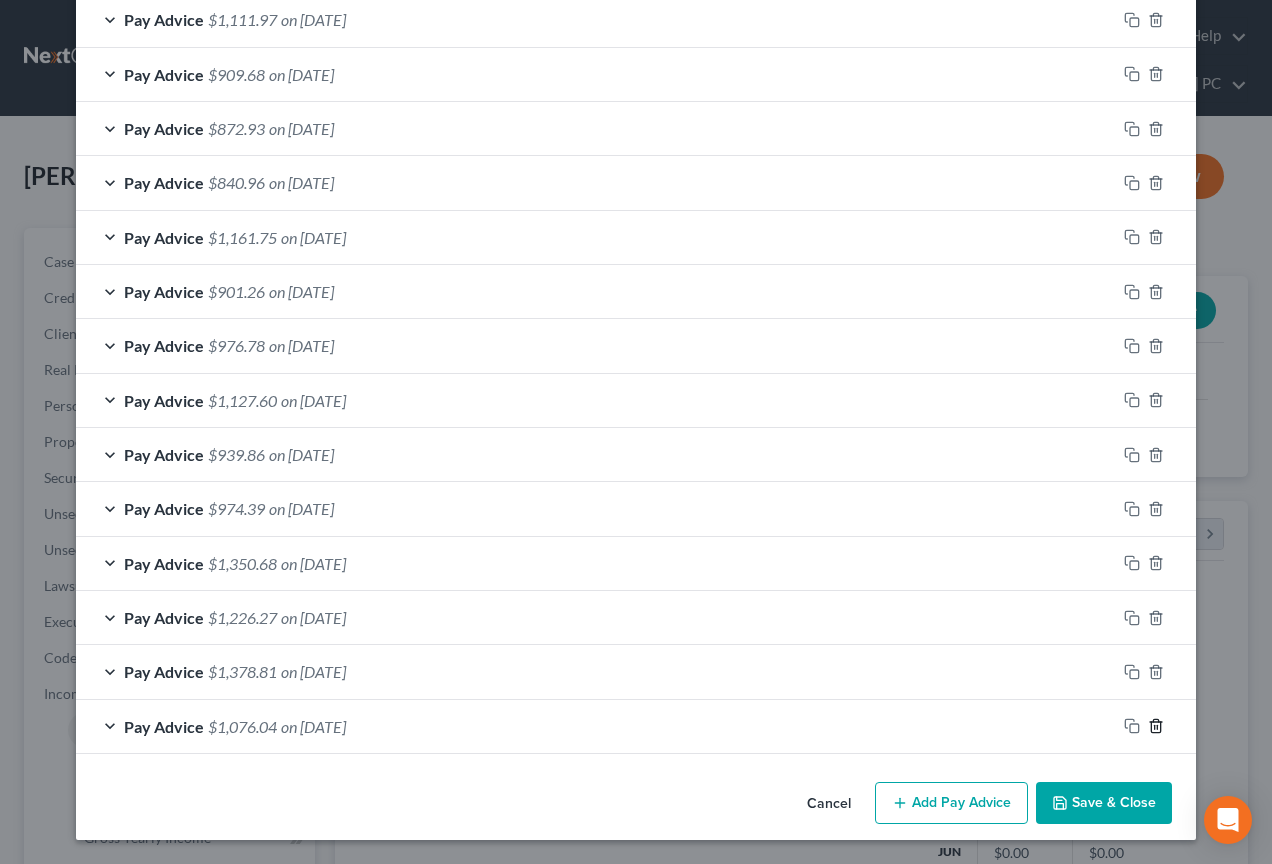 click 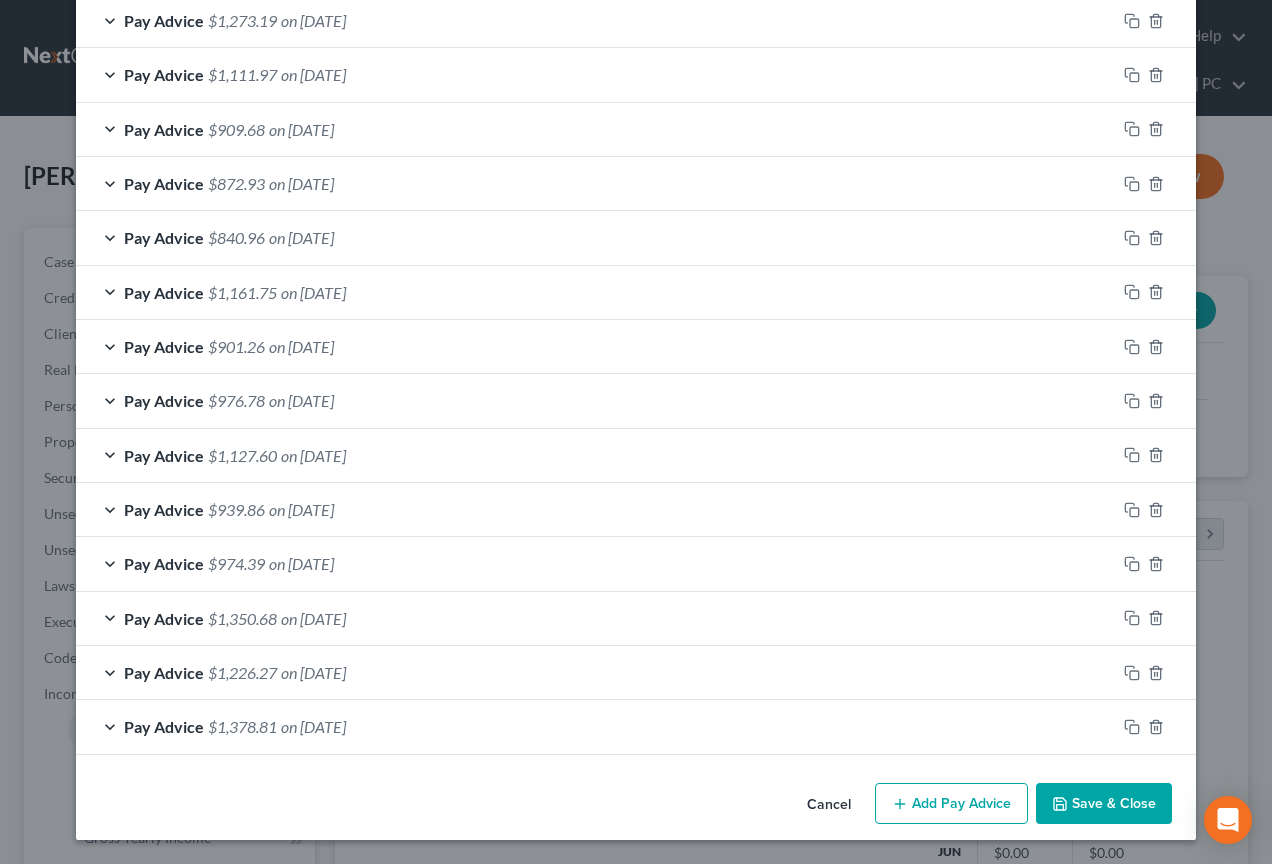 scroll, scrollTop: 1497, scrollLeft: 0, axis: vertical 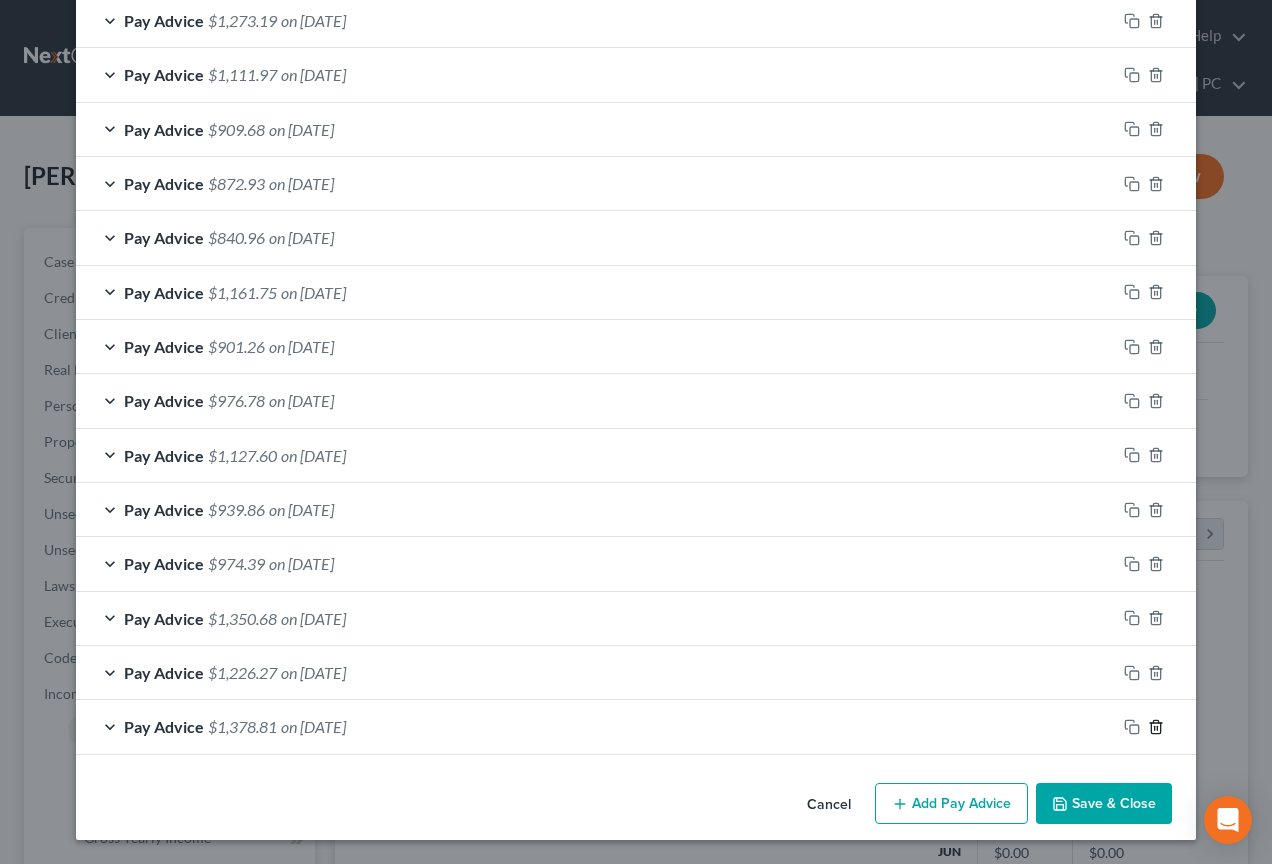 click 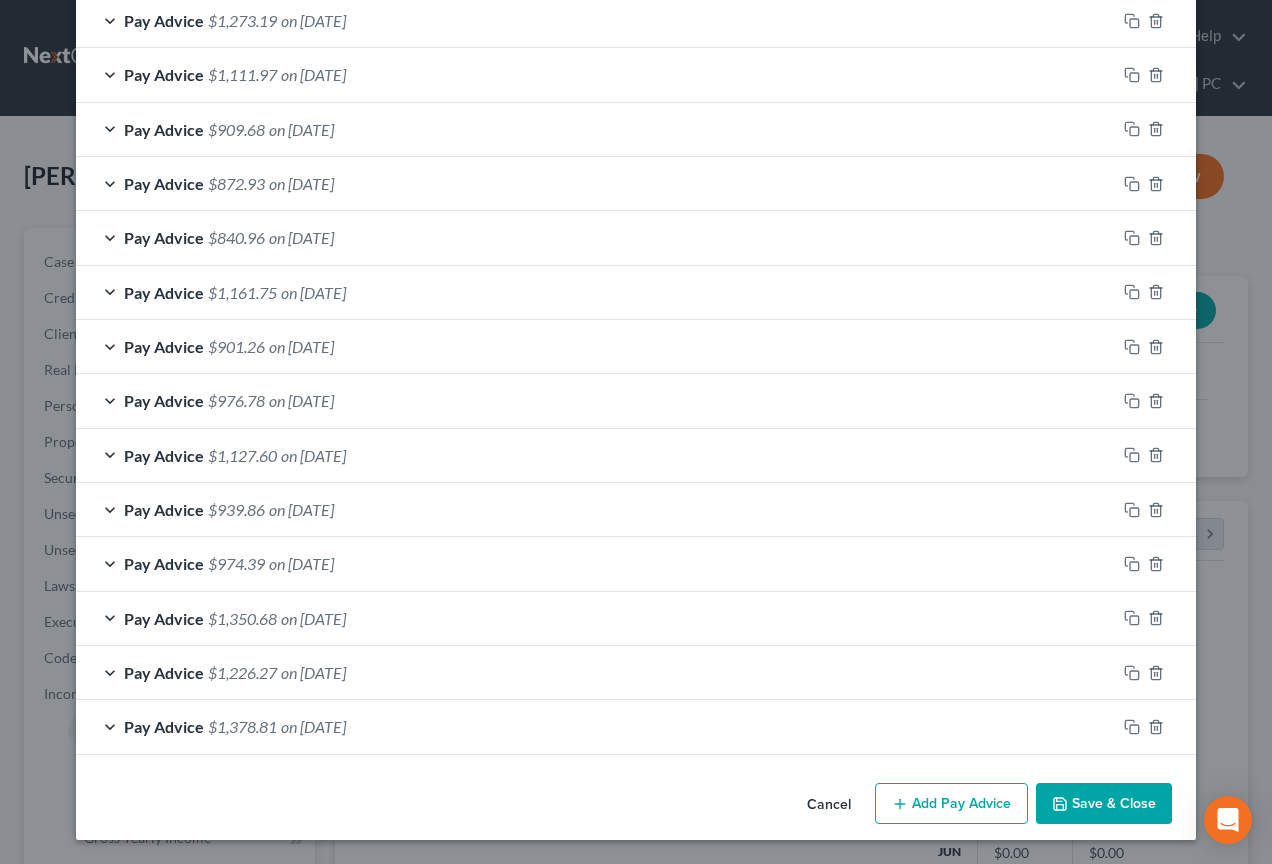 scroll, scrollTop: 1443, scrollLeft: 0, axis: vertical 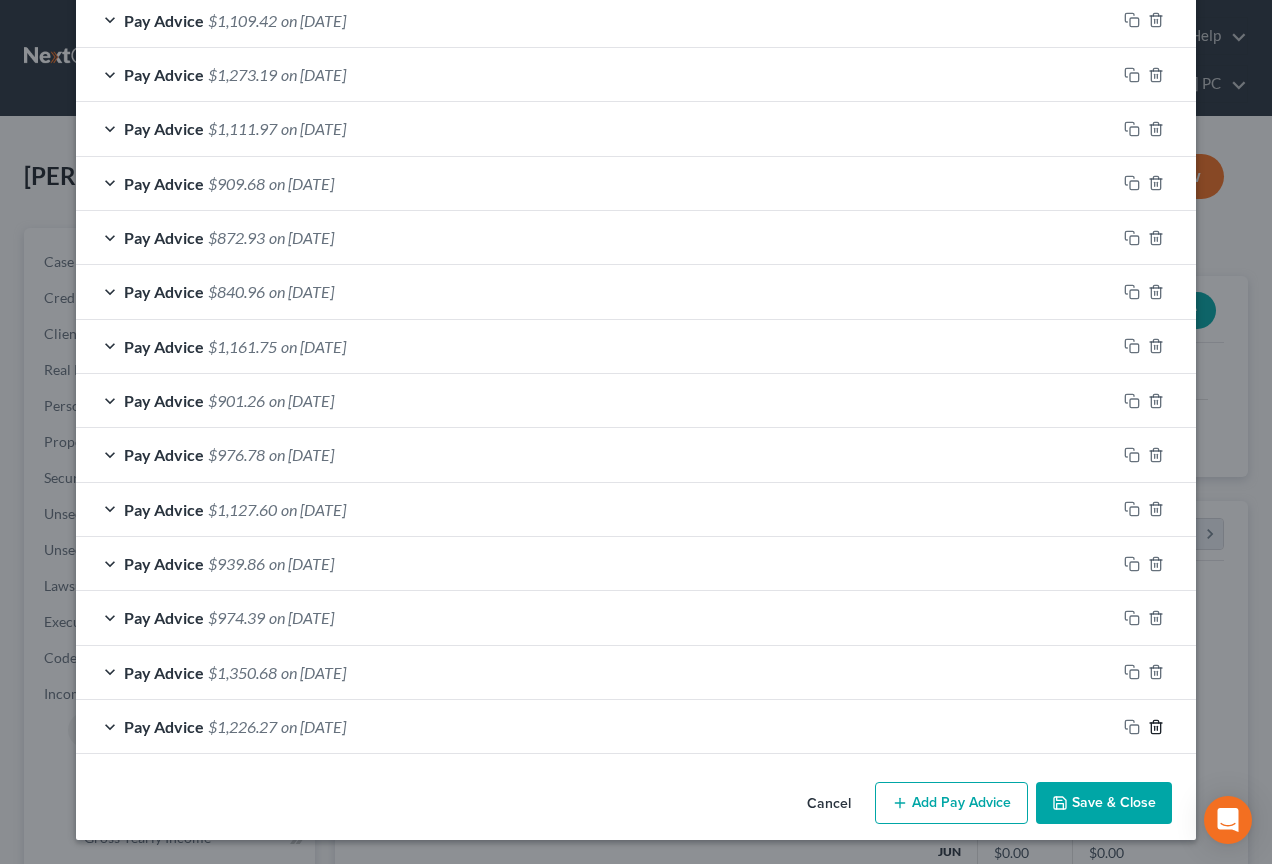 click 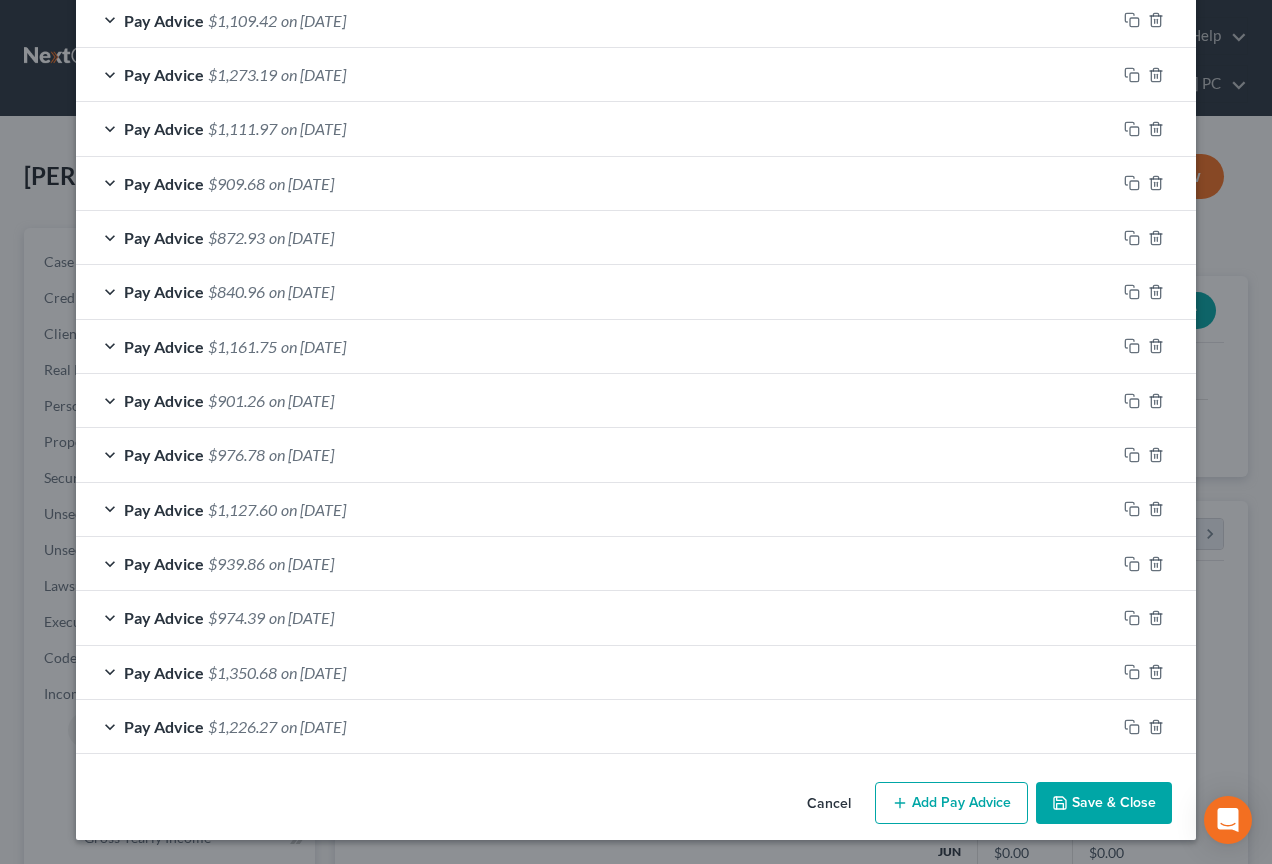 scroll, scrollTop: 1389, scrollLeft: 0, axis: vertical 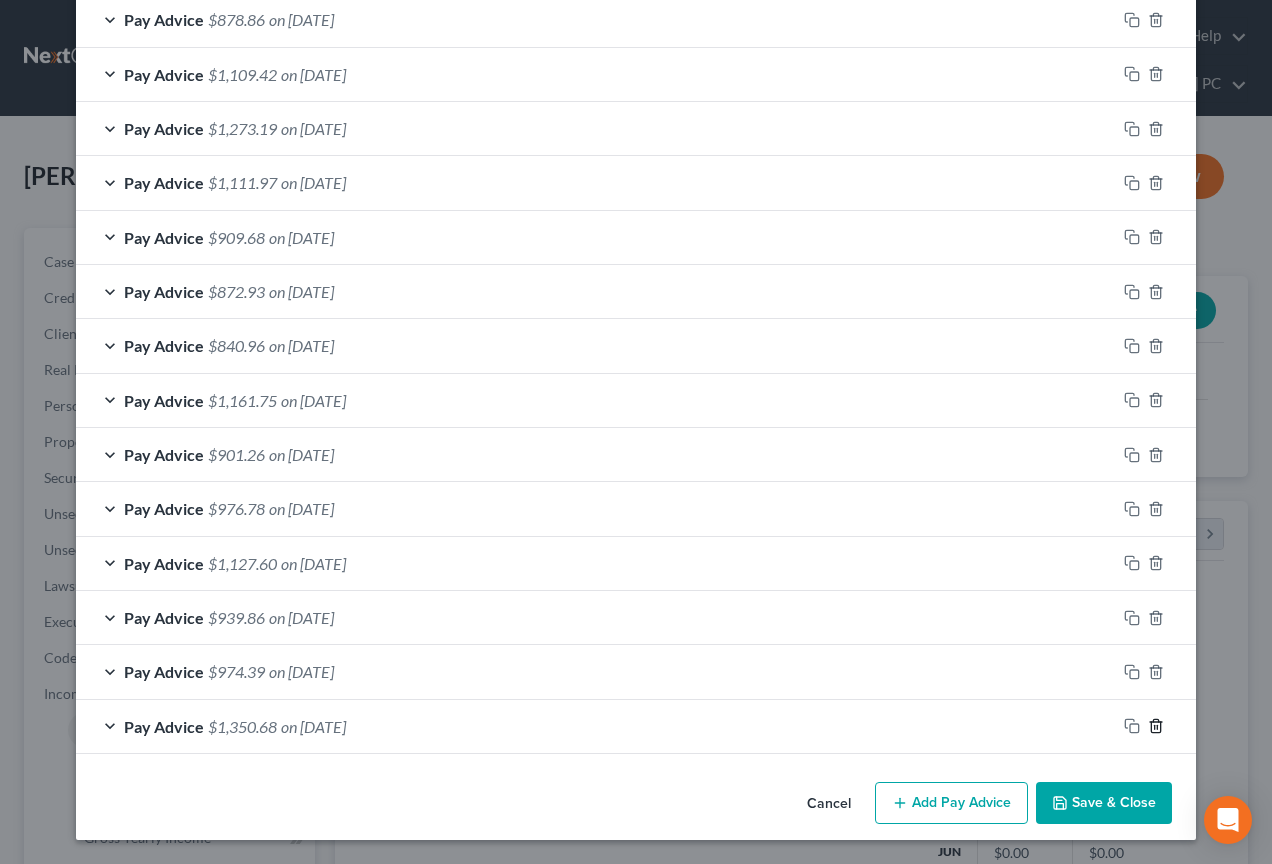 click 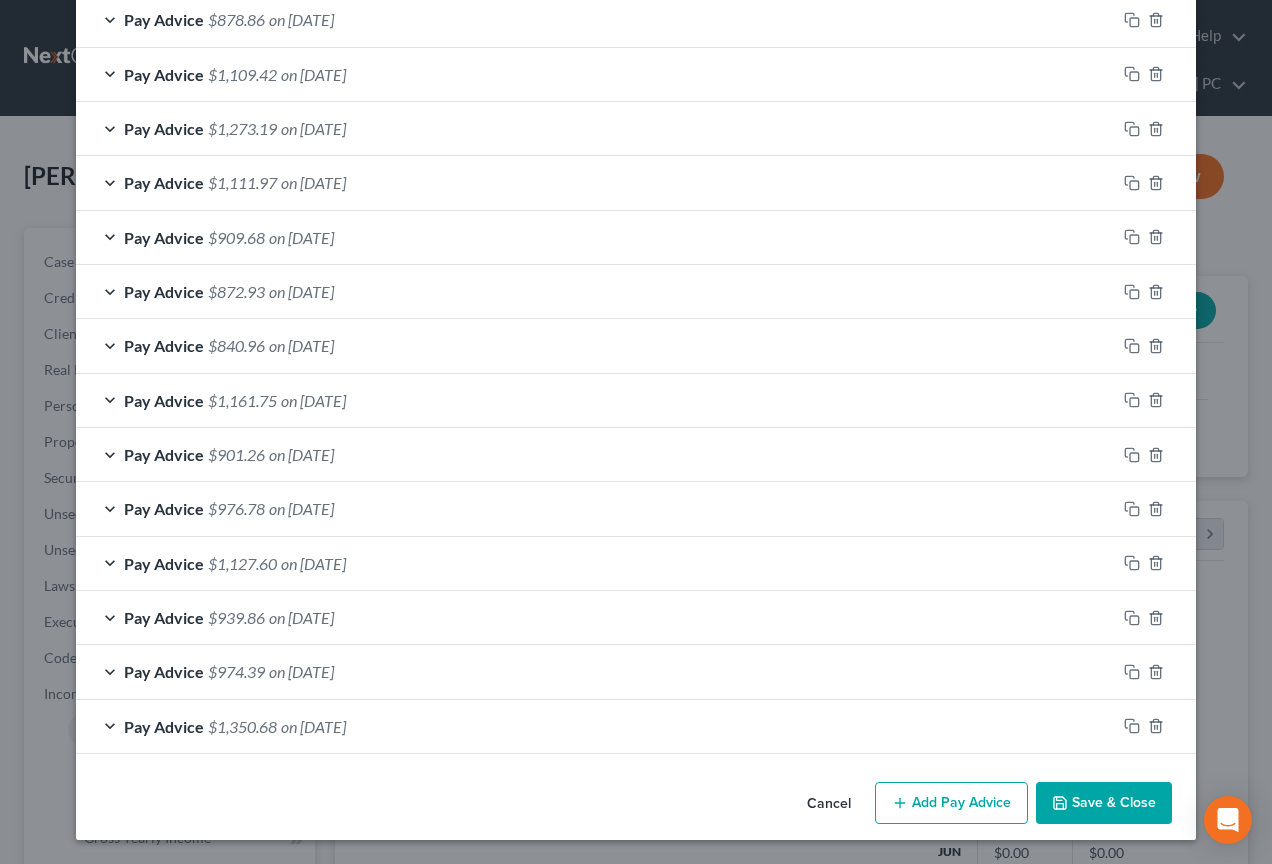 scroll, scrollTop: 1334, scrollLeft: 0, axis: vertical 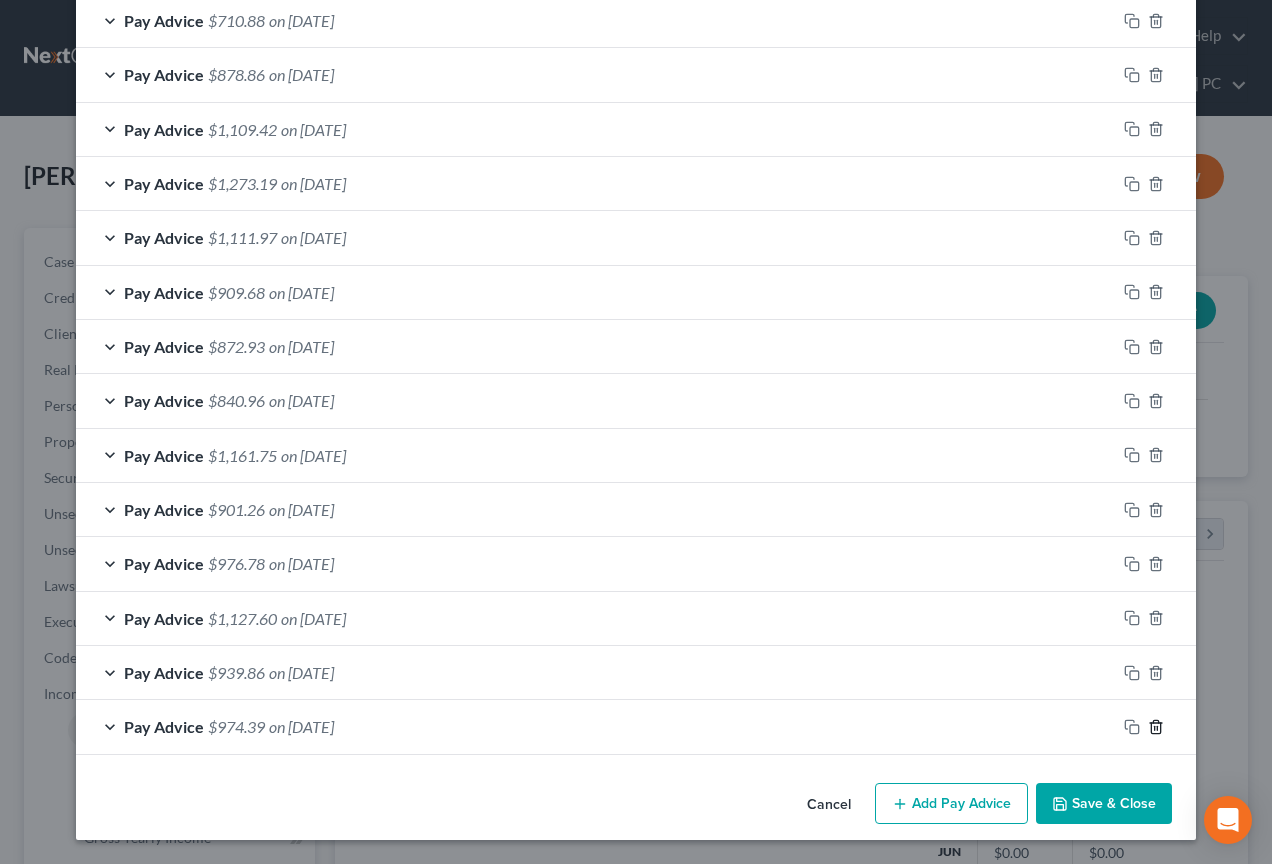click 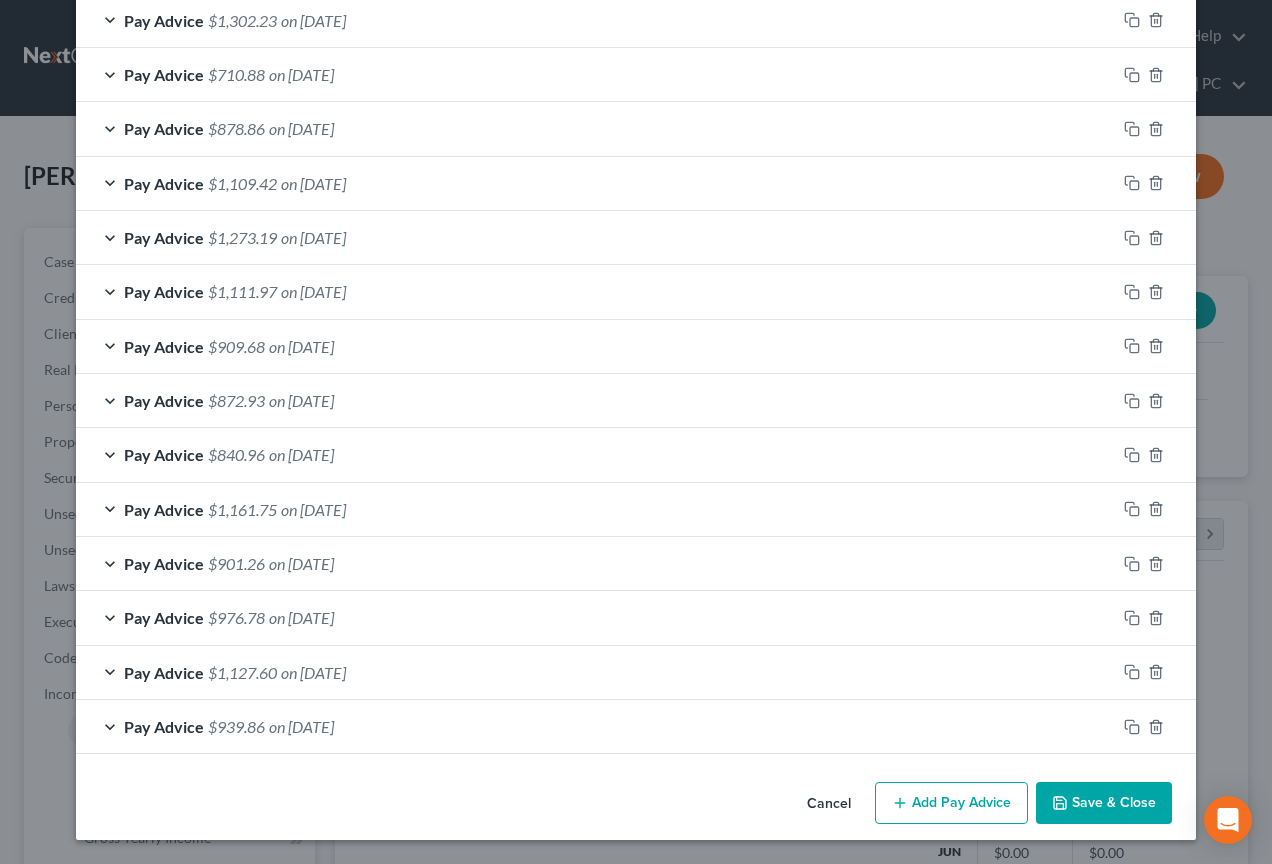 scroll, scrollTop: 1280, scrollLeft: 0, axis: vertical 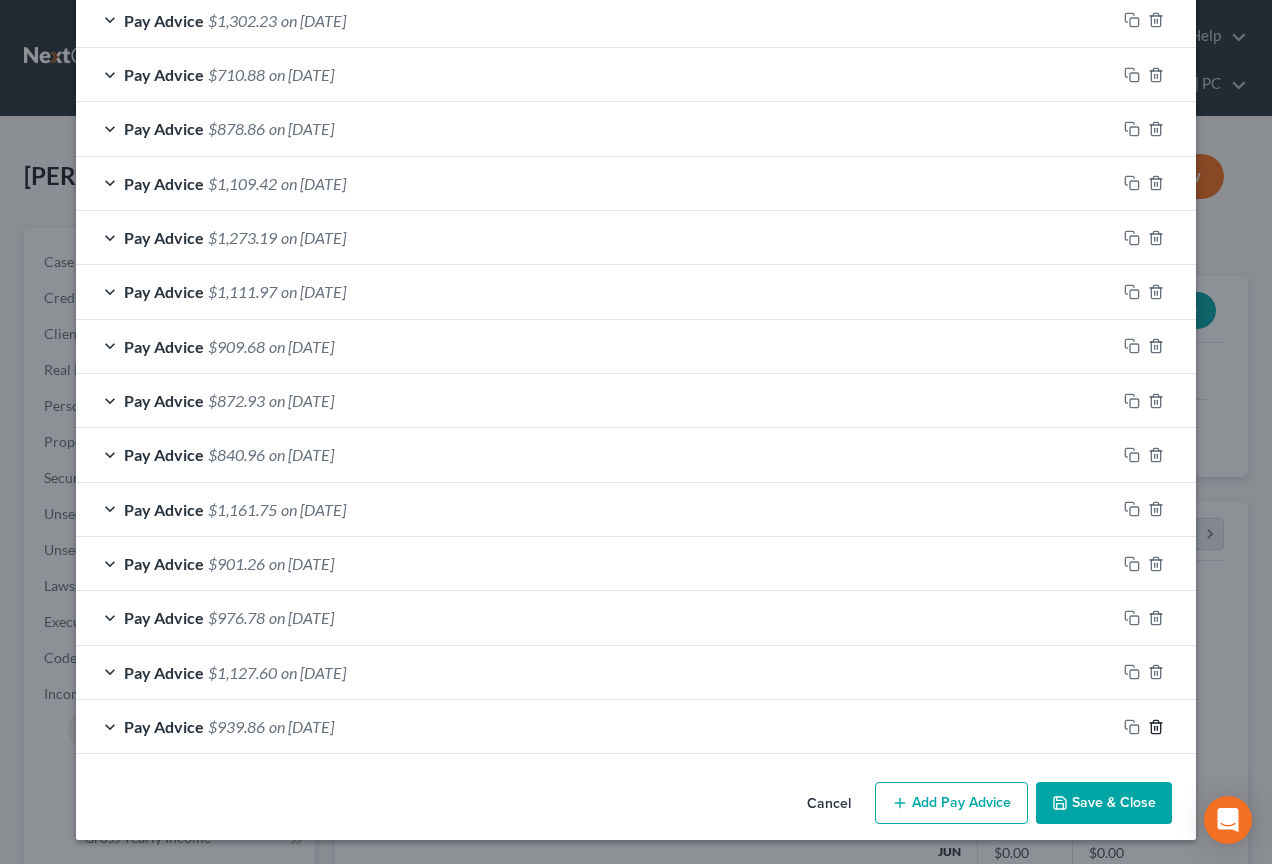 click 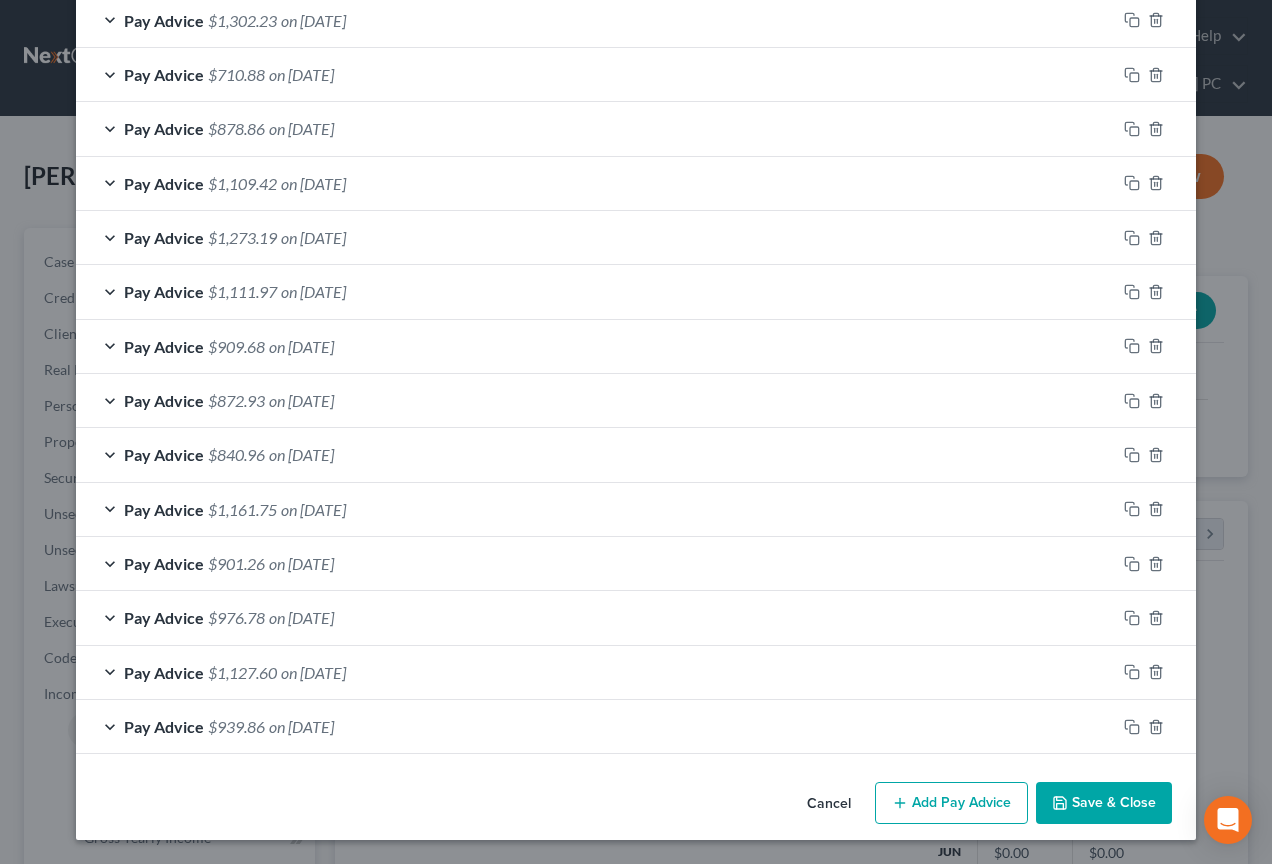 scroll, scrollTop: 1226, scrollLeft: 0, axis: vertical 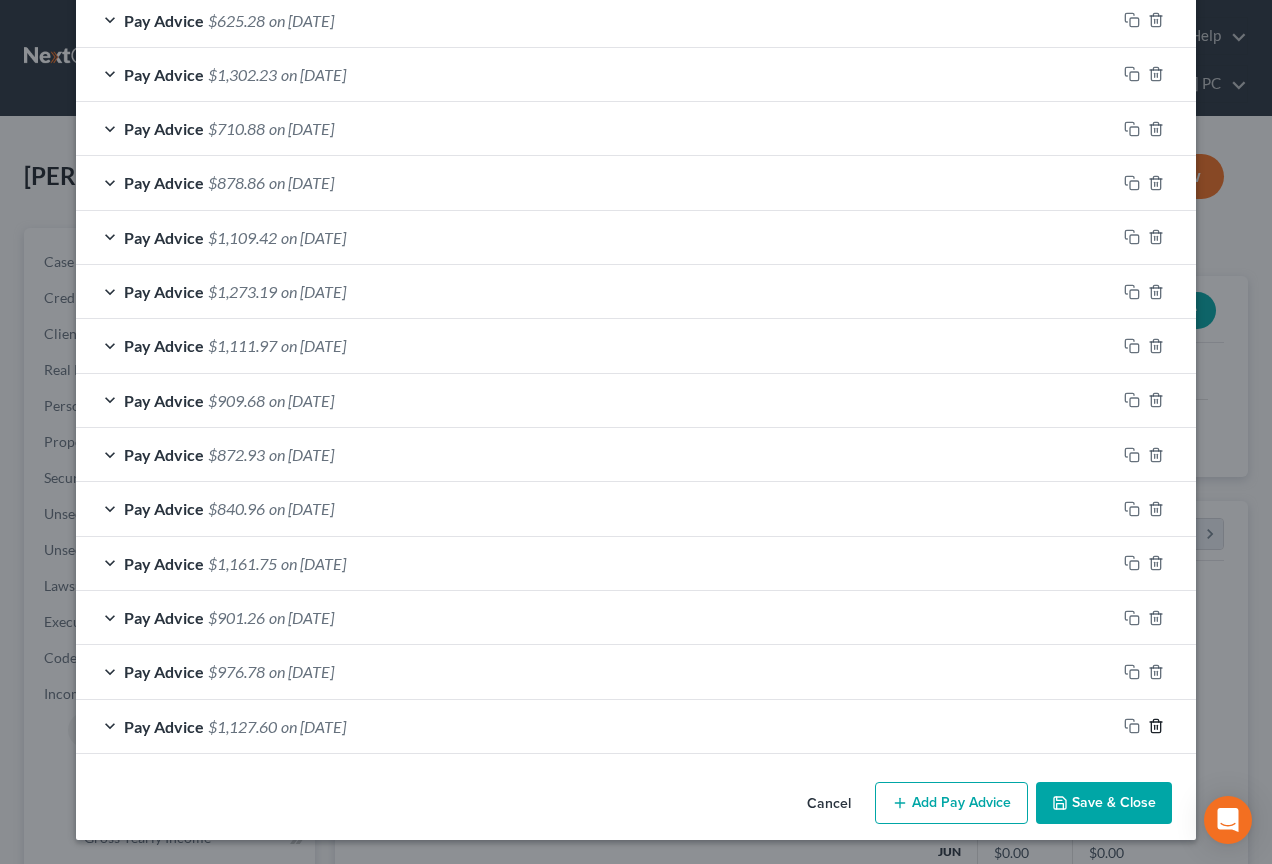 click 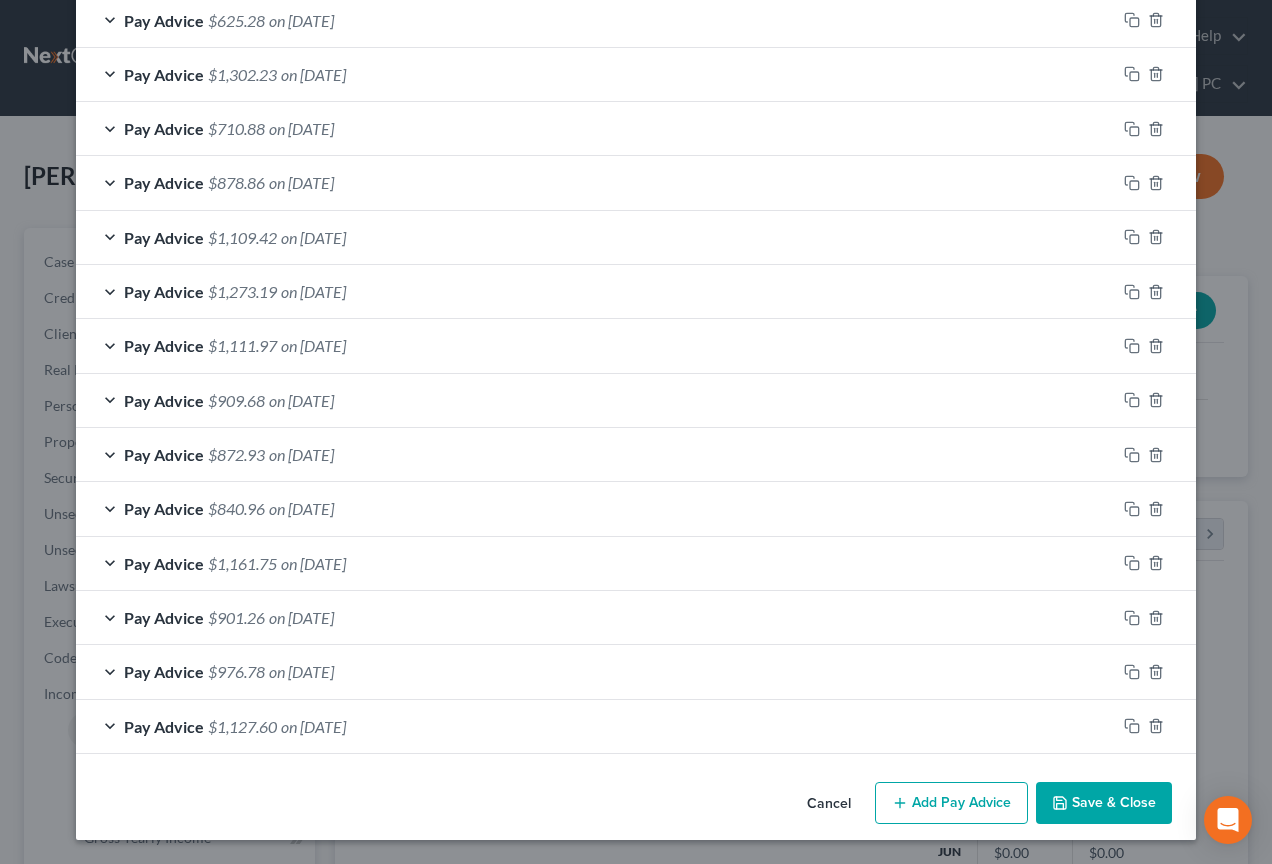 scroll, scrollTop: 1171, scrollLeft: 0, axis: vertical 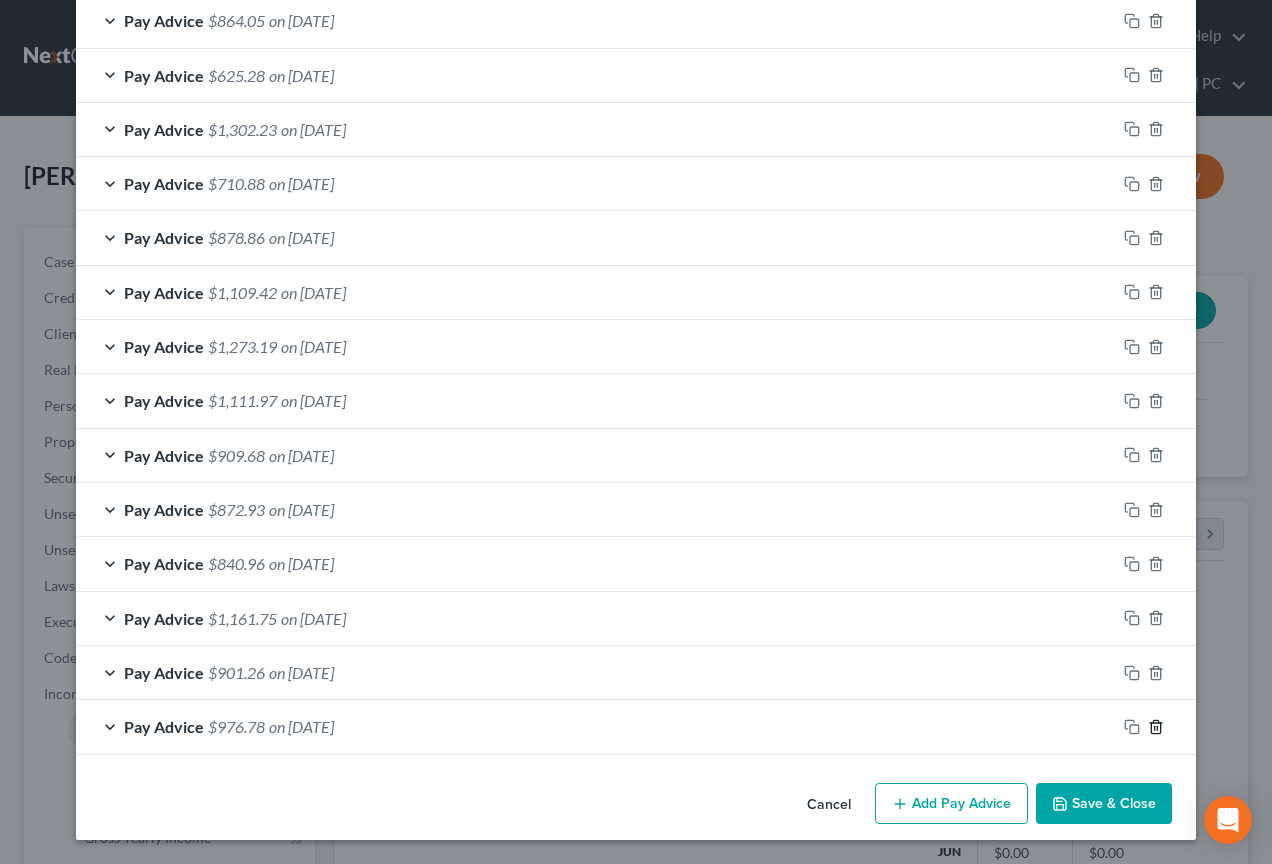 click 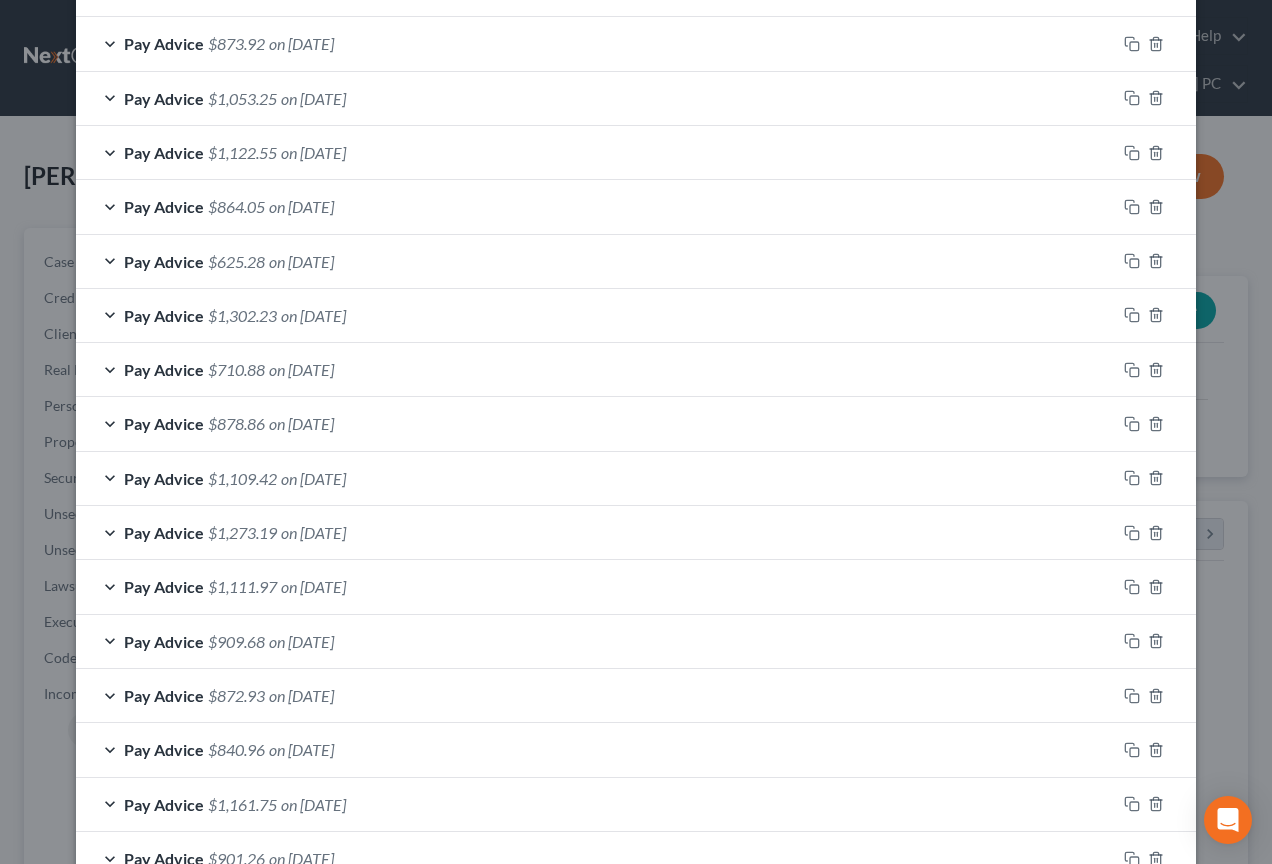 scroll, scrollTop: 1117, scrollLeft: 0, axis: vertical 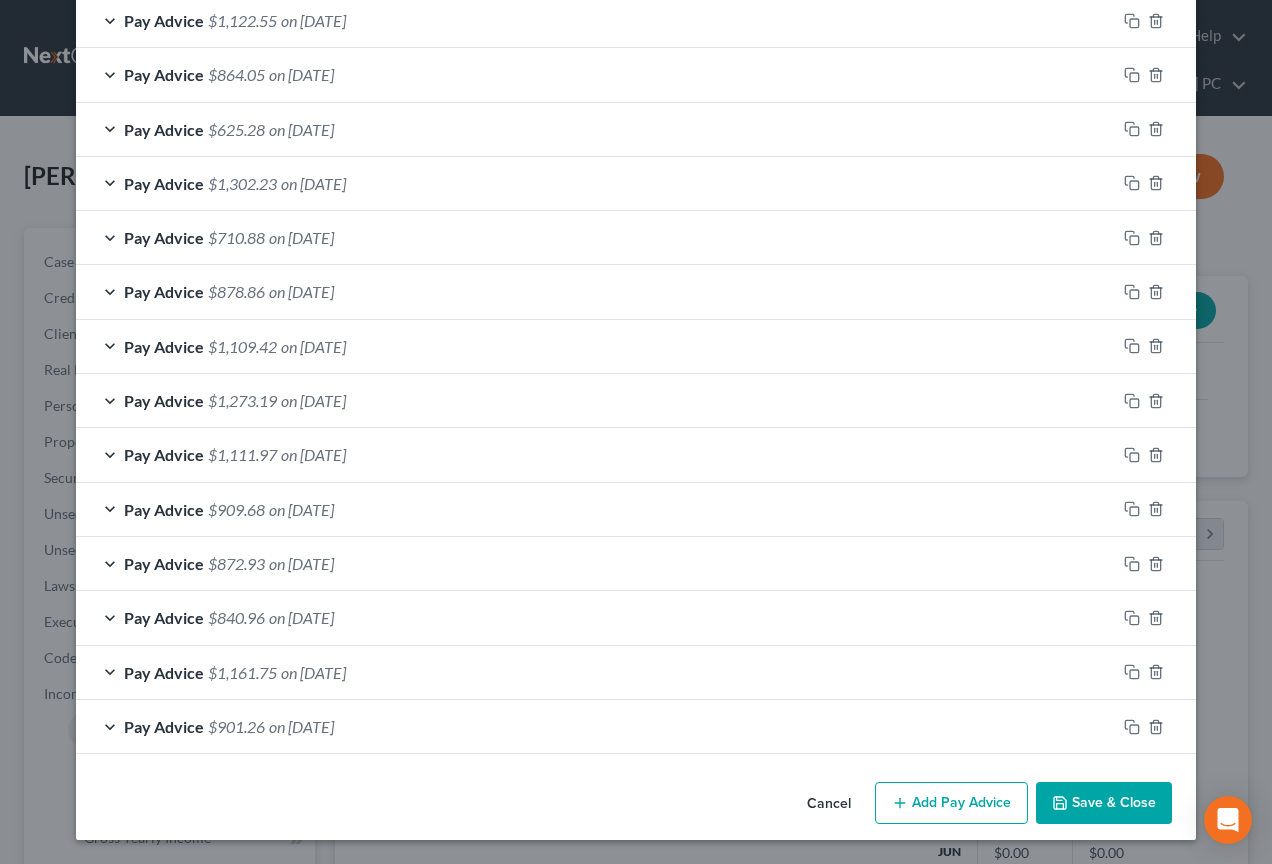click on "Add Pay Advice" at bounding box center [951, 803] 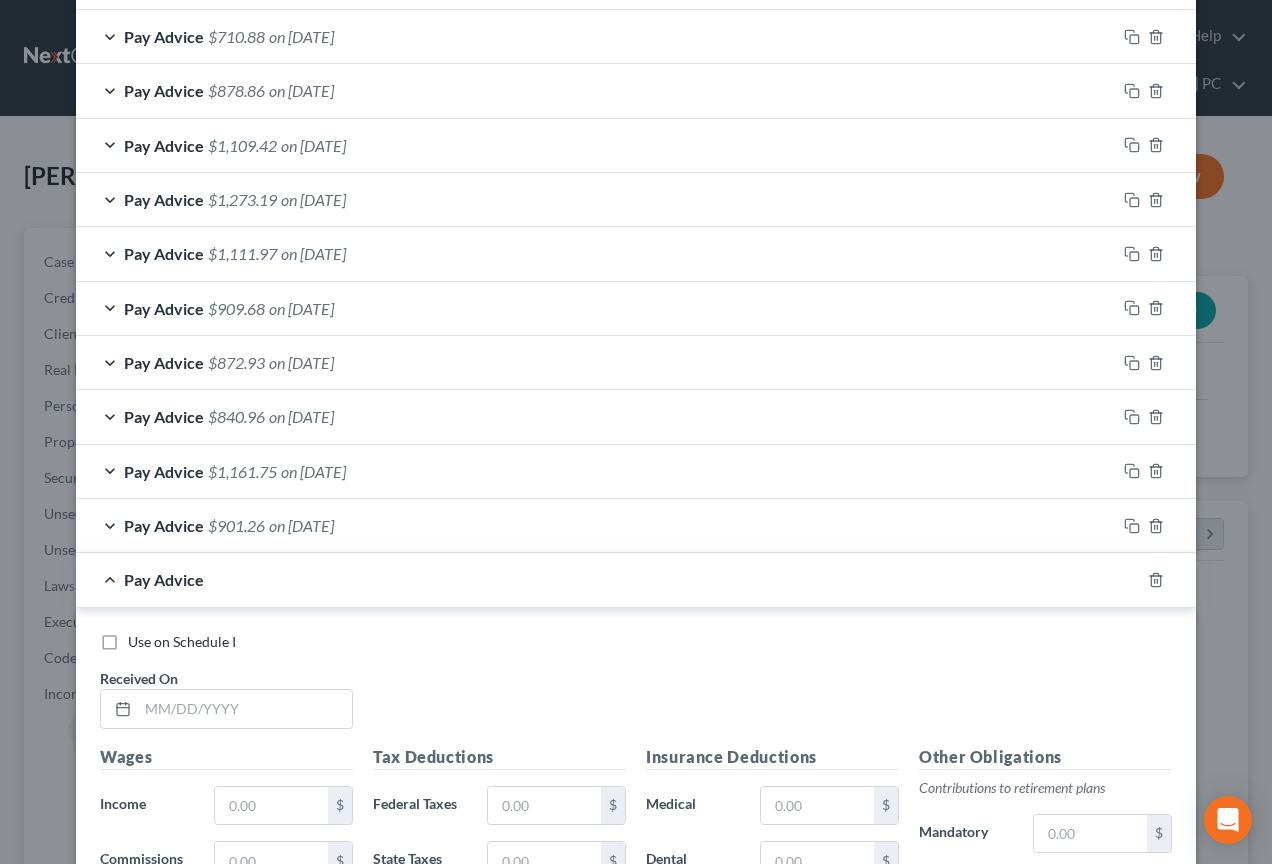 scroll, scrollTop: 1617, scrollLeft: 0, axis: vertical 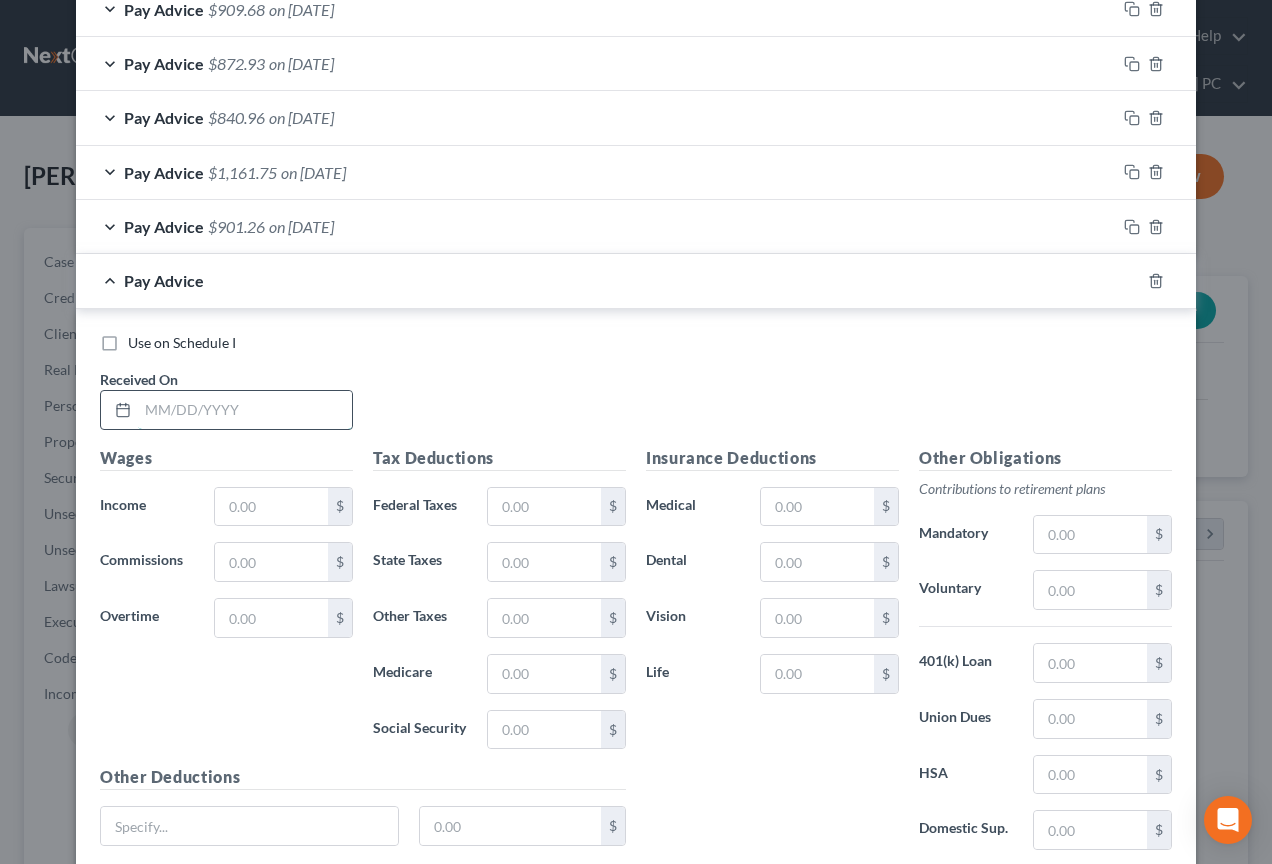 click at bounding box center [245, 410] 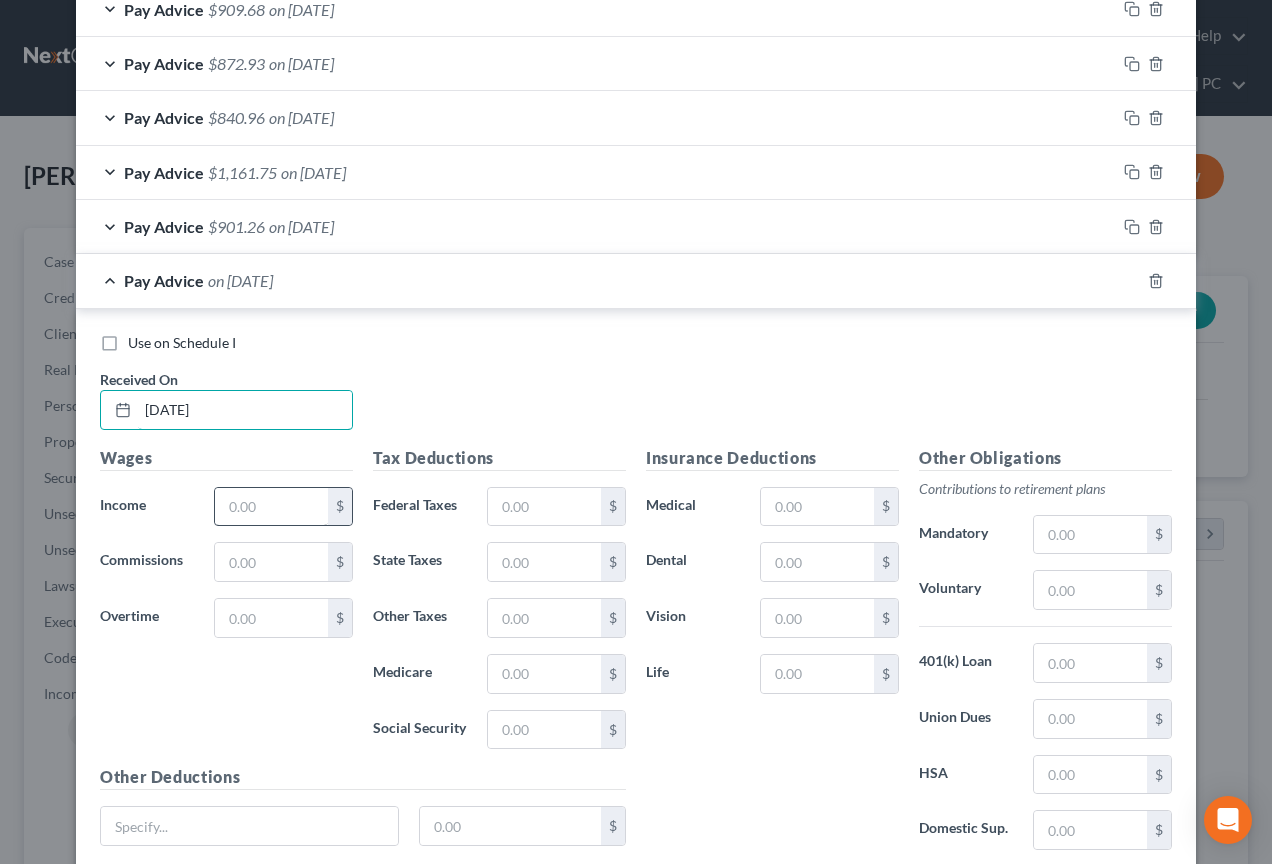 type on "[DATE]" 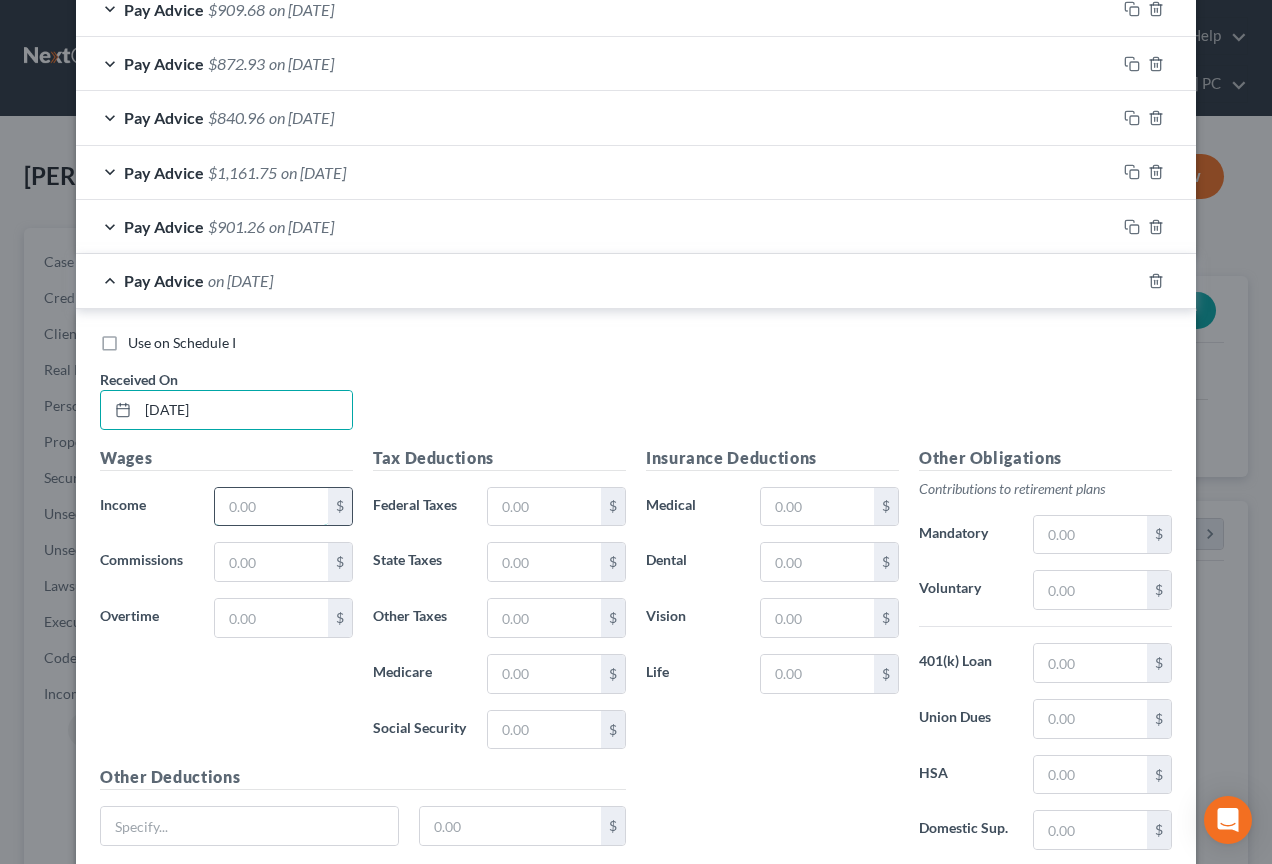 click at bounding box center (271, 507) 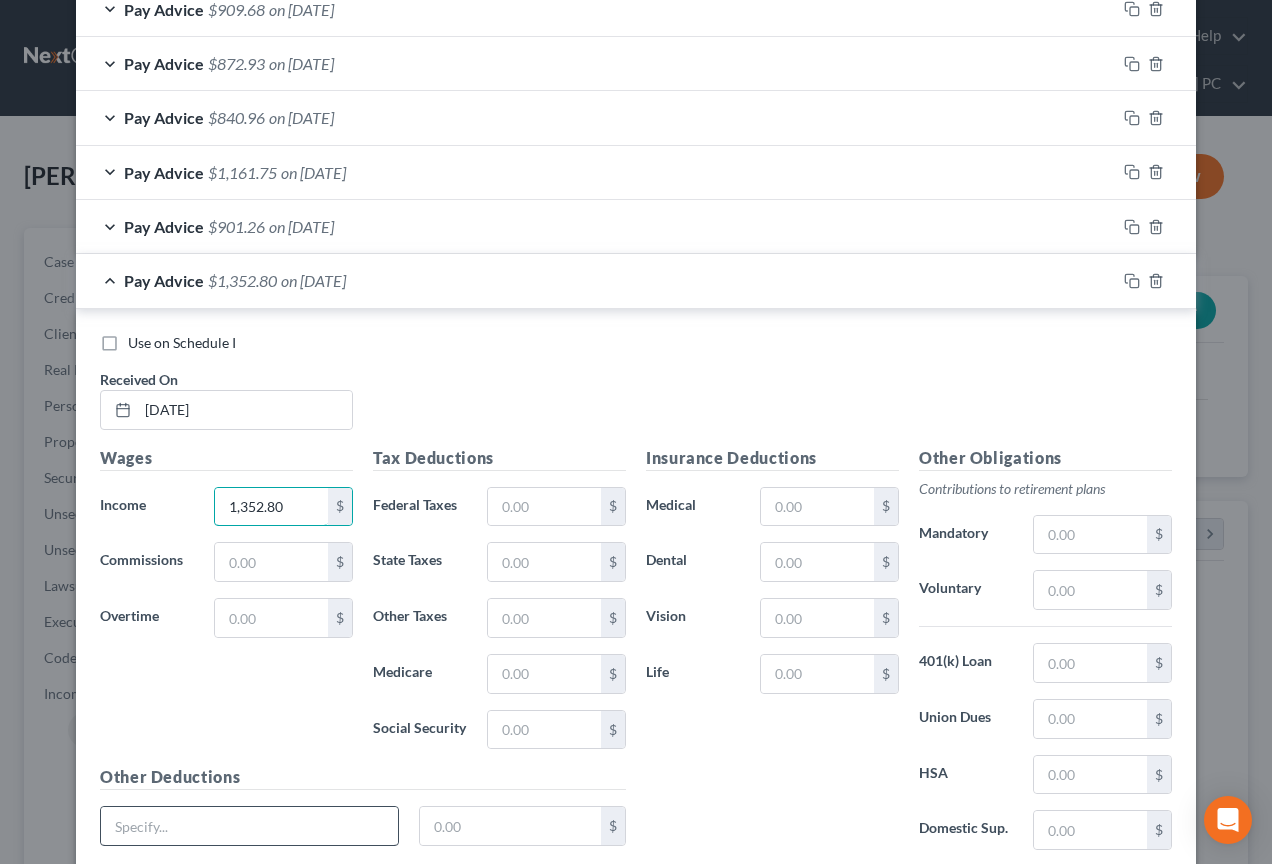 type on "1,352.80" 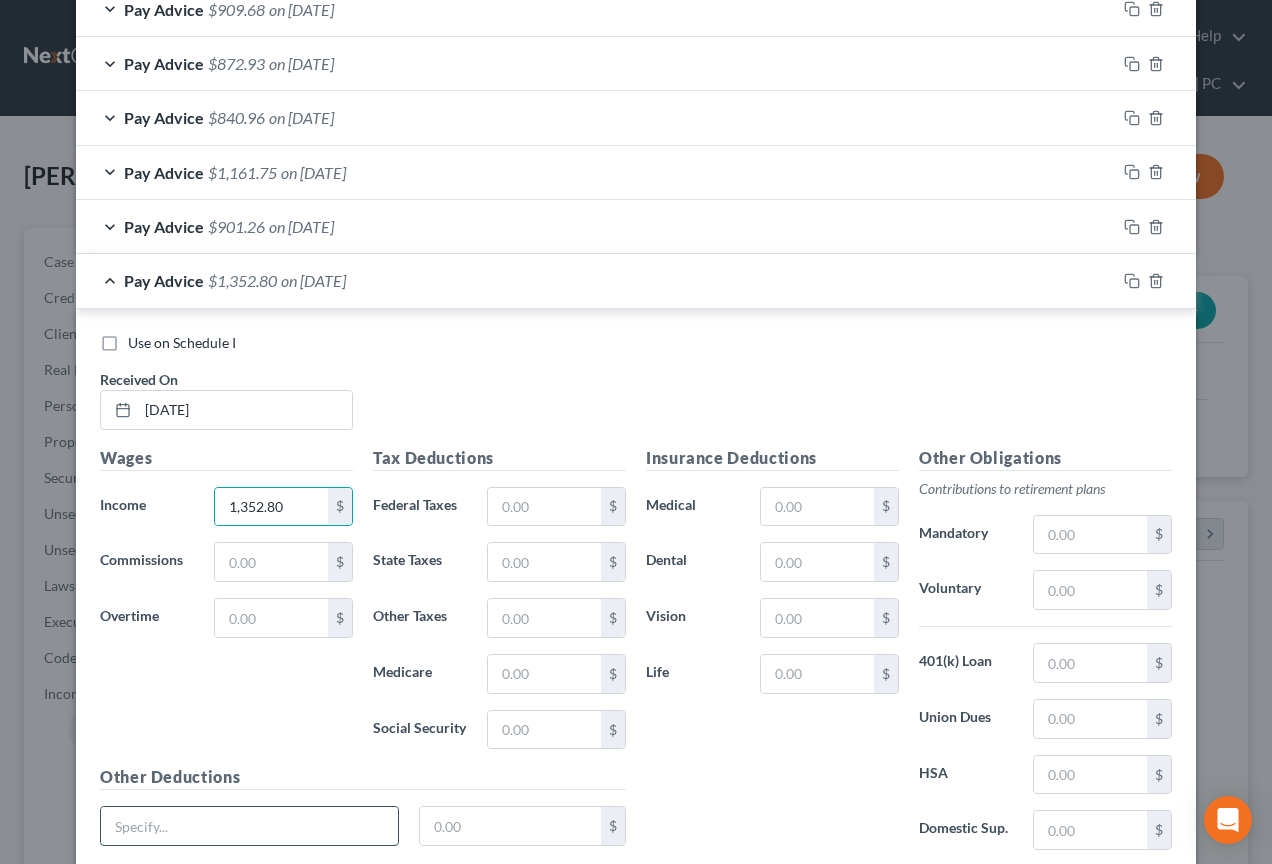 click at bounding box center (249, 826) 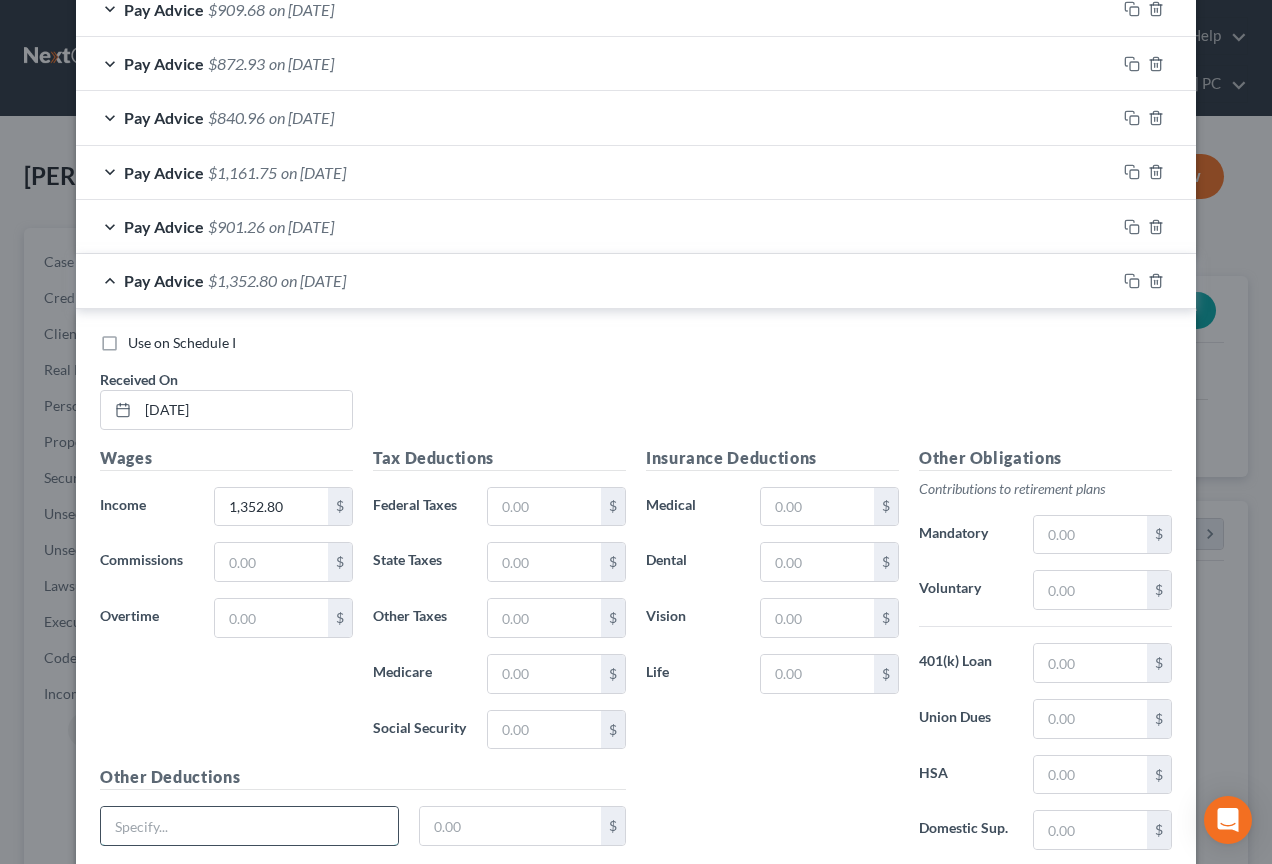 type on "e" 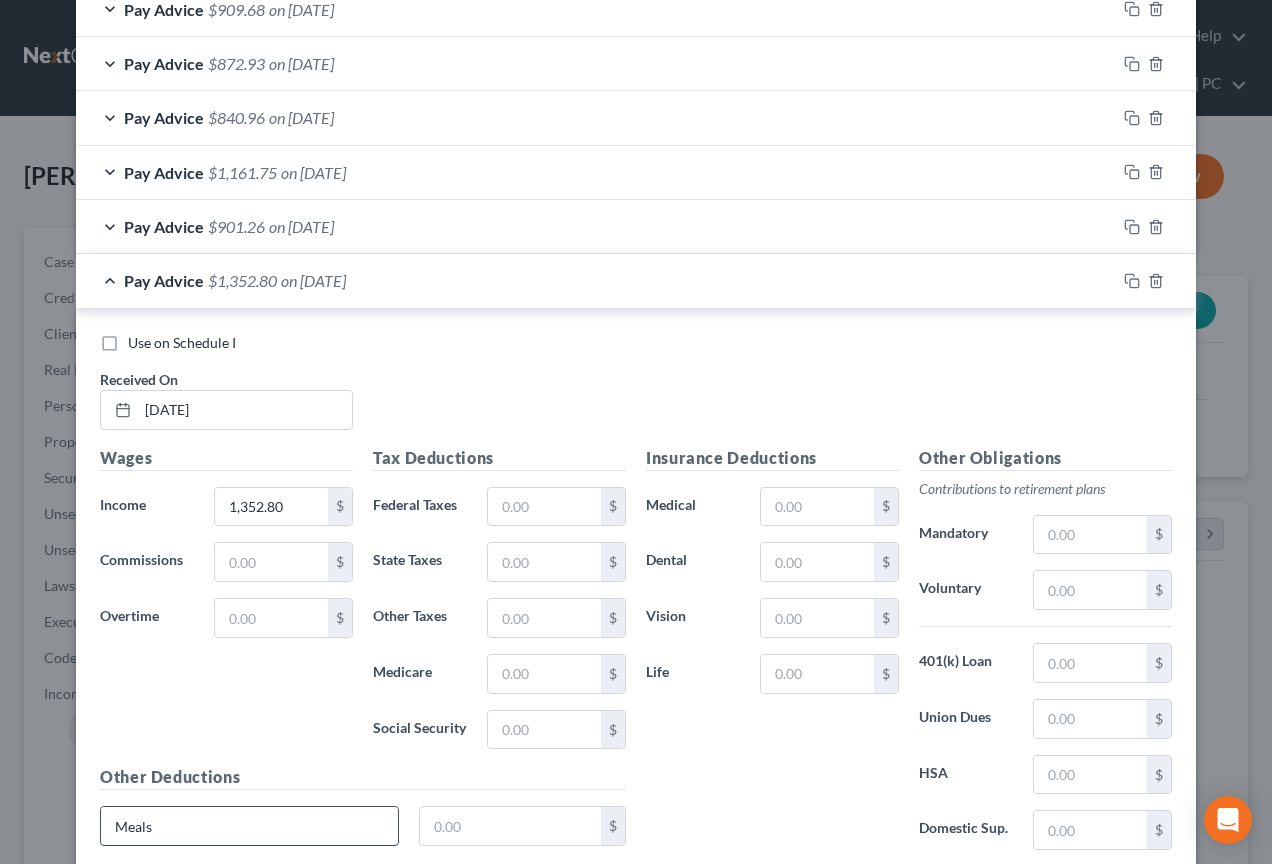 type on "Meals" 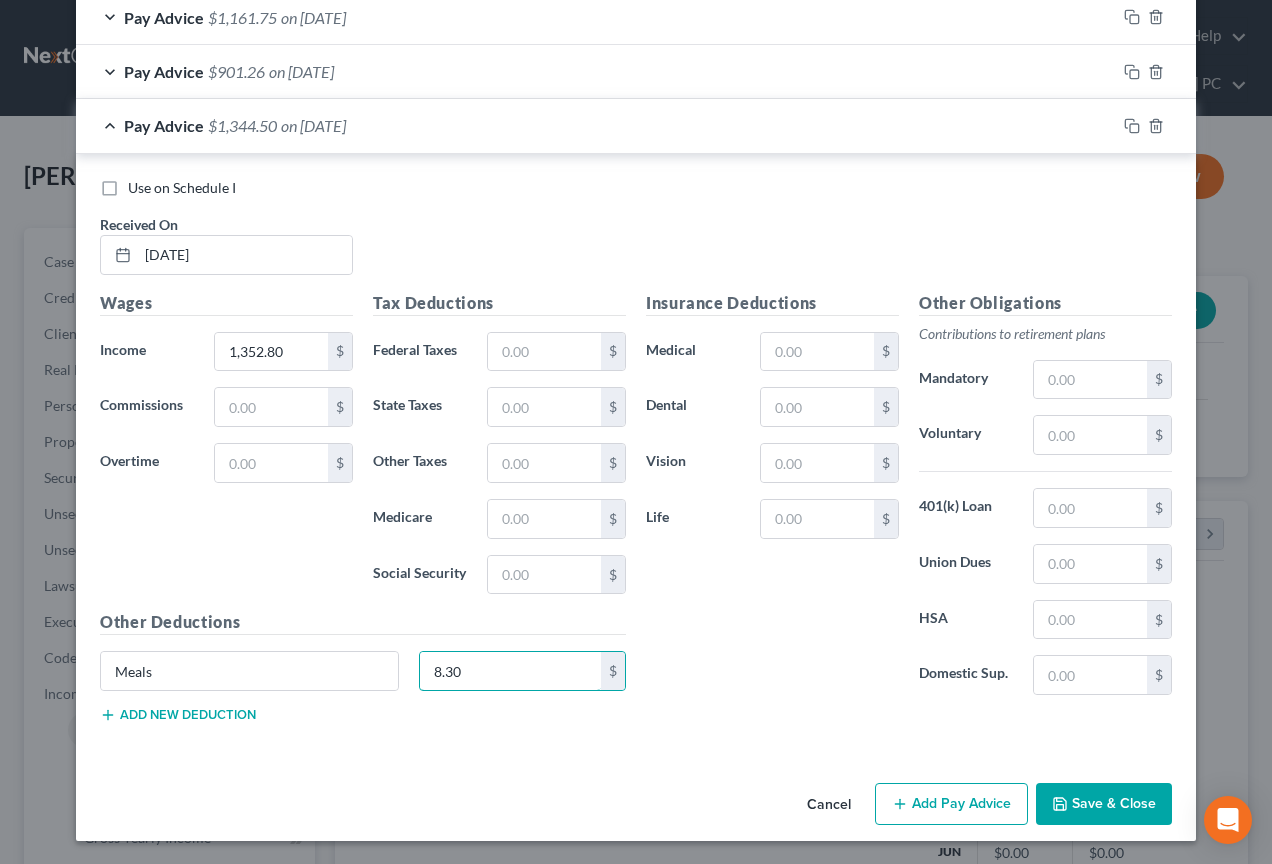 scroll, scrollTop: 1773, scrollLeft: 0, axis: vertical 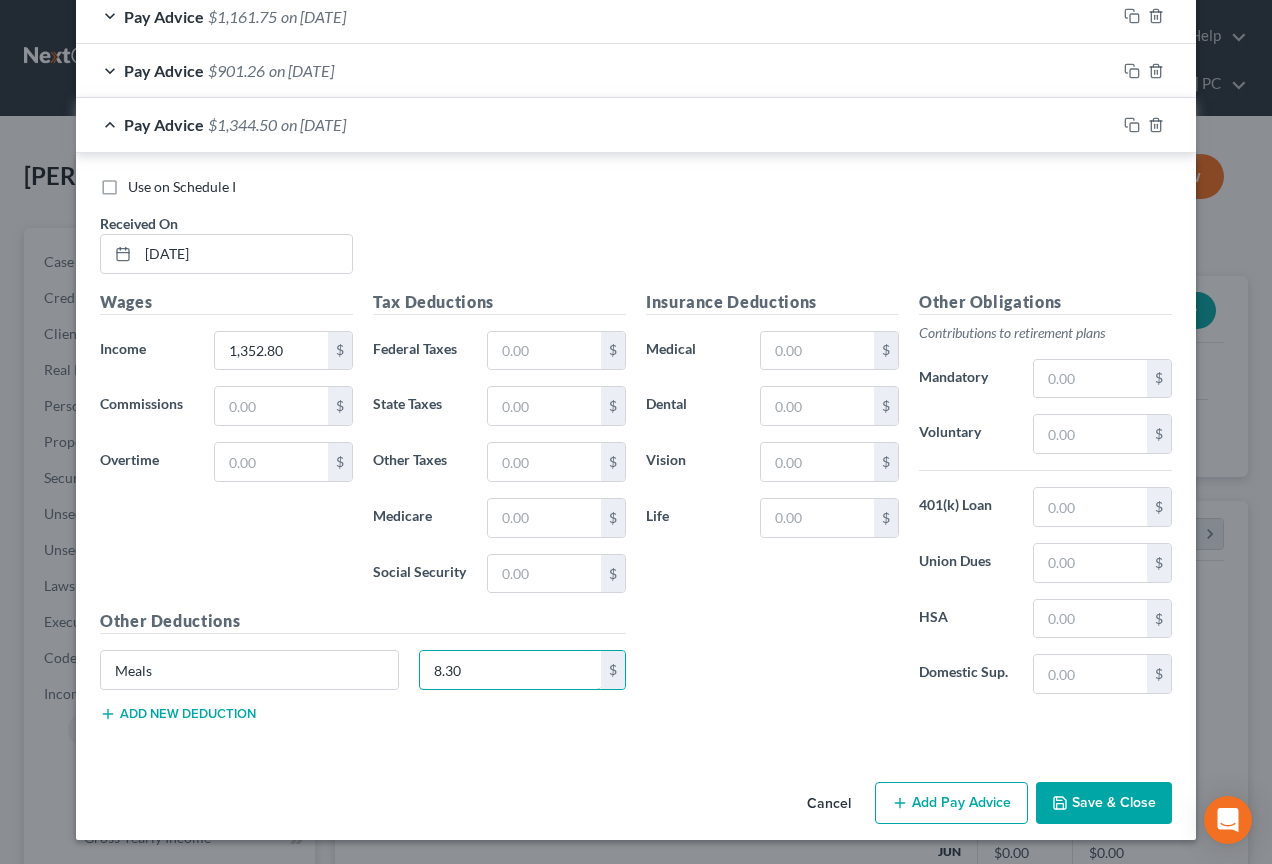 type on "8.30" 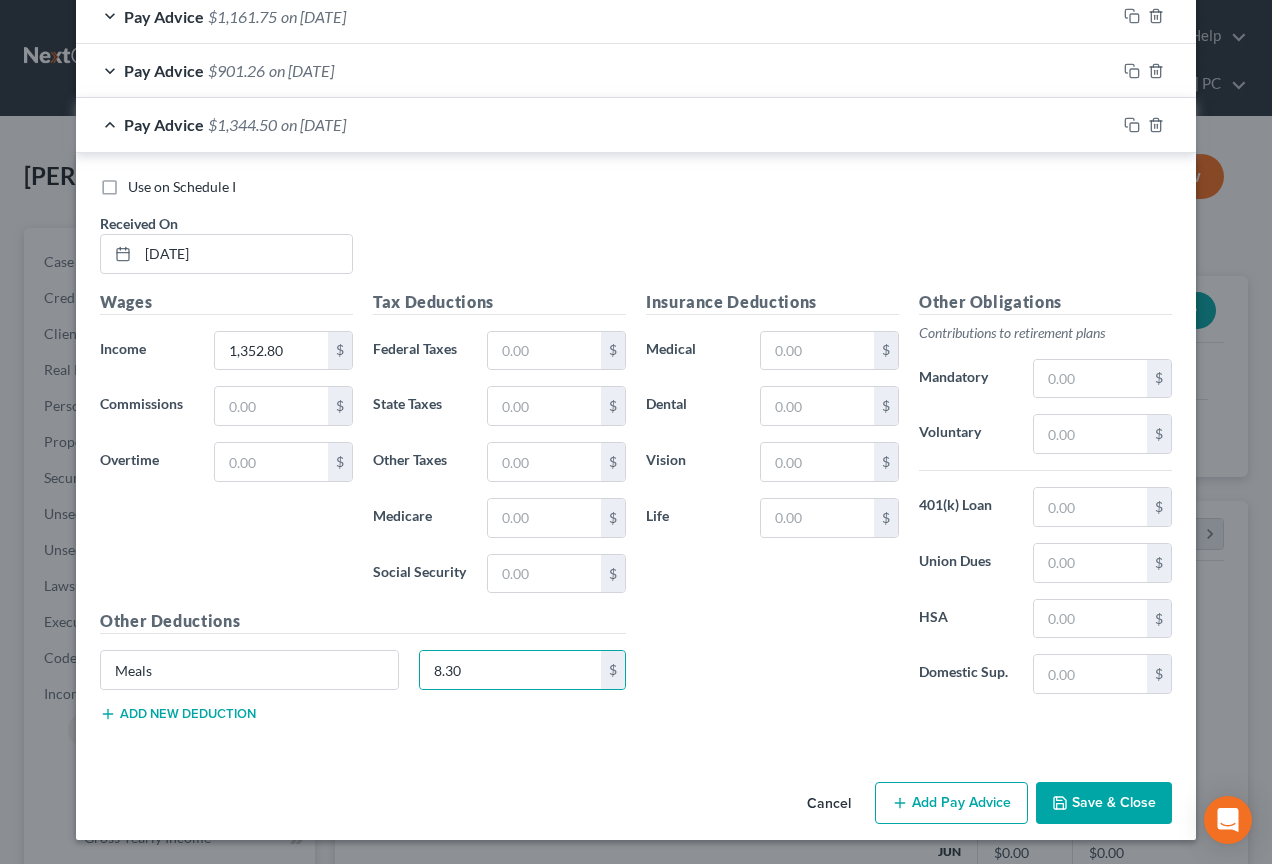click on "Add new deduction" at bounding box center (178, 714) 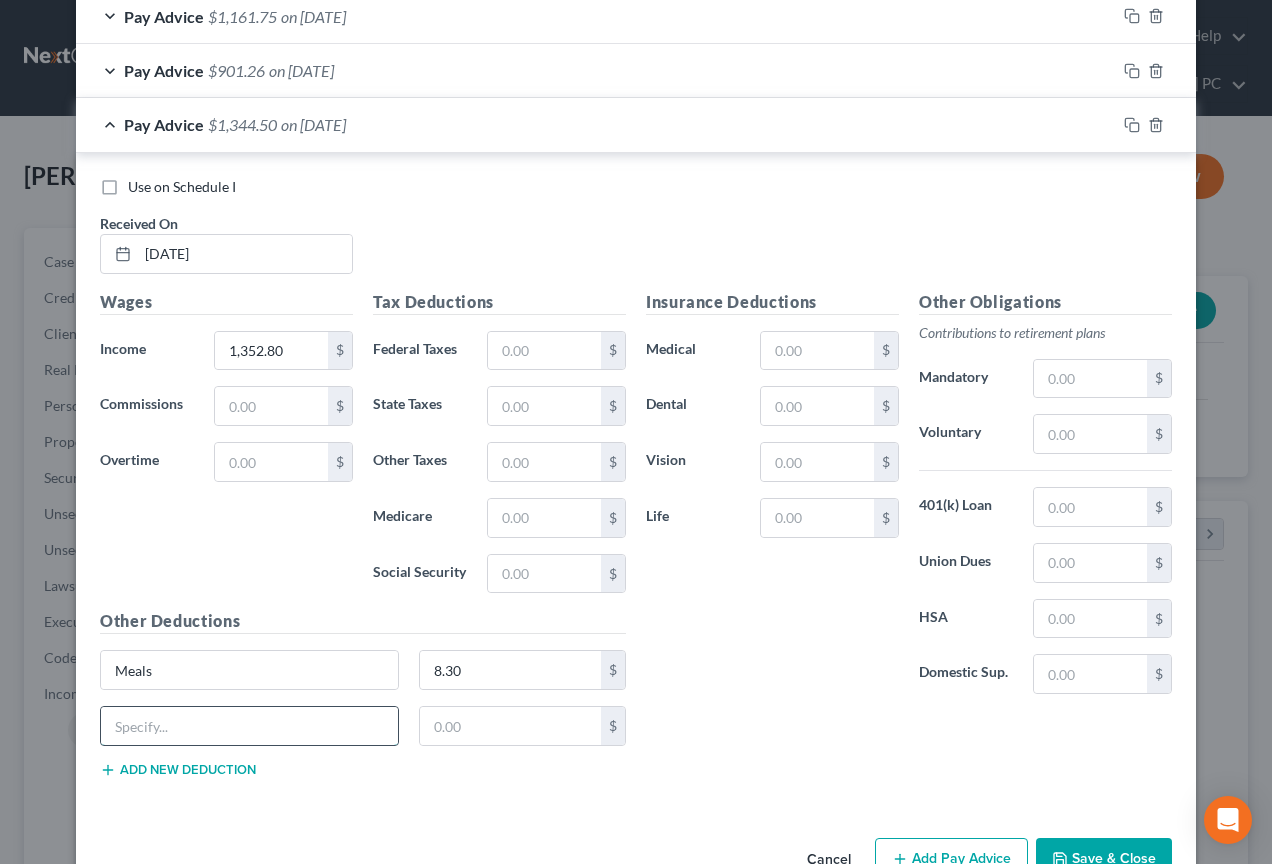 click at bounding box center [249, 726] 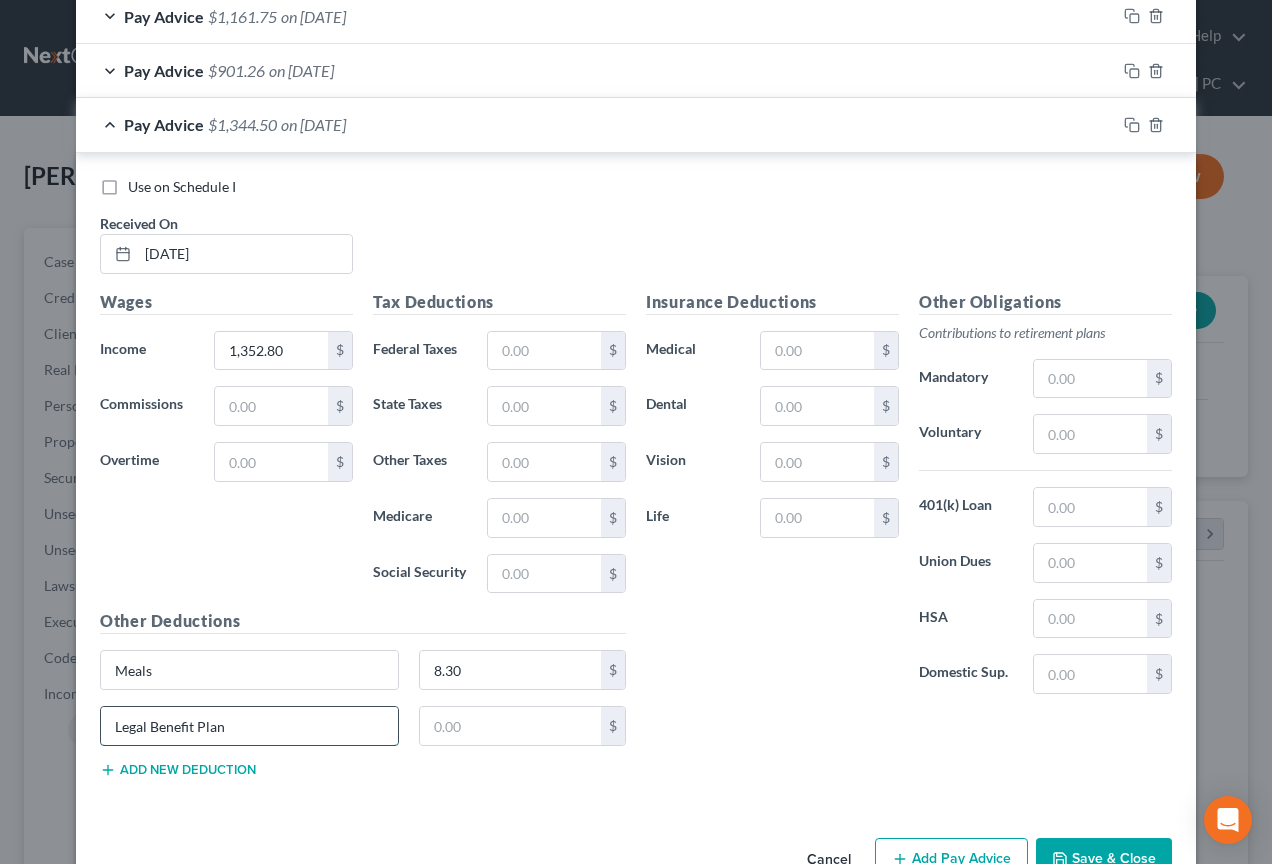 type on "Legal Benefit Plan" 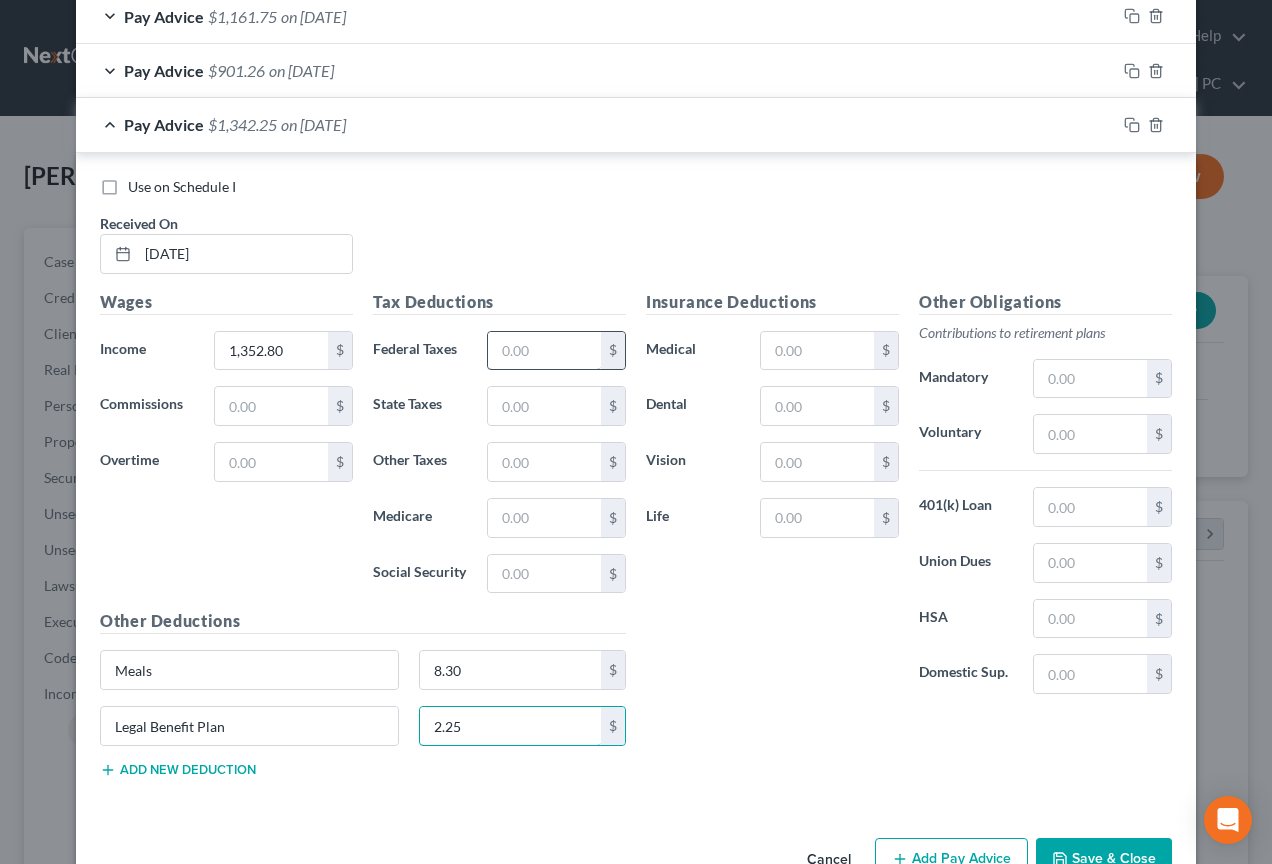type on "2.25" 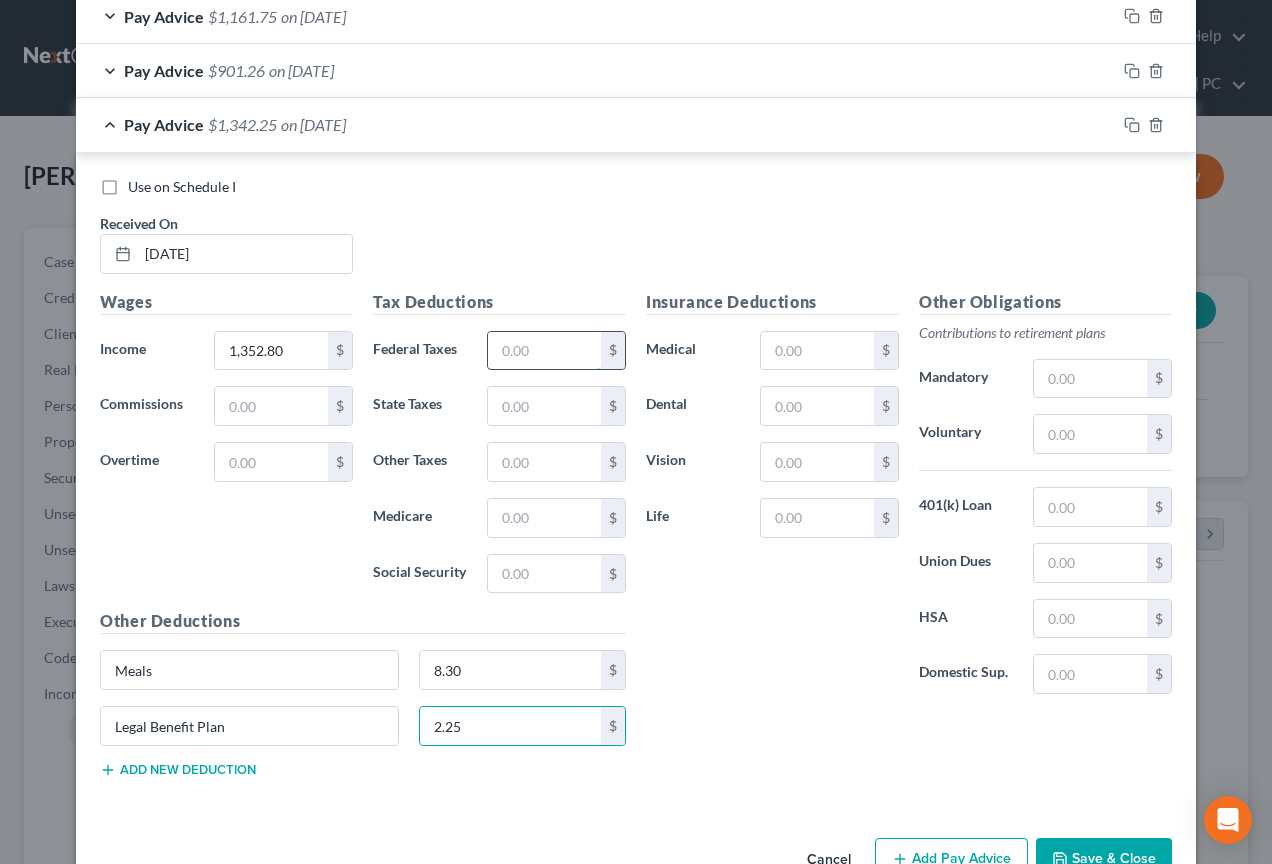 click at bounding box center [544, 351] 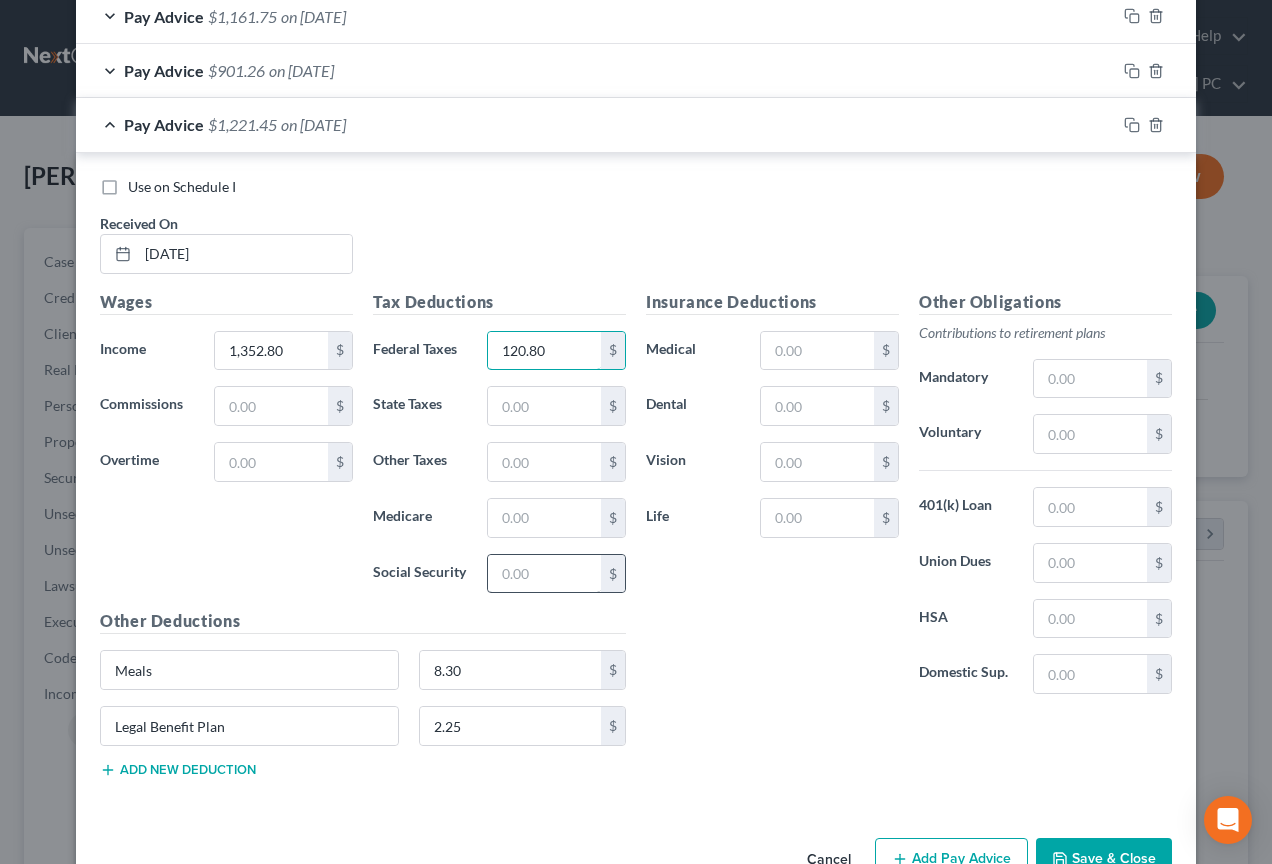 type on "120.80" 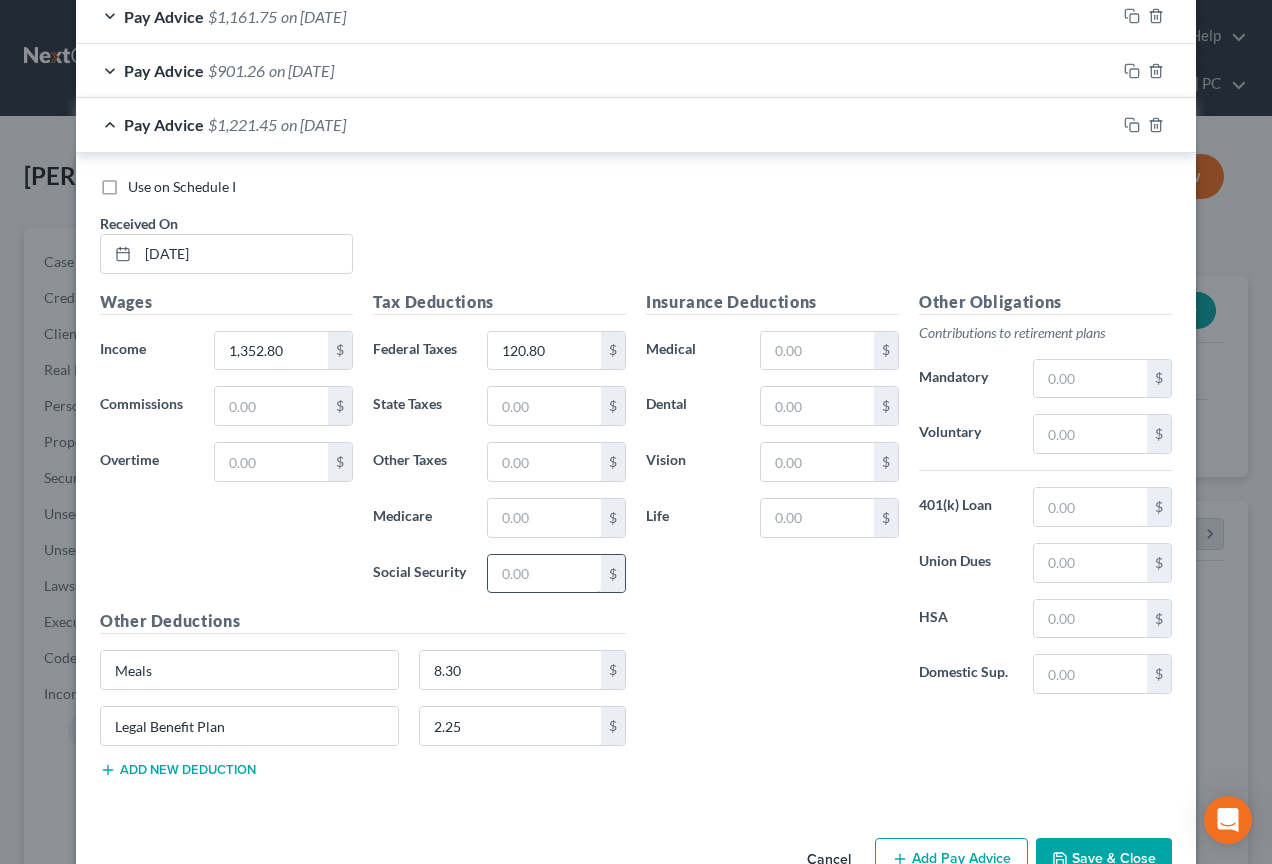 click at bounding box center (544, 574) 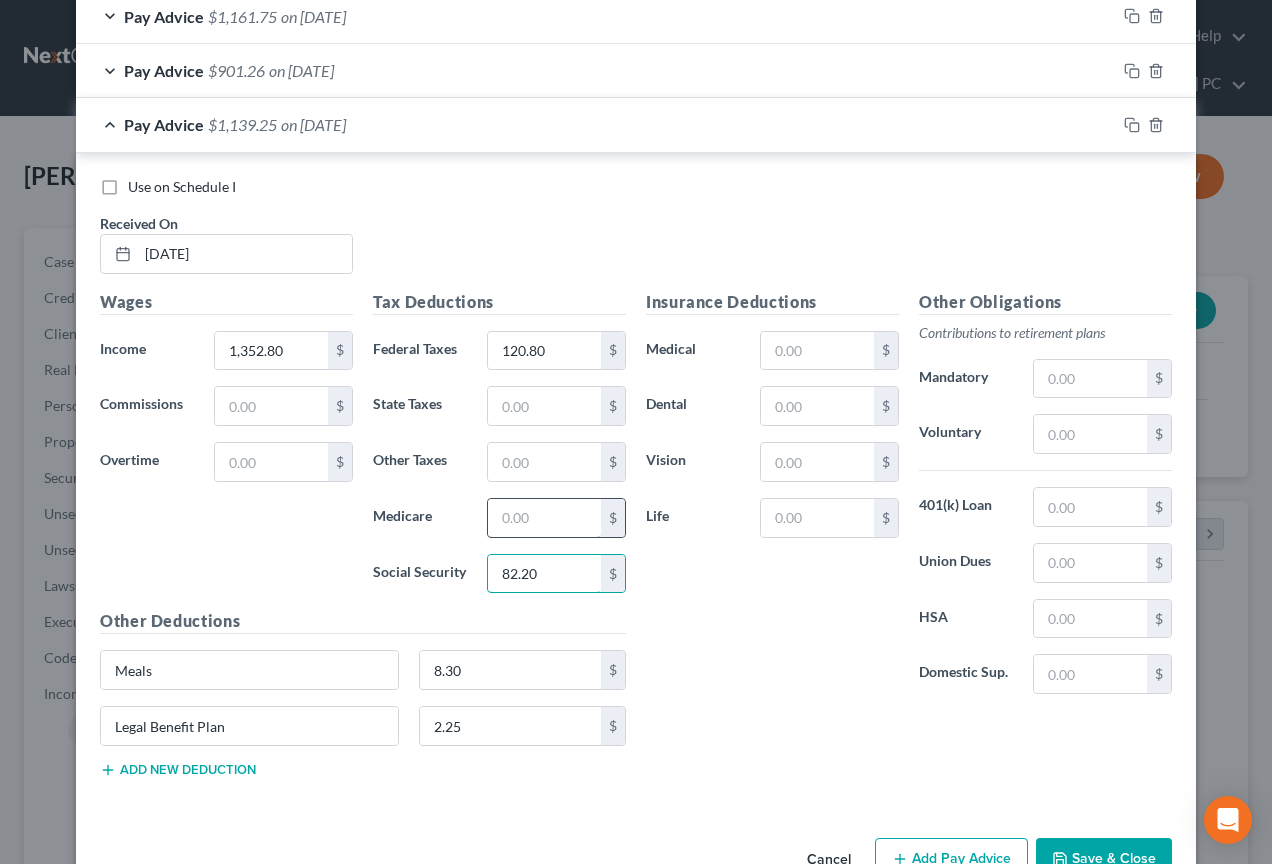 type on "82.20" 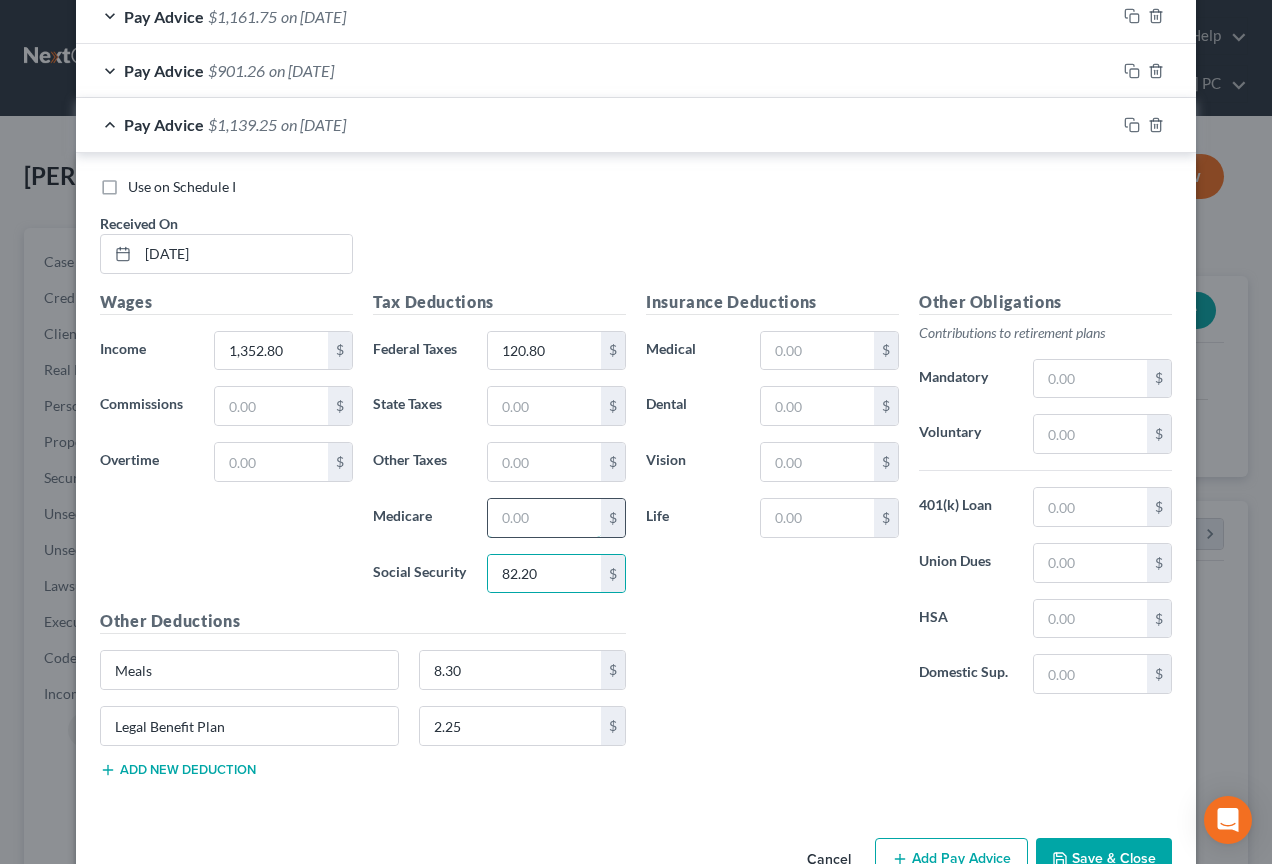 click at bounding box center (544, 518) 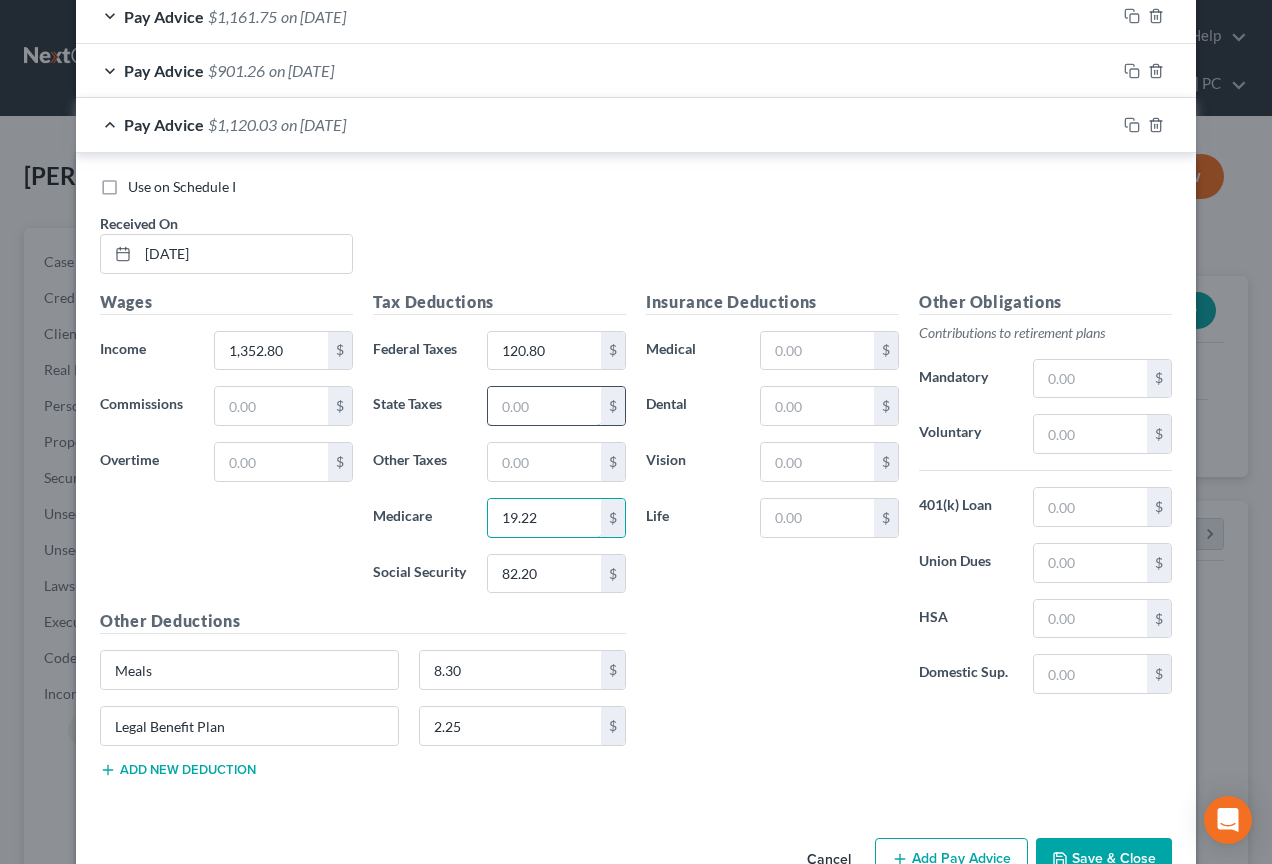 type on "19.22" 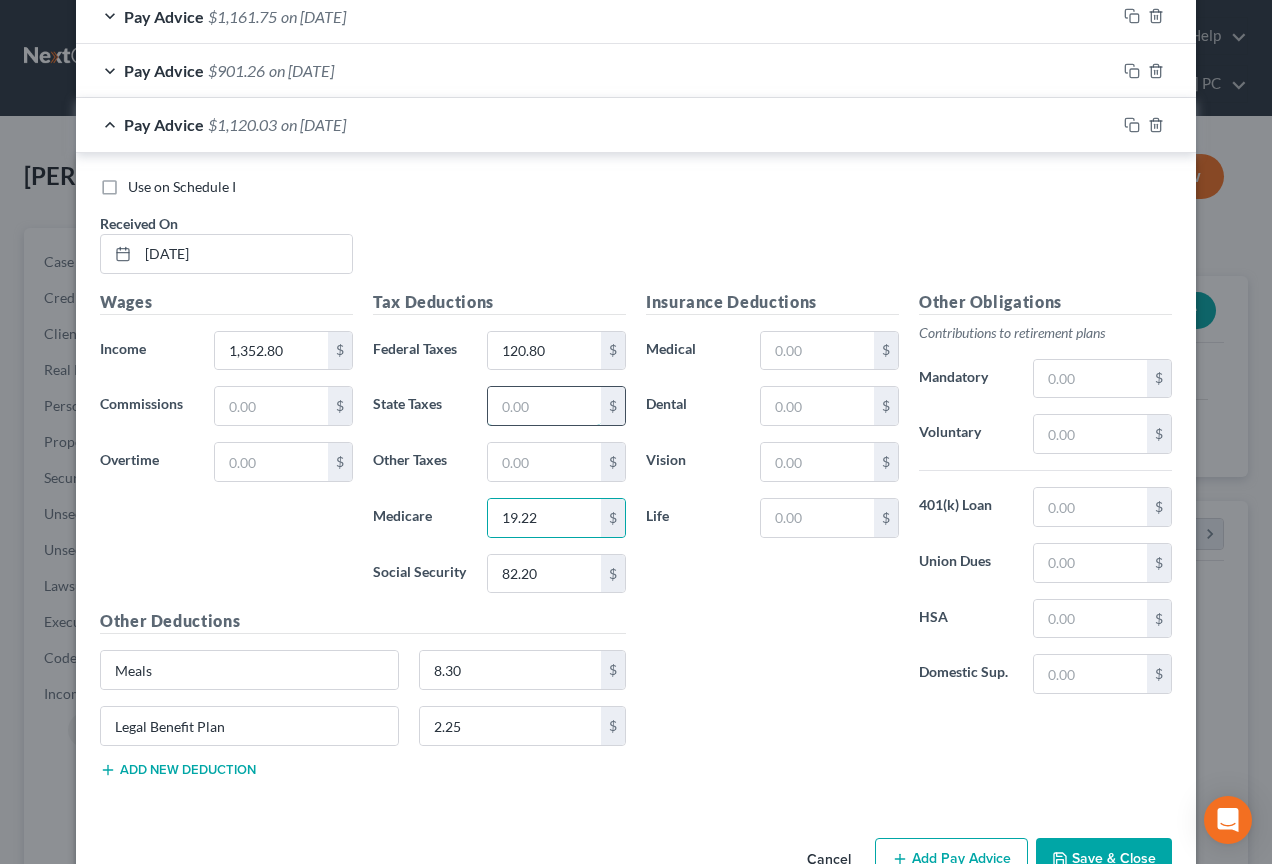 click at bounding box center (544, 406) 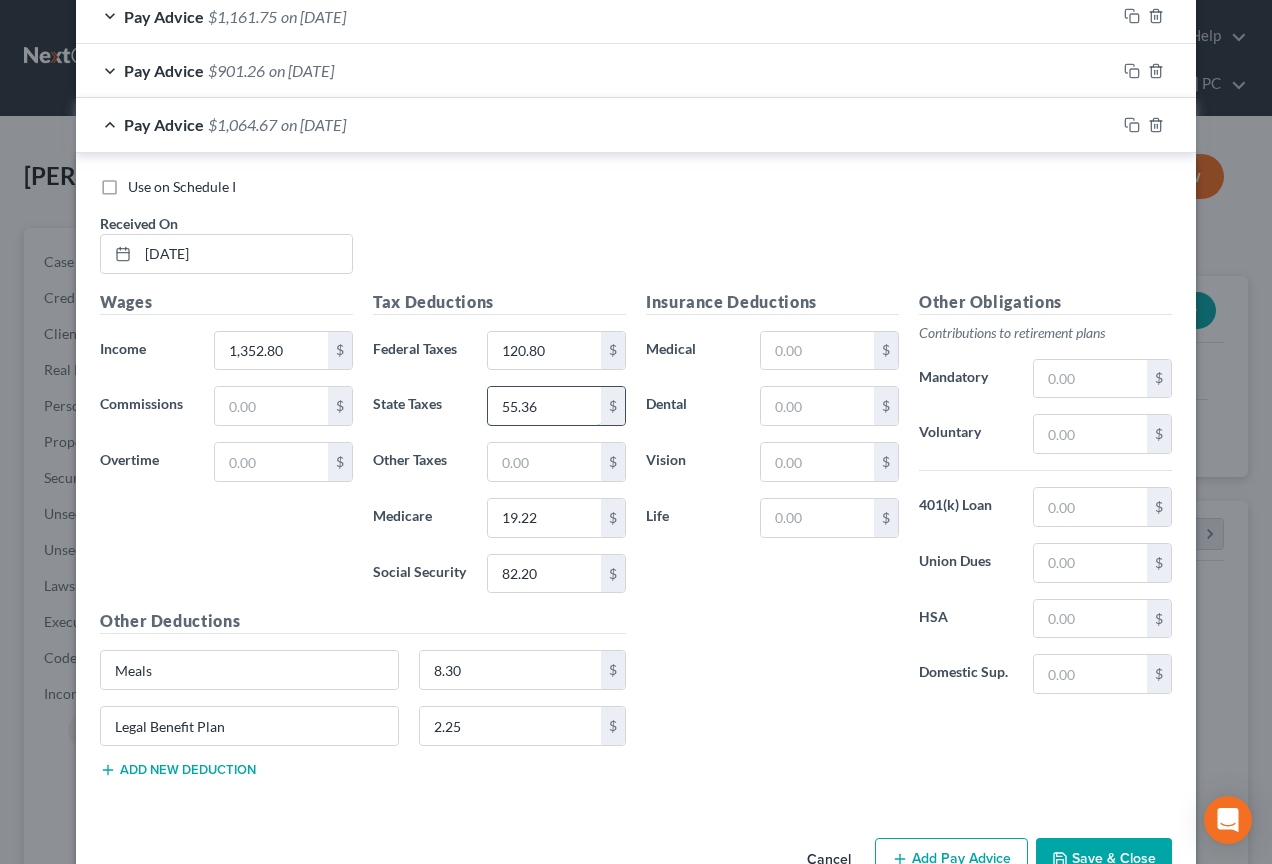 type on "55.36" 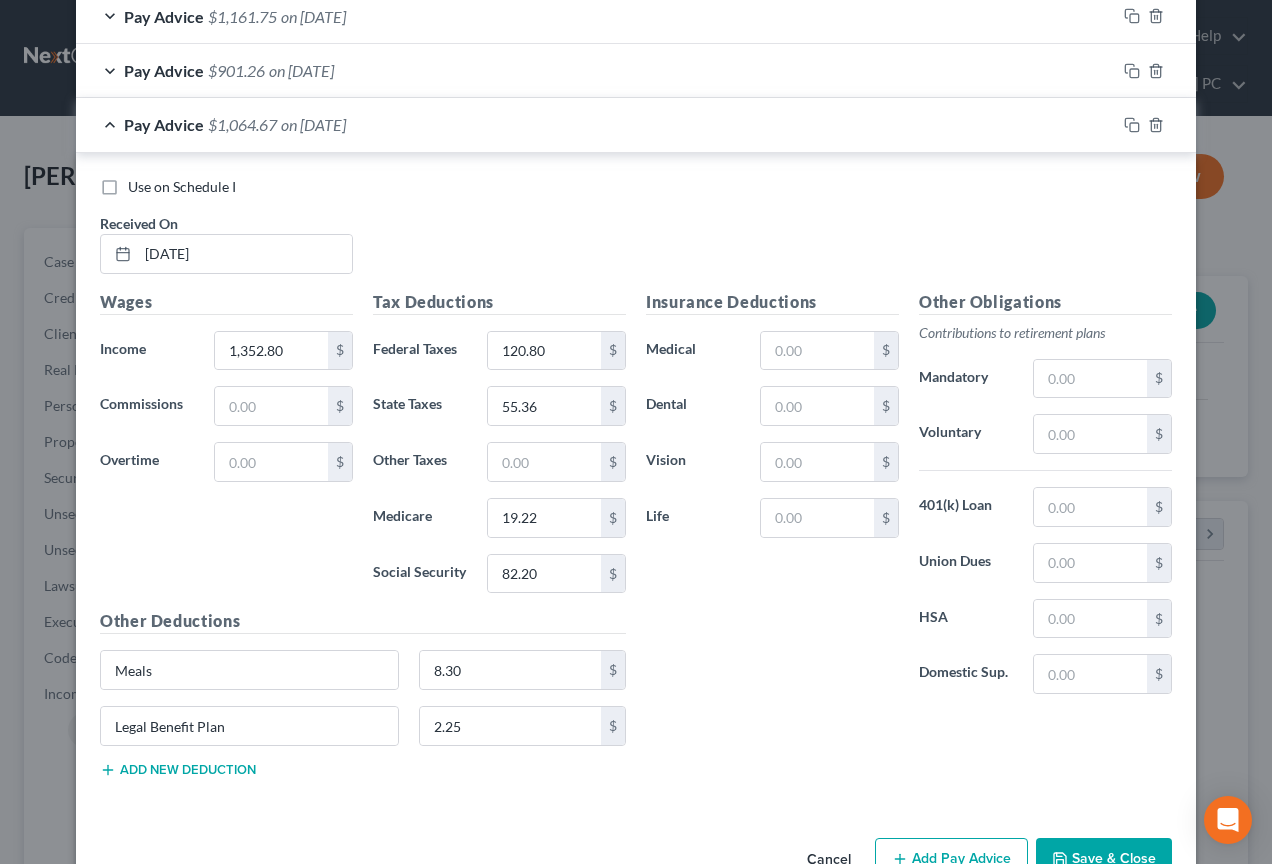 click on "Add new deduction" at bounding box center (178, 770) 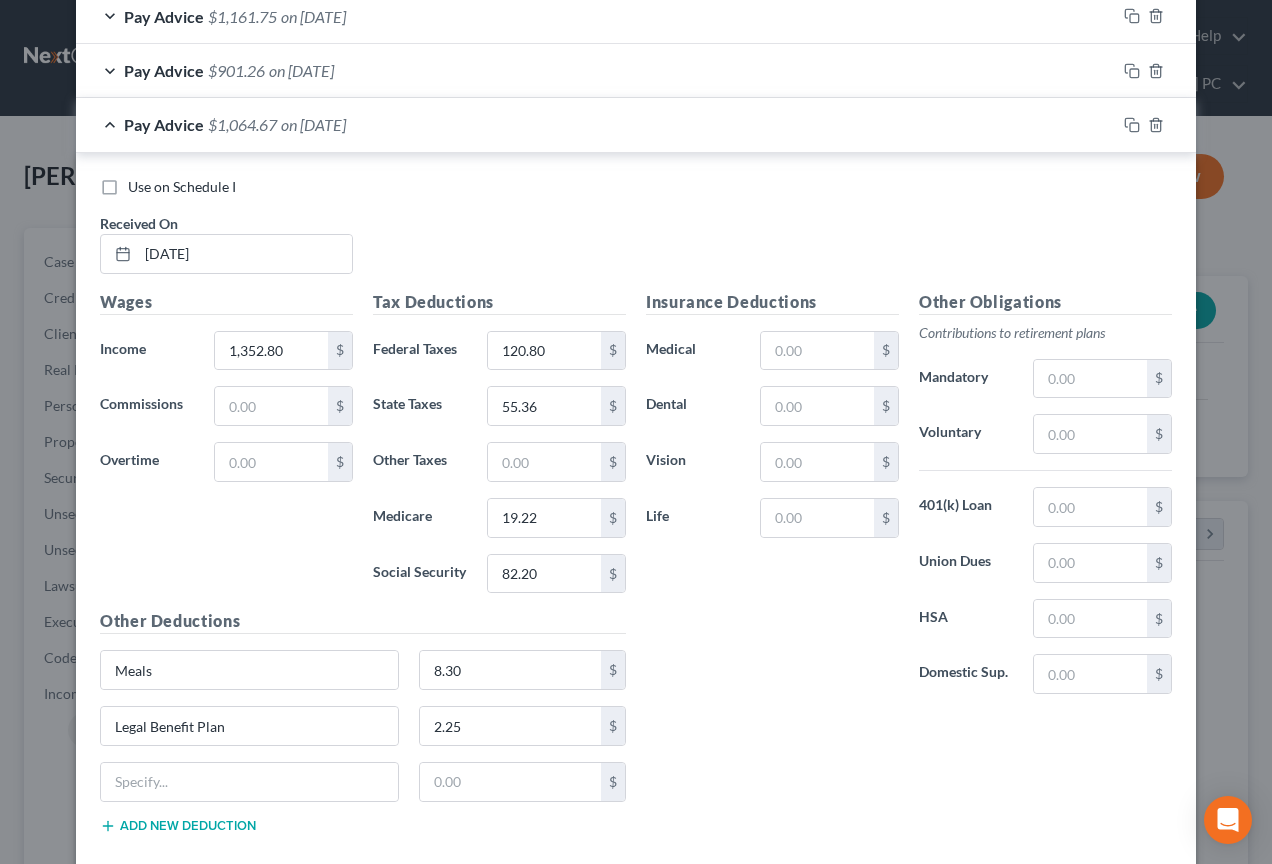 type 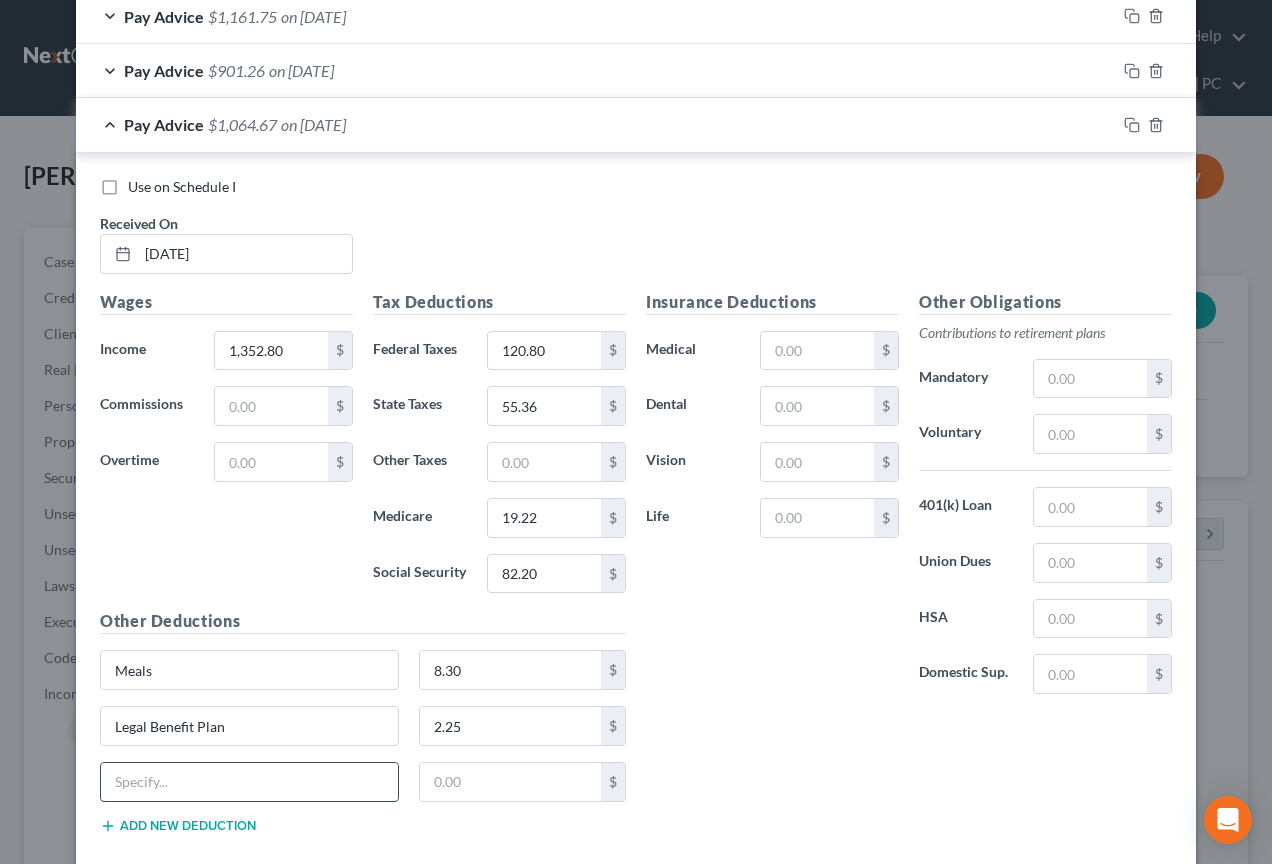 click at bounding box center (249, 782) 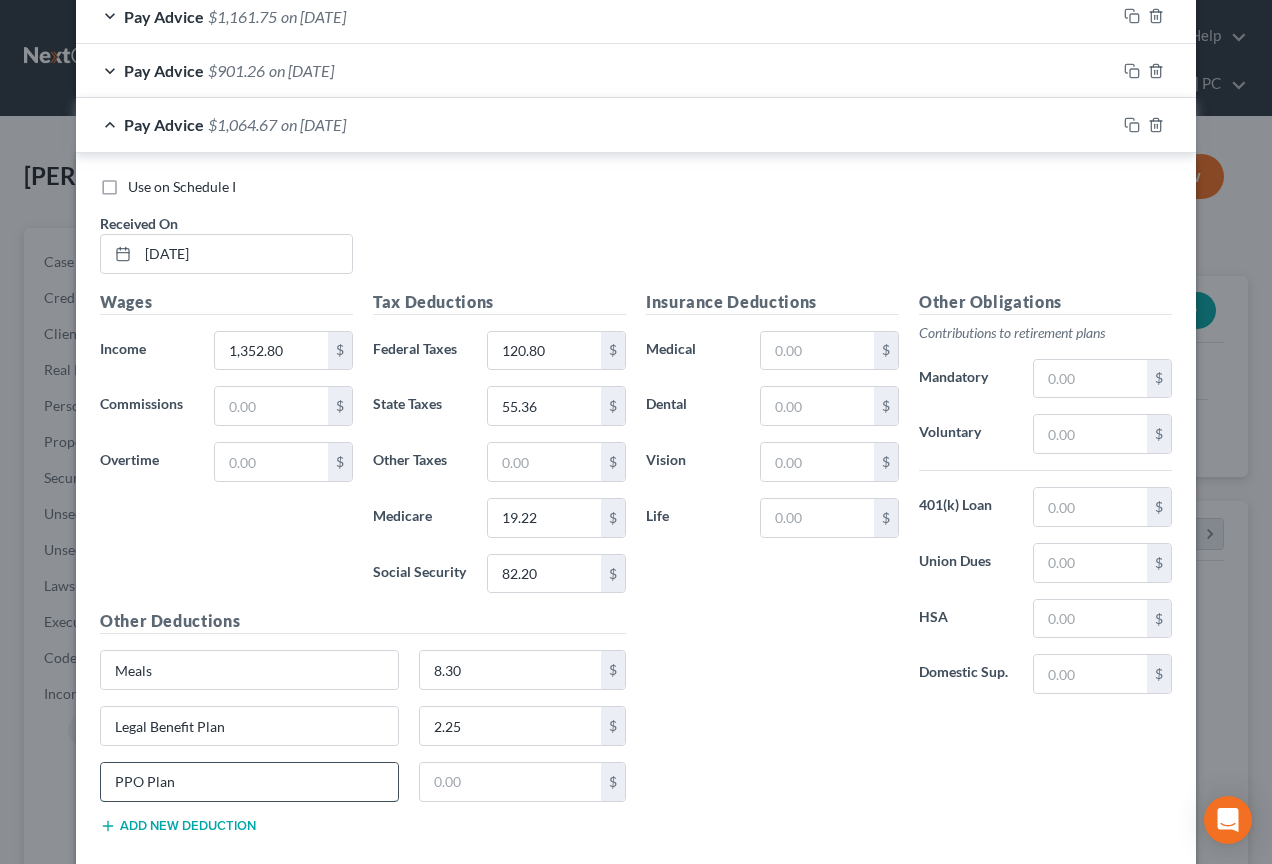 type on "PPO Plan" 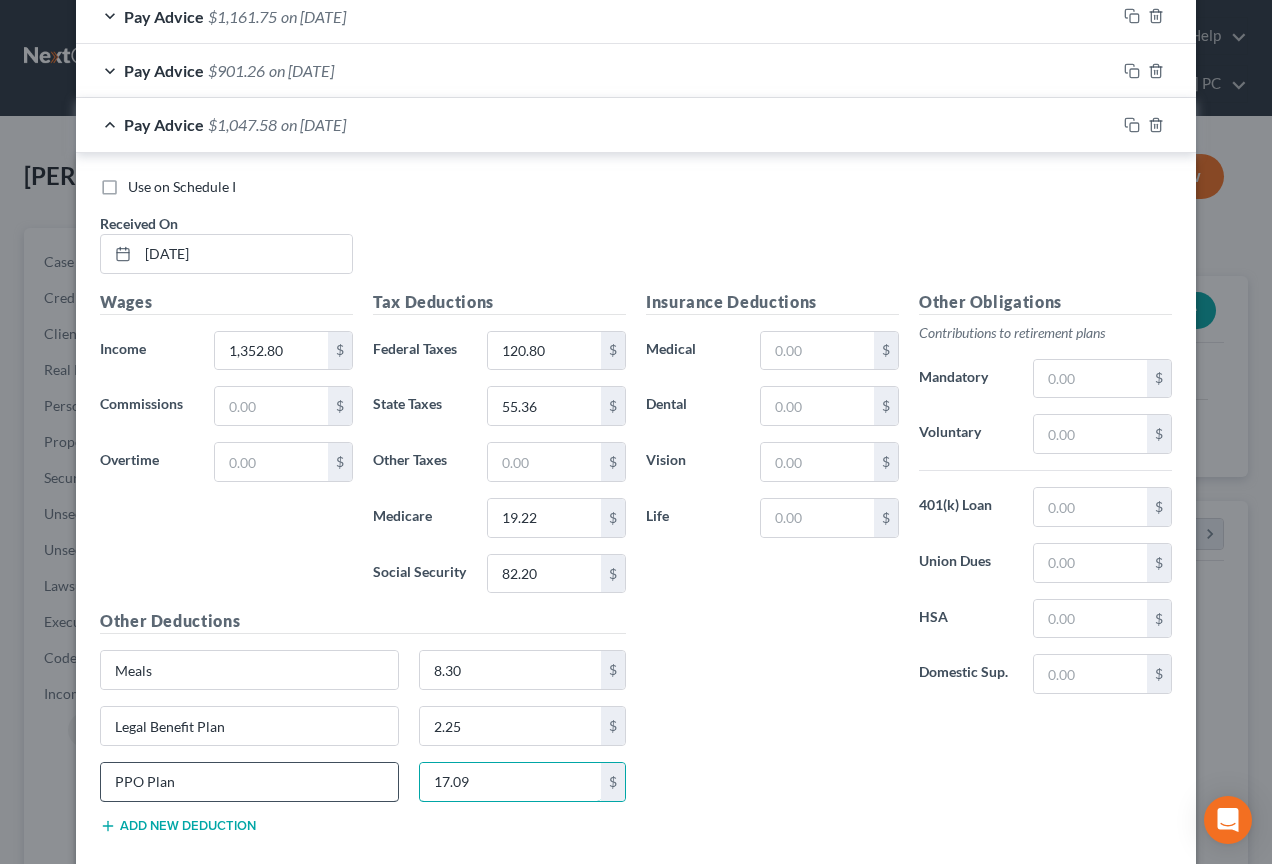 type on "17.09" 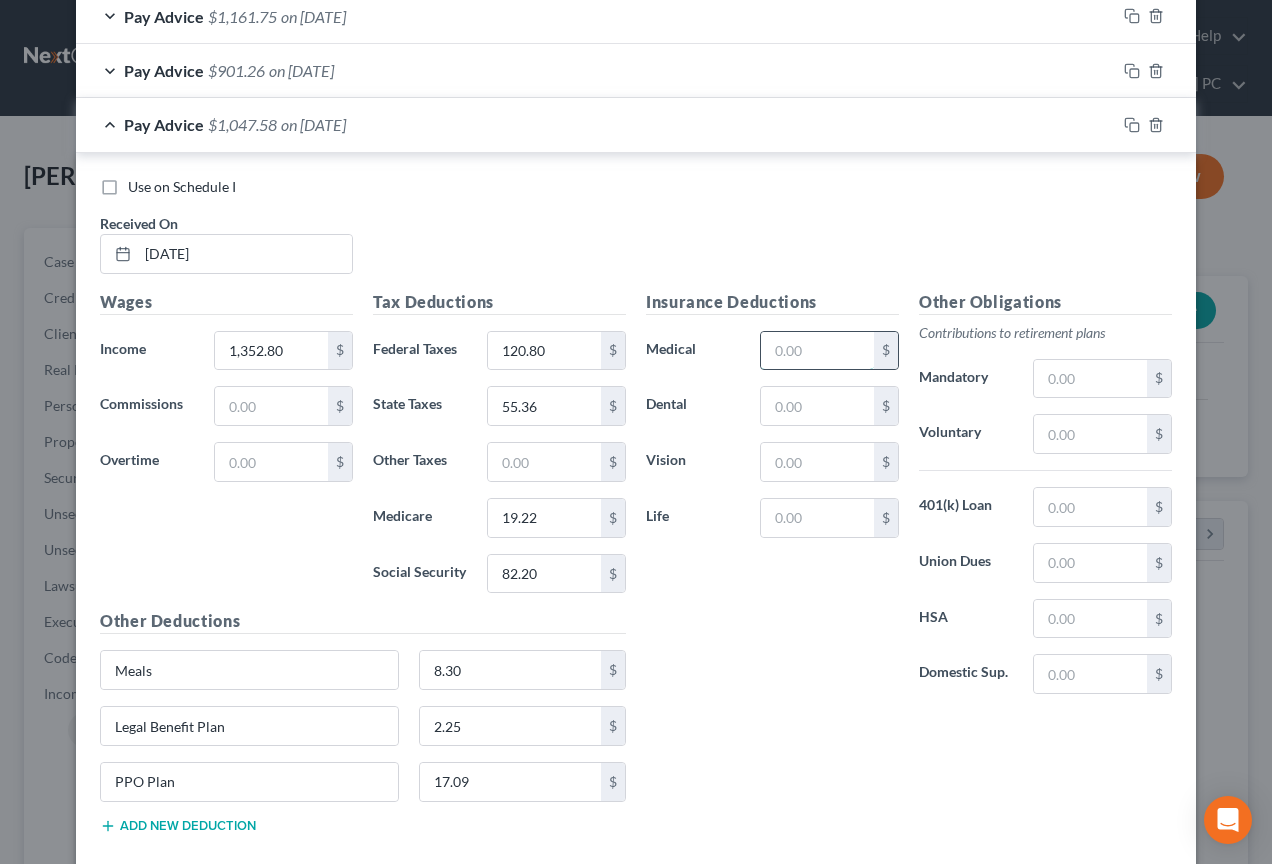 click at bounding box center [817, 351] 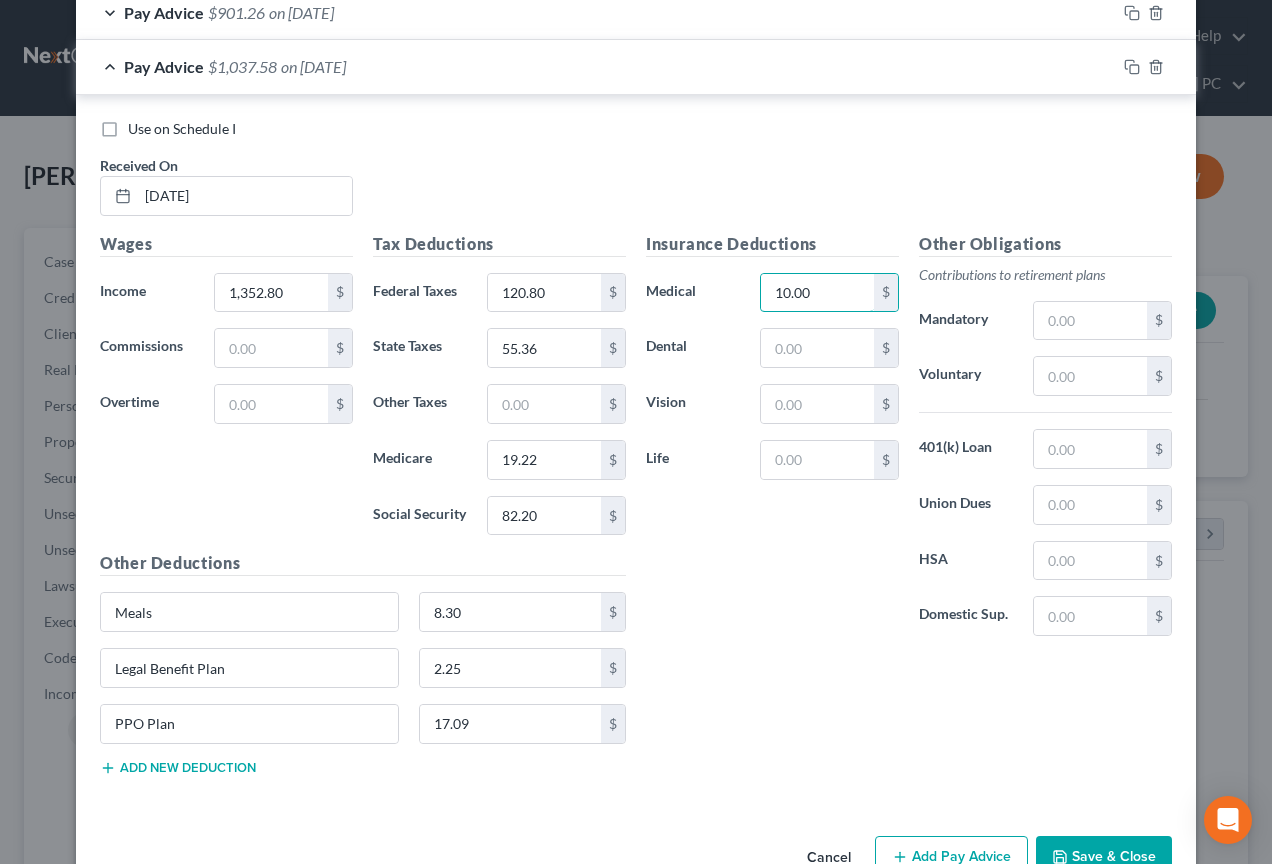 scroll, scrollTop: 1884, scrollLeft: 0, axis: vertical 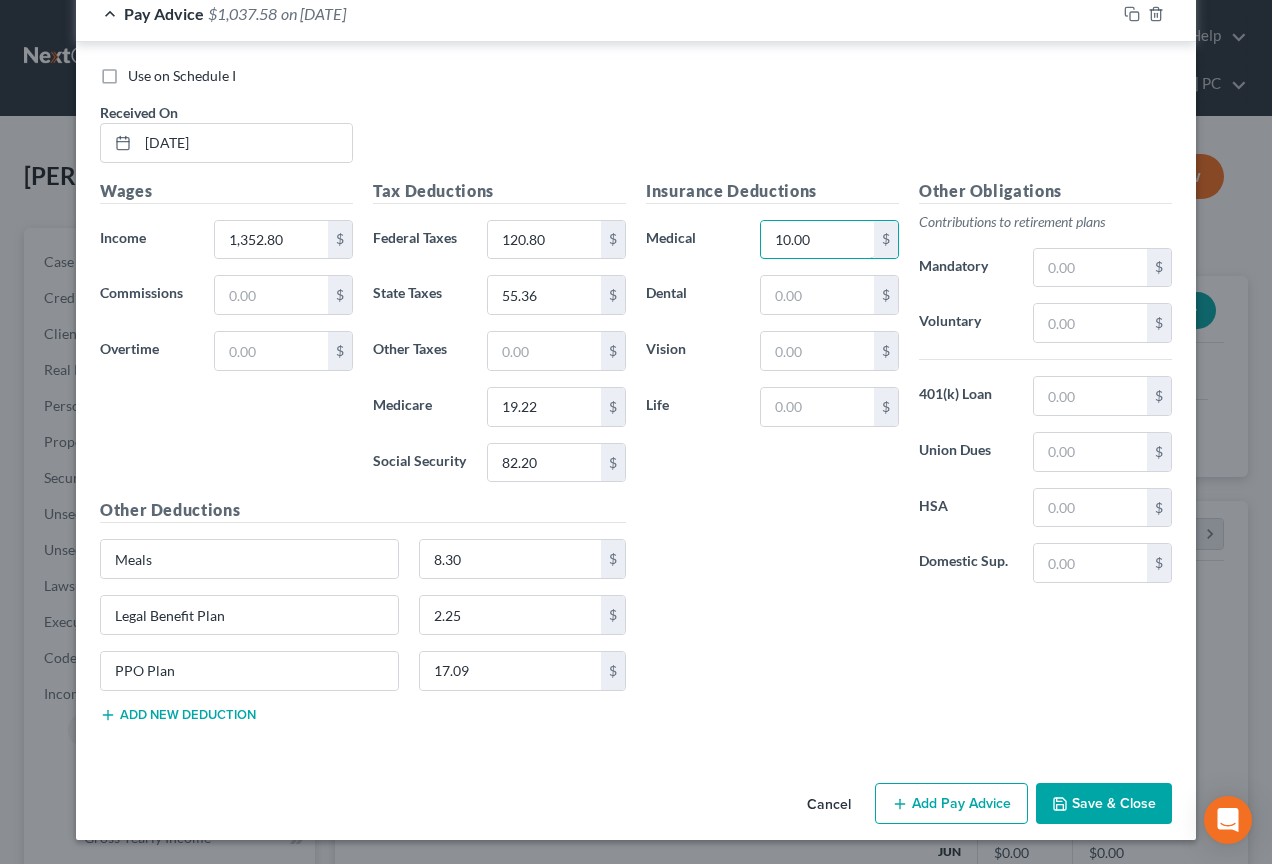 type on "10.00" 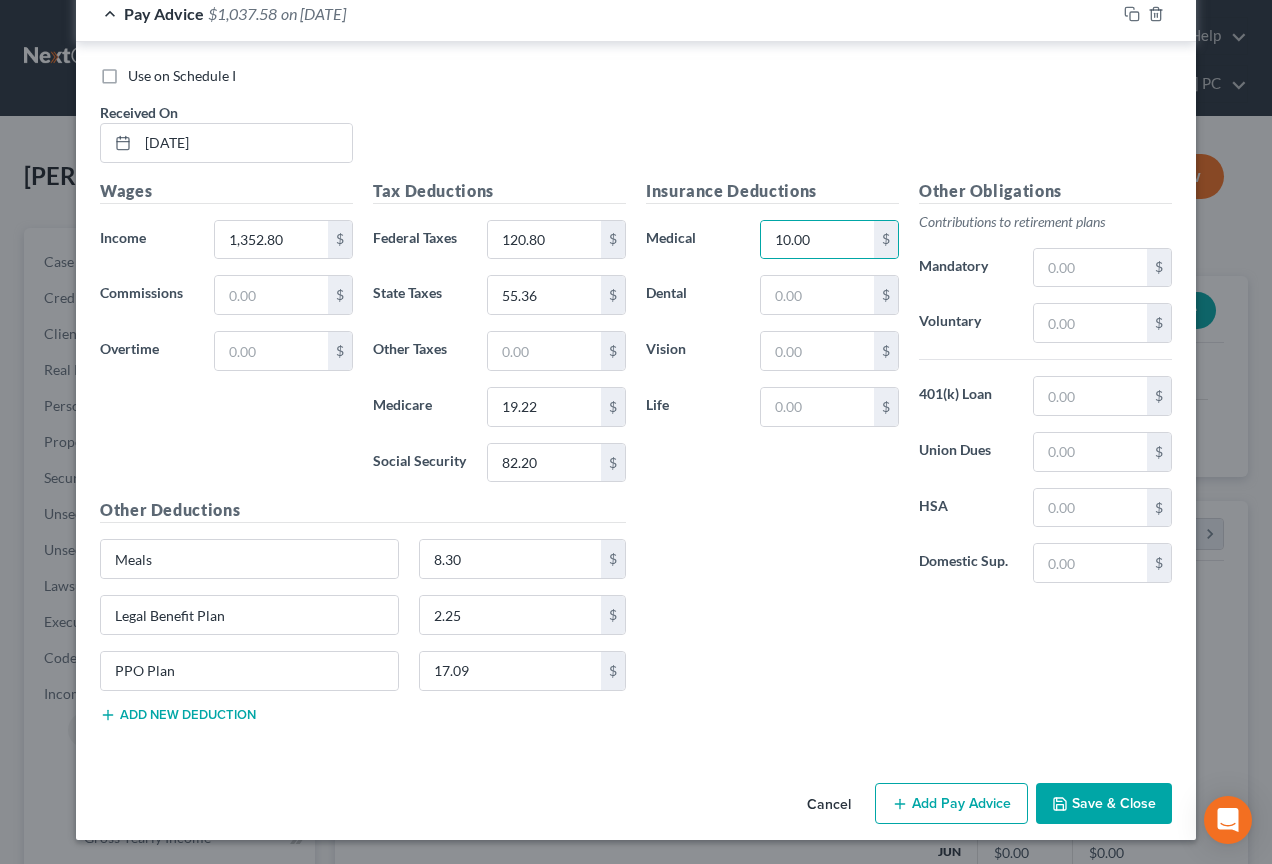 click on "Add Pay Advice" at bounding box center [951, 804] 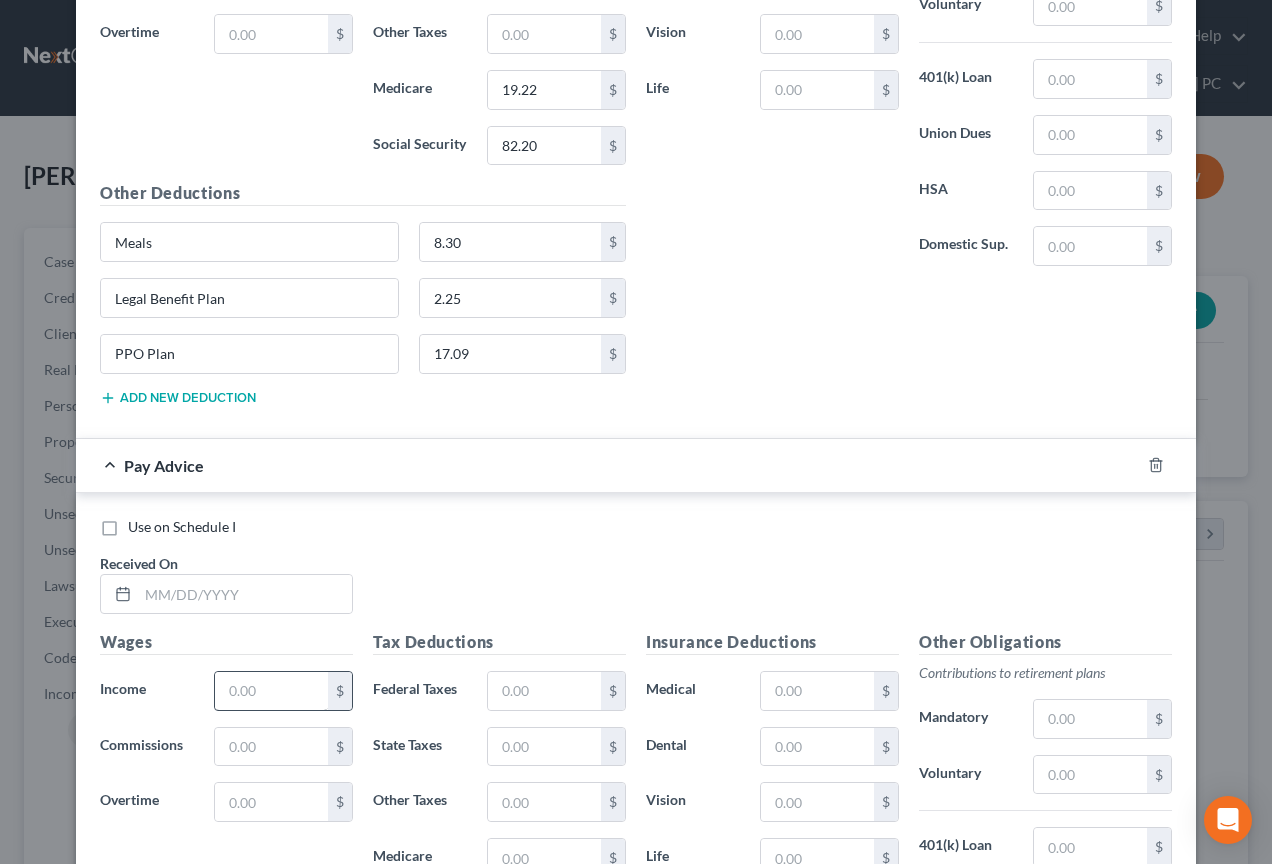 scroll, scrollTop: 2284, scrollLeft: 0, axis: vertical 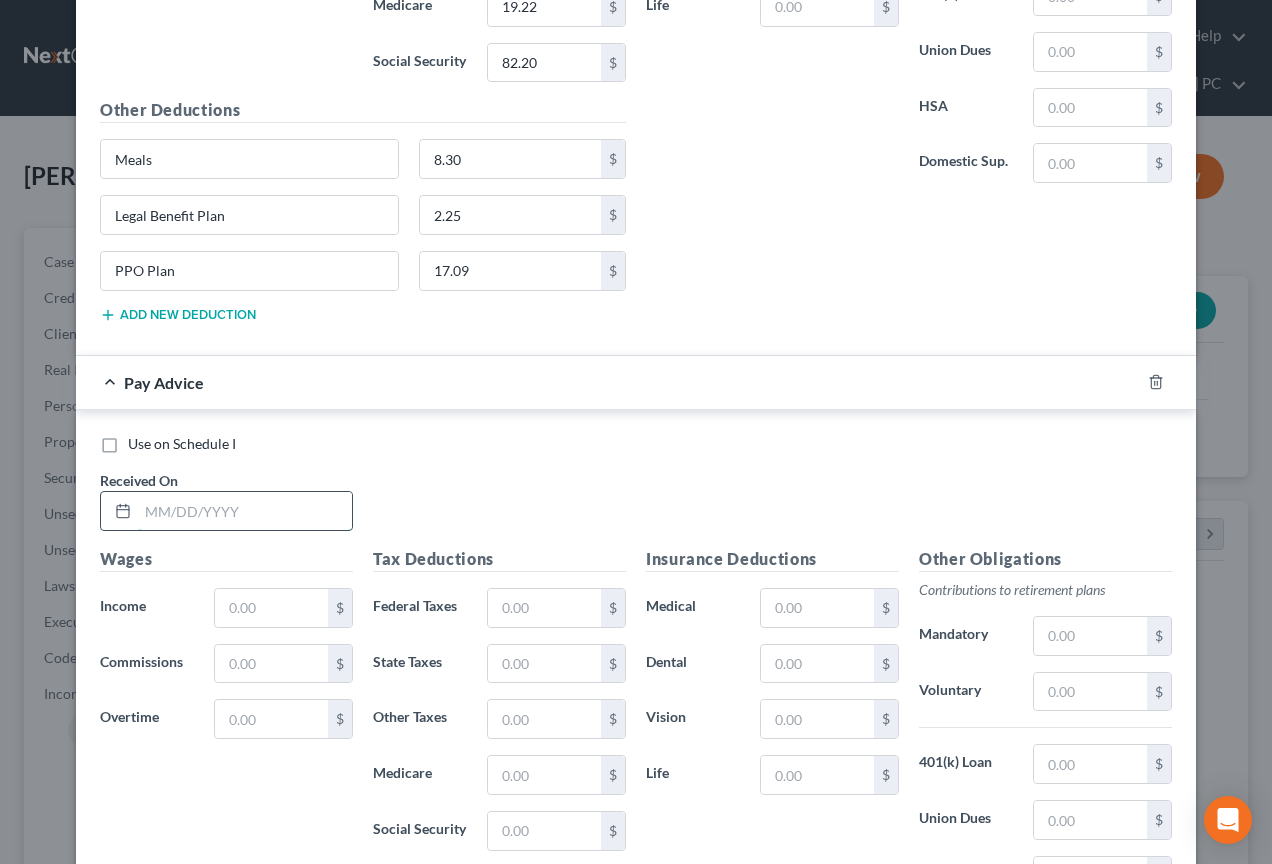 click at bounding box center (245, 511) 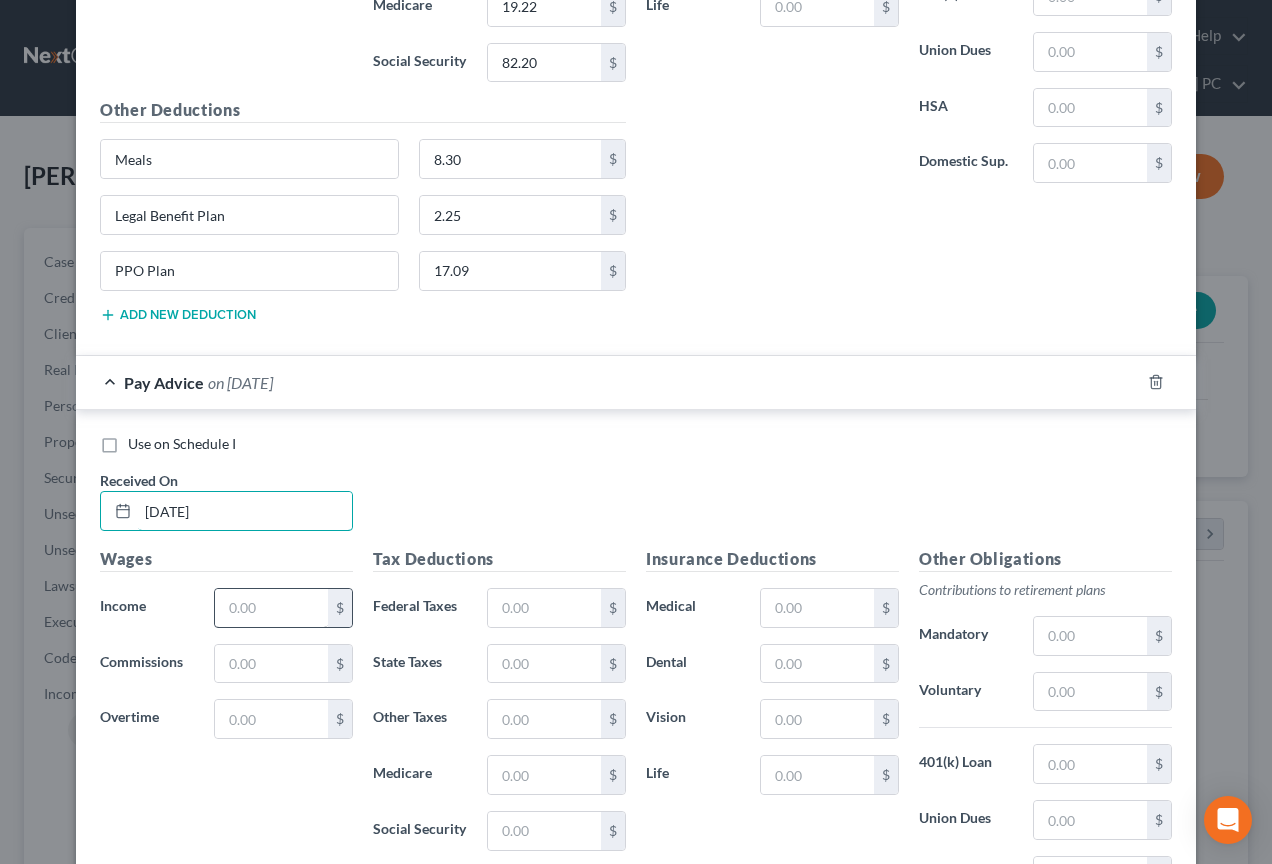 type on "[DATE]" 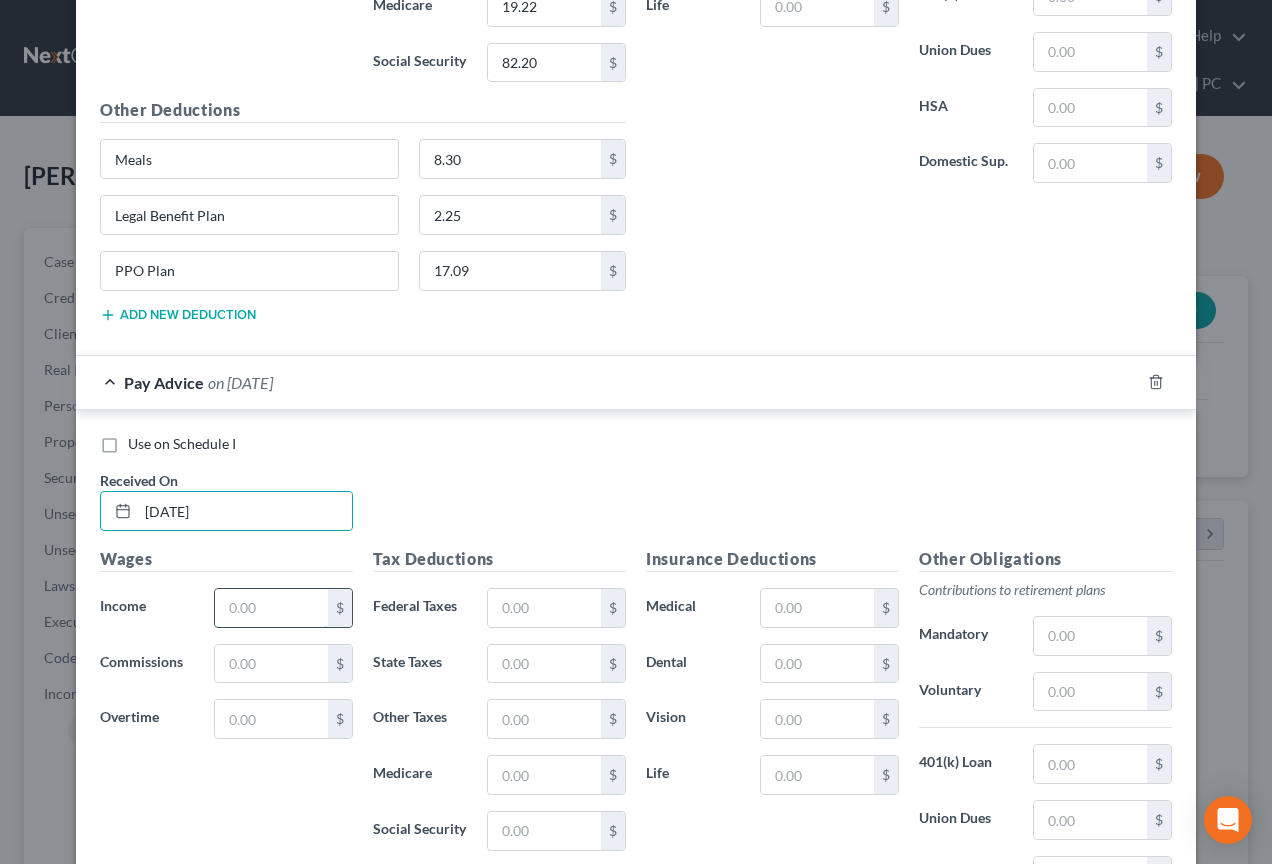 click at bounding box center (271, 608) 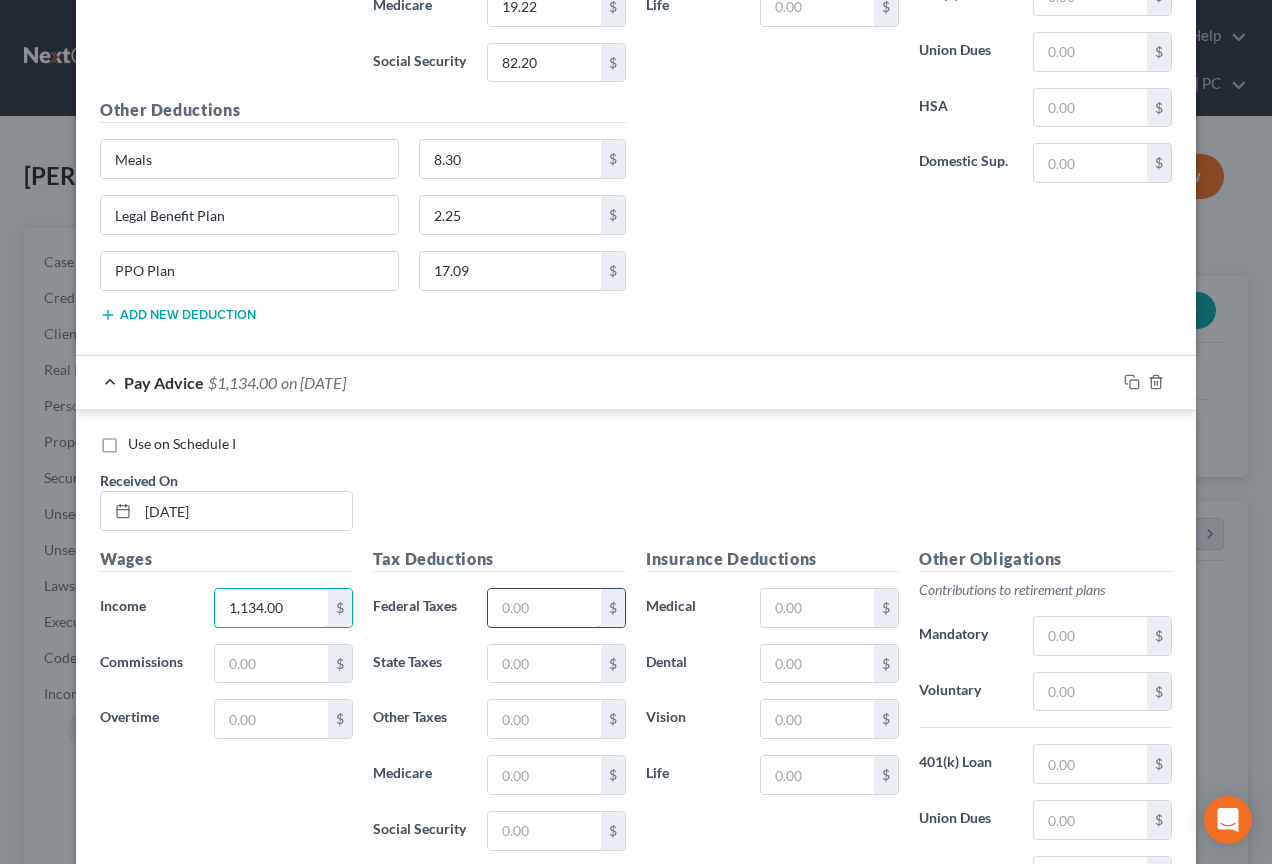 type on "1,134.00" 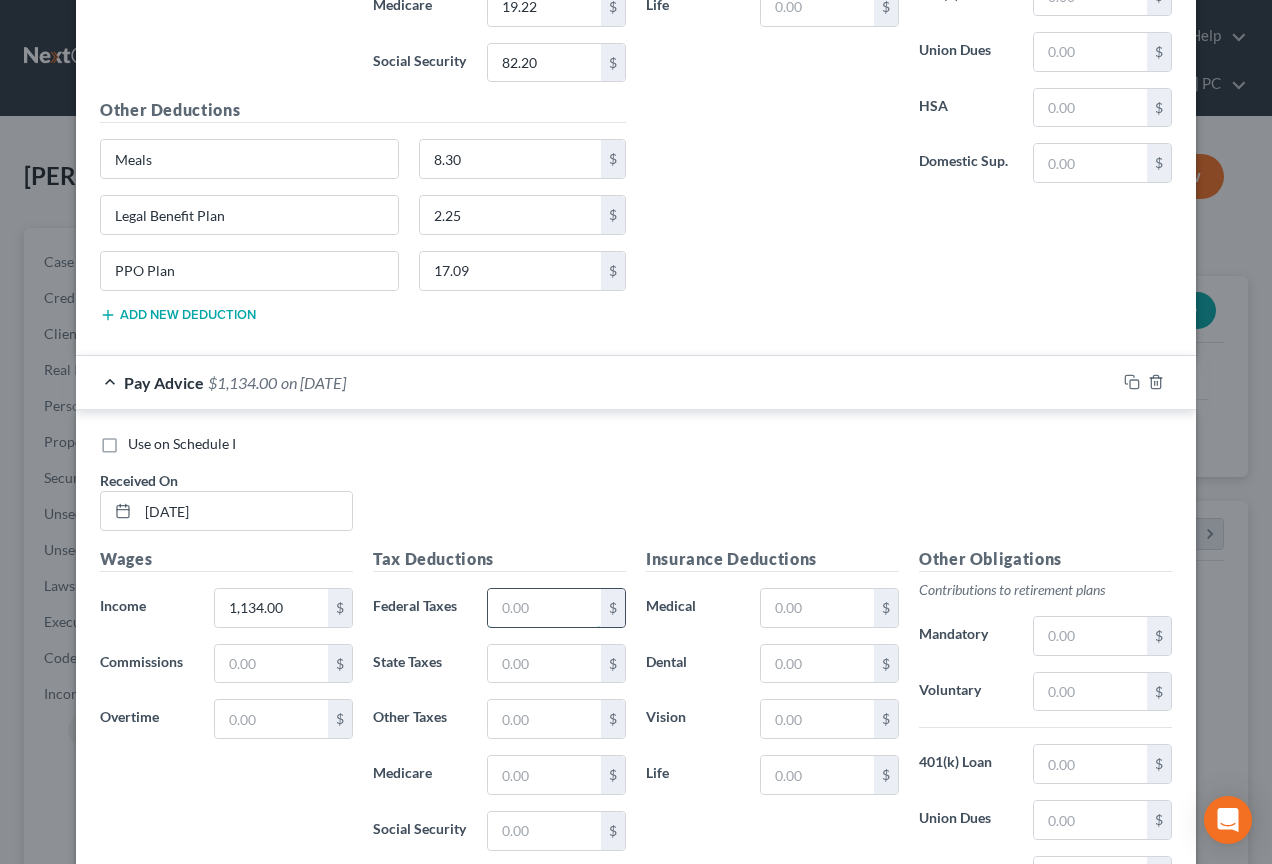 click at bounding box center [544, 608] 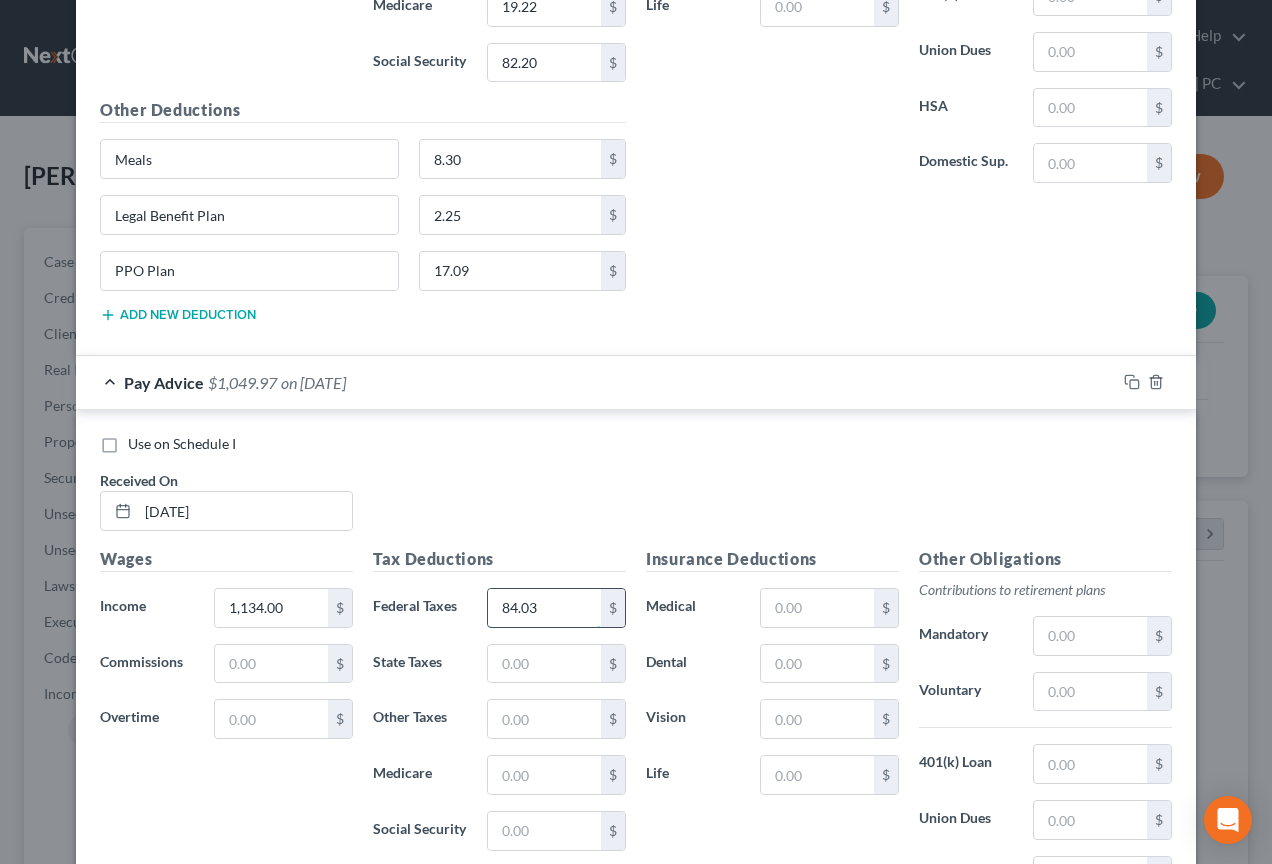 type on "84.03" 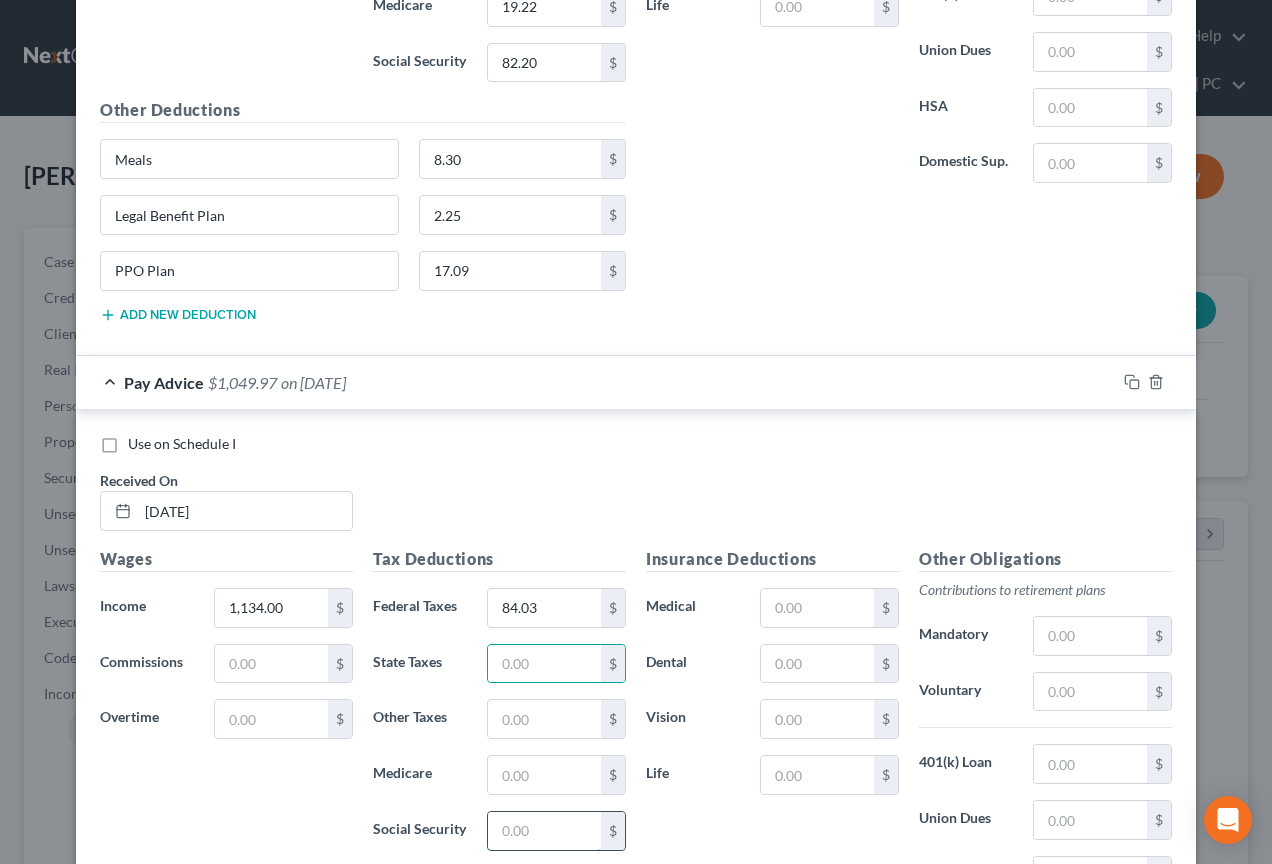 click at bounding box center [544, 831] 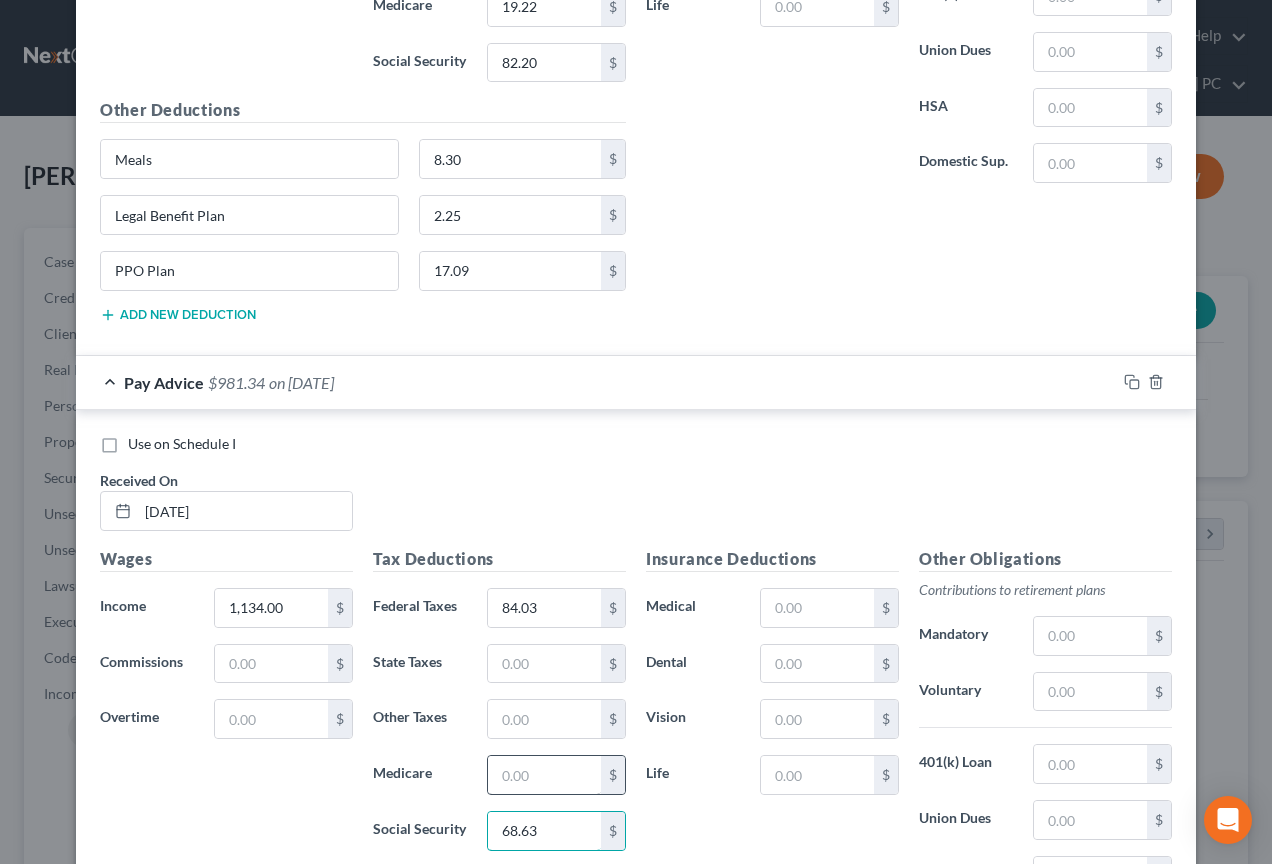 type on "68.63" 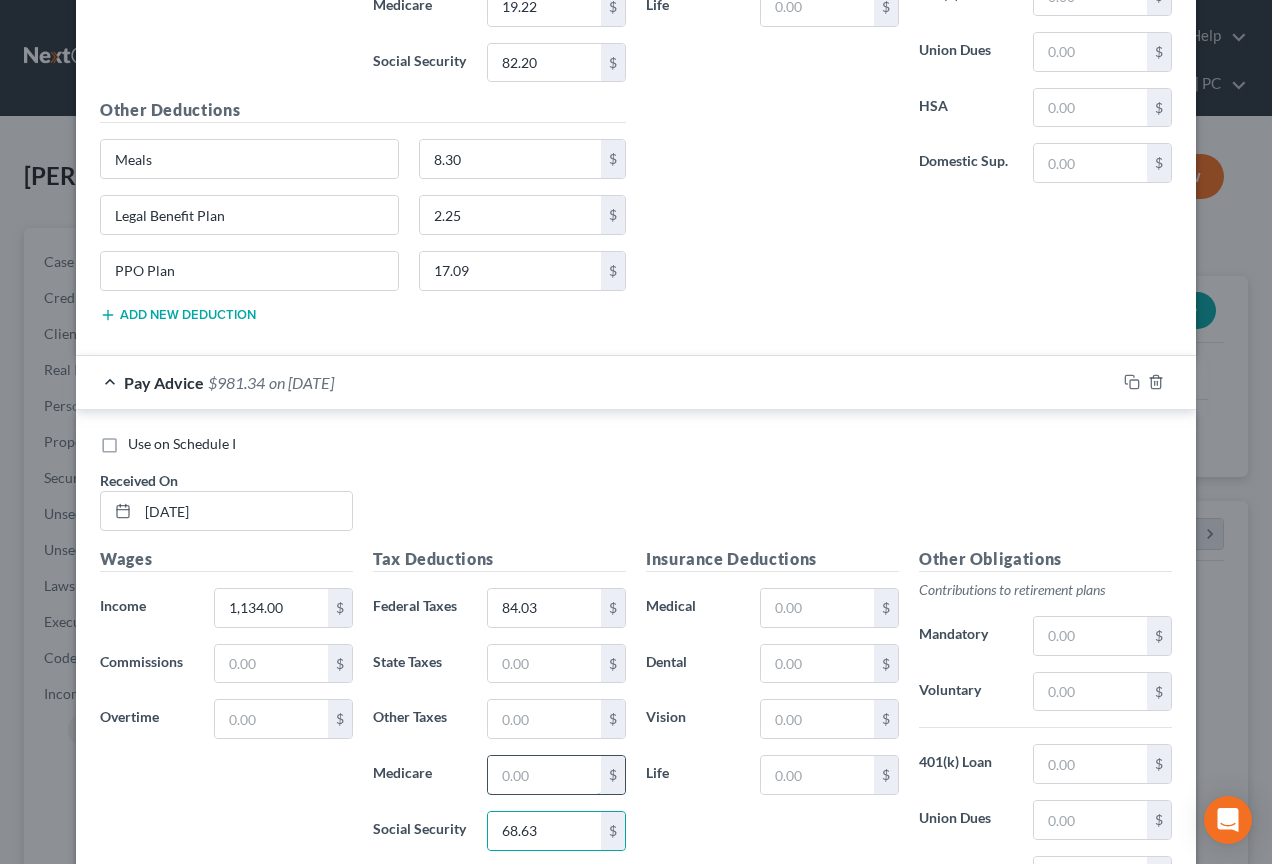 click at bounding box center (544, 775) 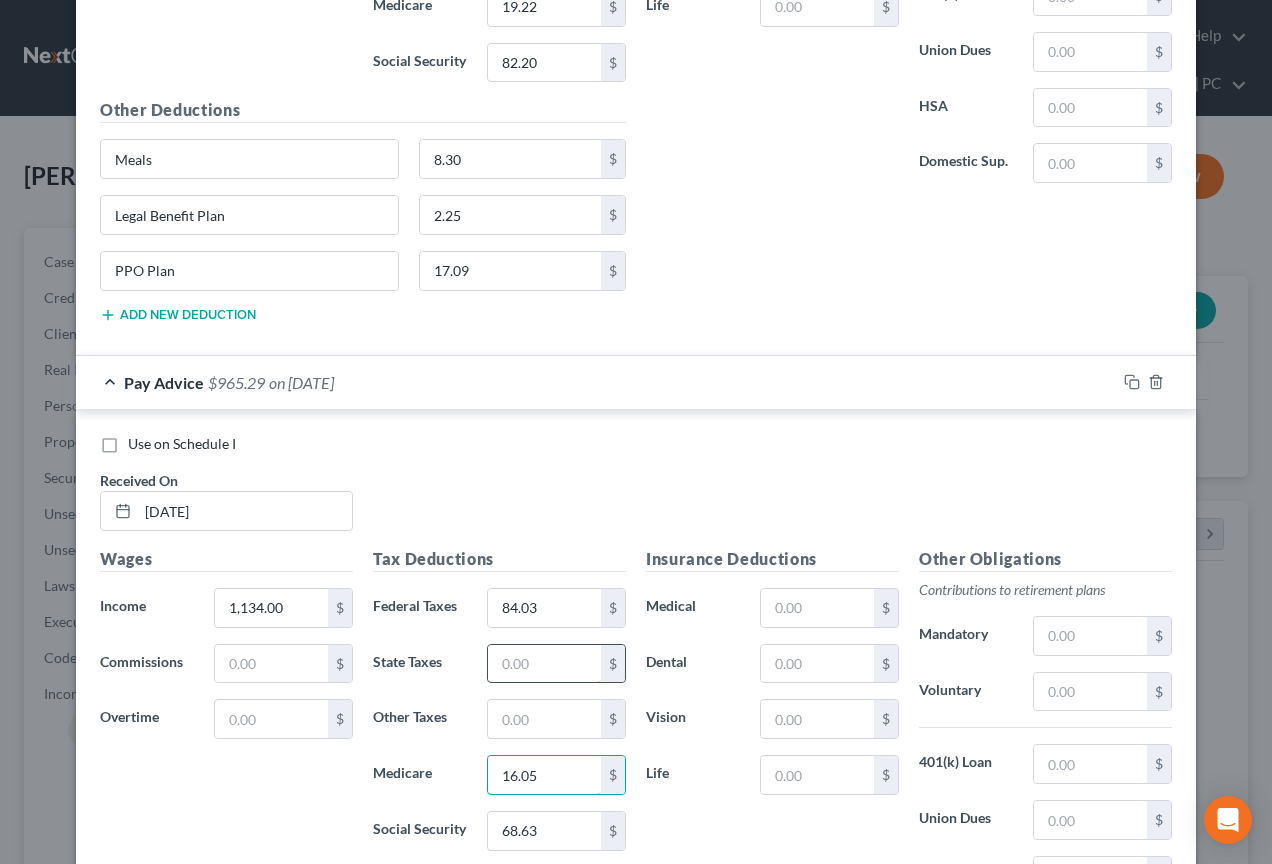 type on "16.05" 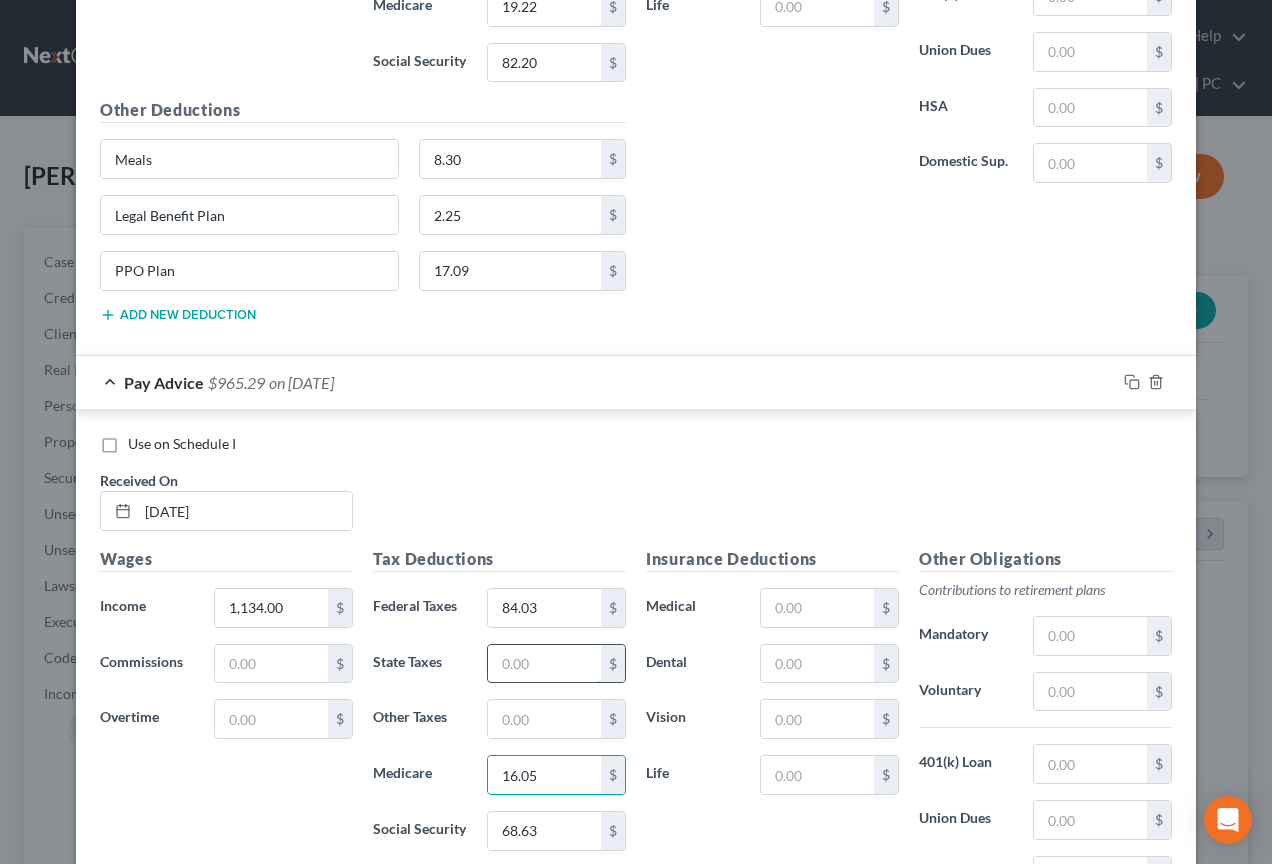 click at bounding box center (544, 664) 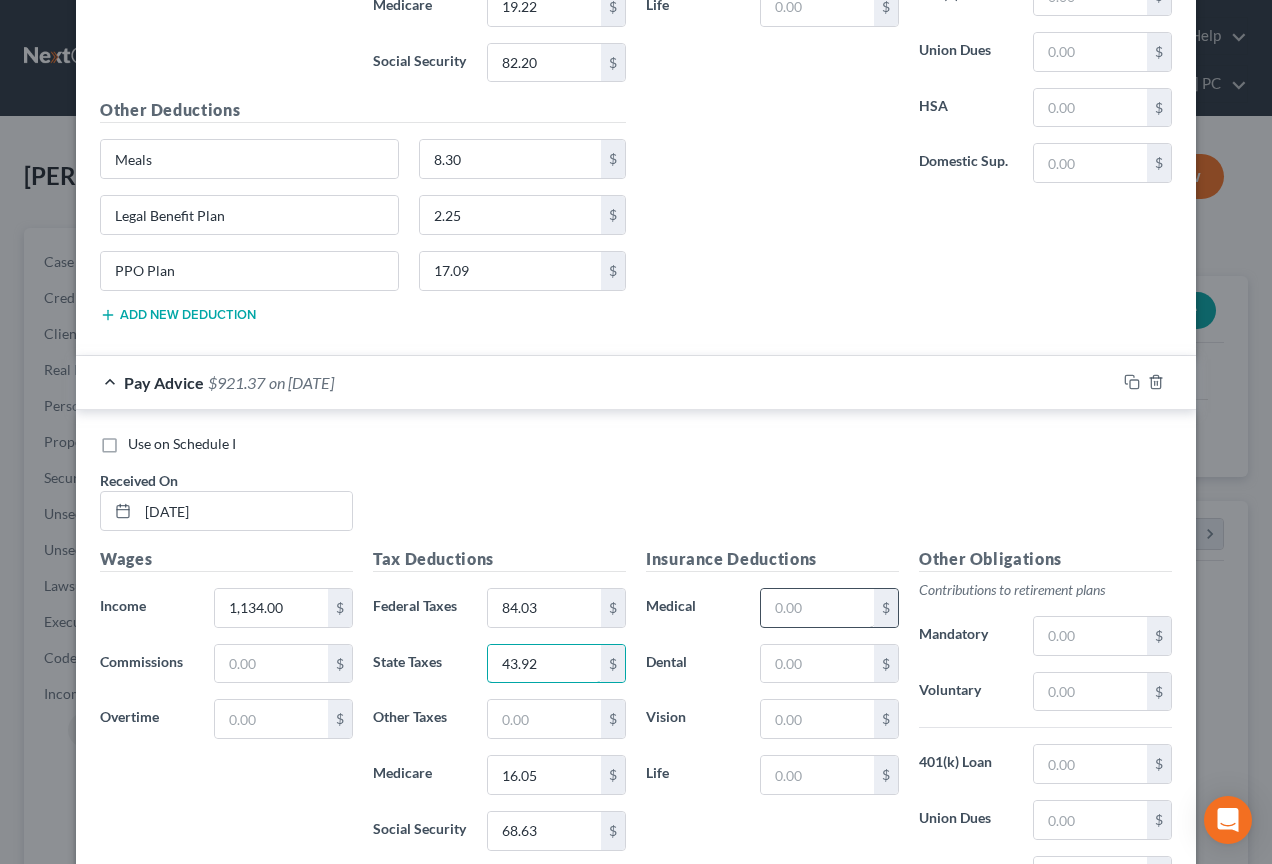 type on "43.92" 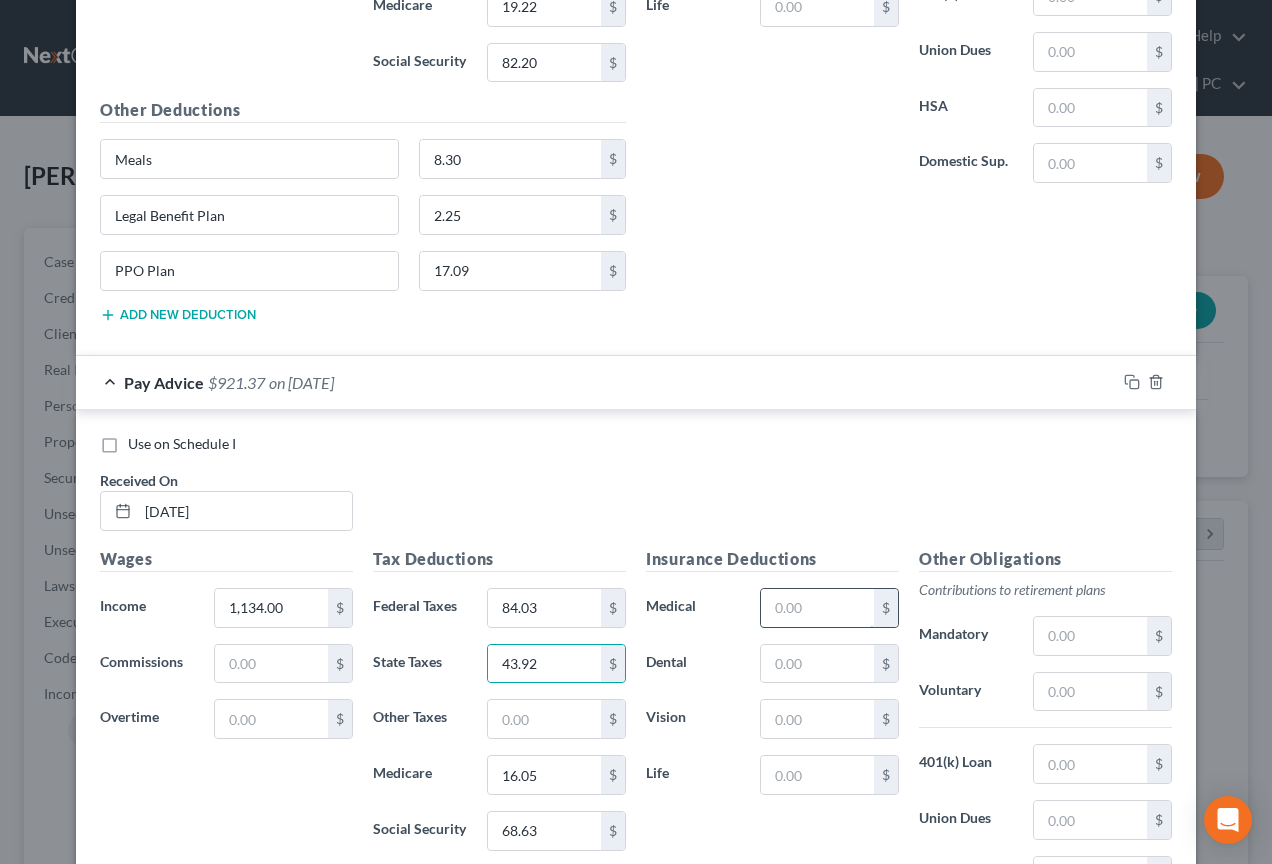 click at bounding box center (817, 608) 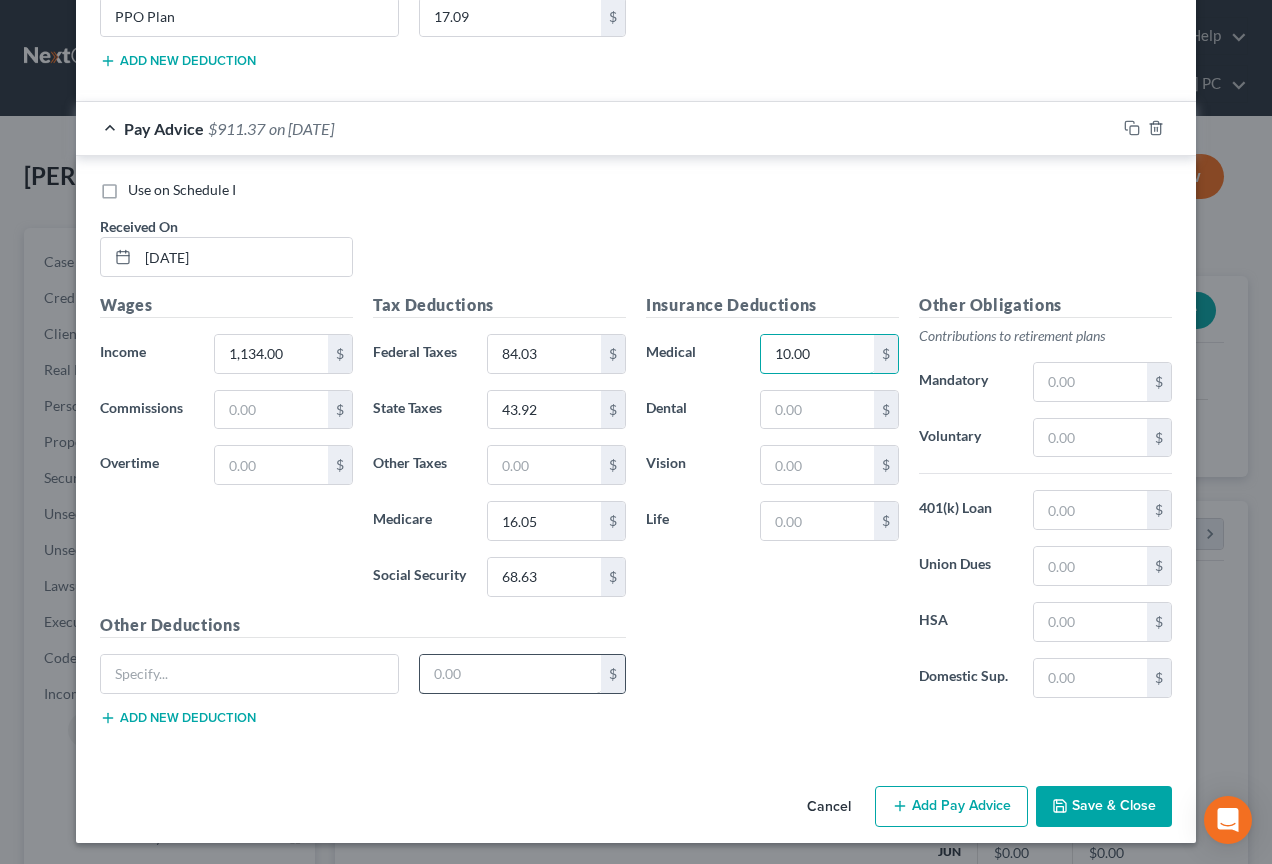 scroll, scrollTop: 2541, scrollLeft: 0, axis: vertical 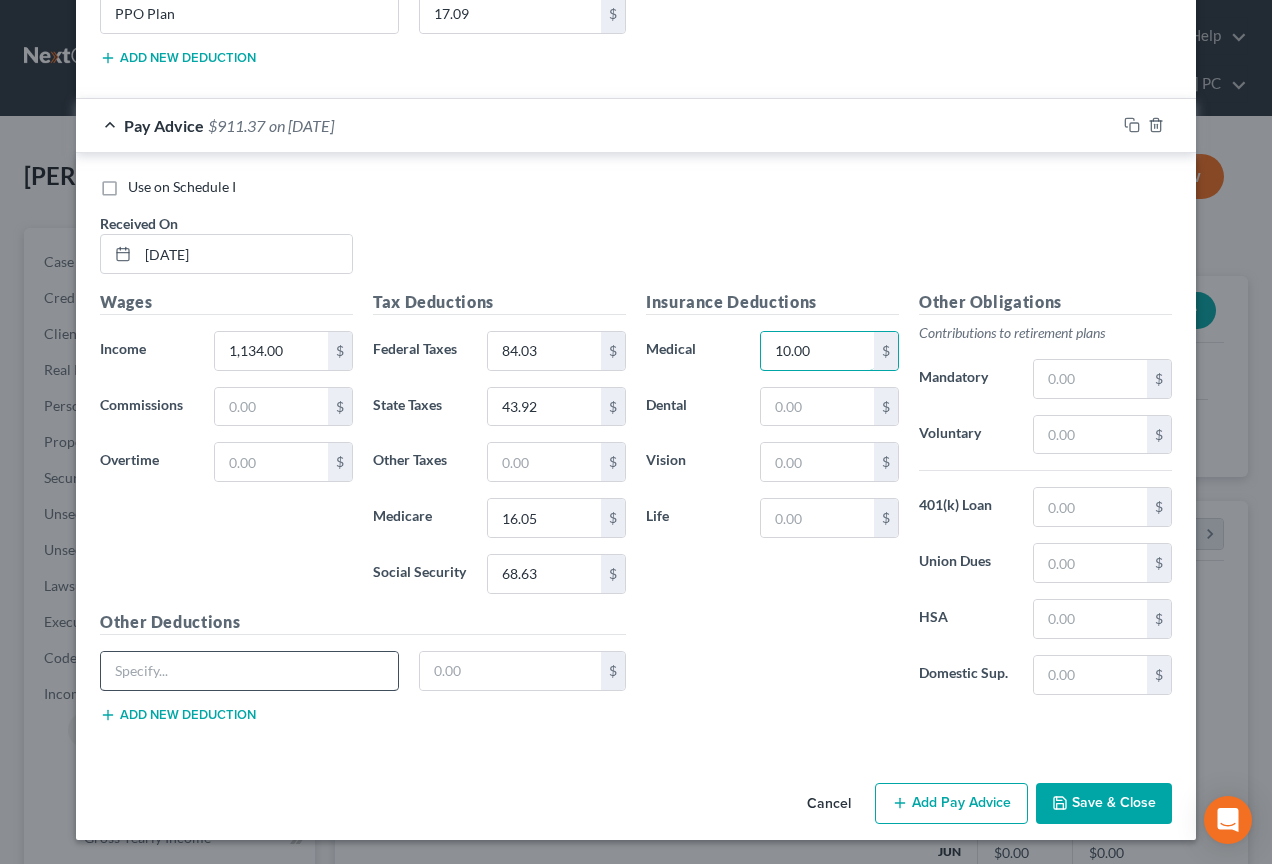 type on "10.00" 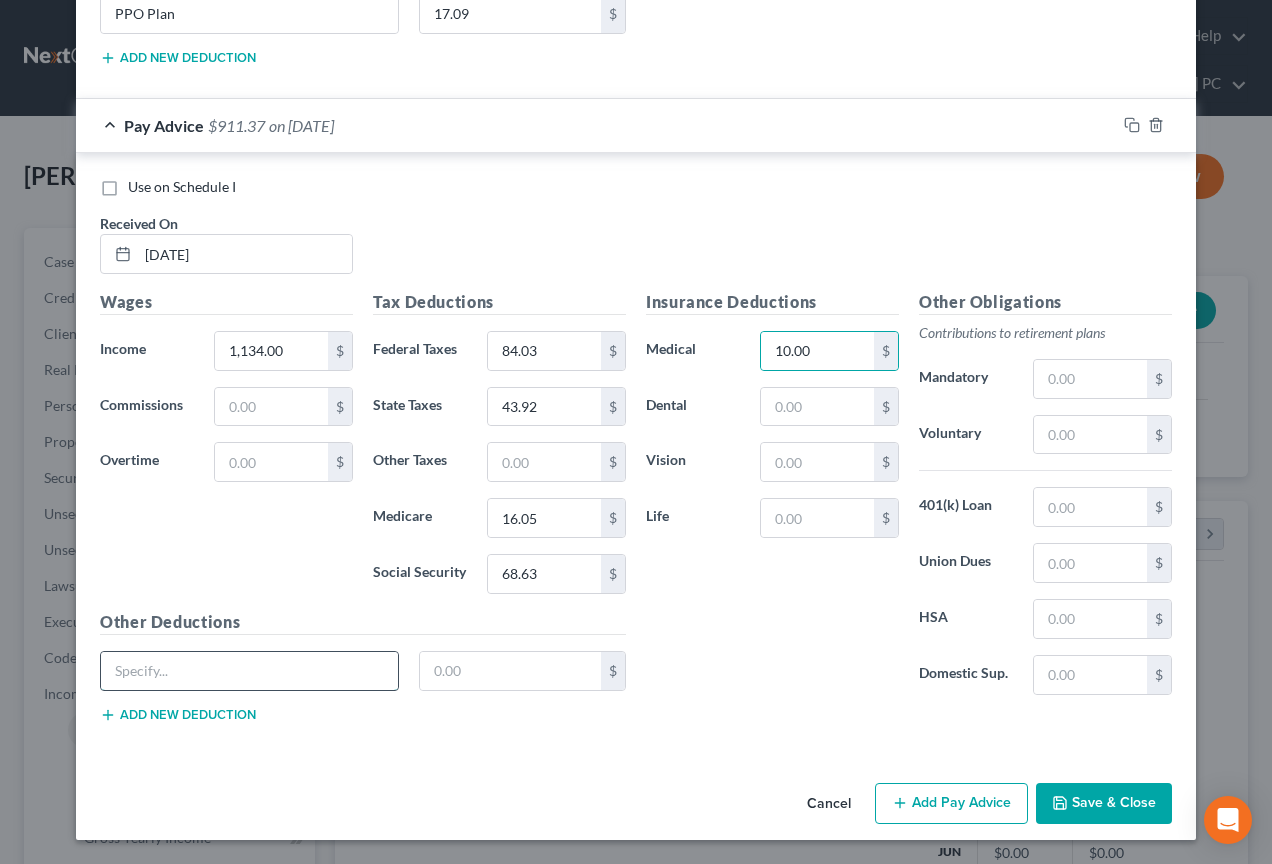 click at bounding box center (249, 671) 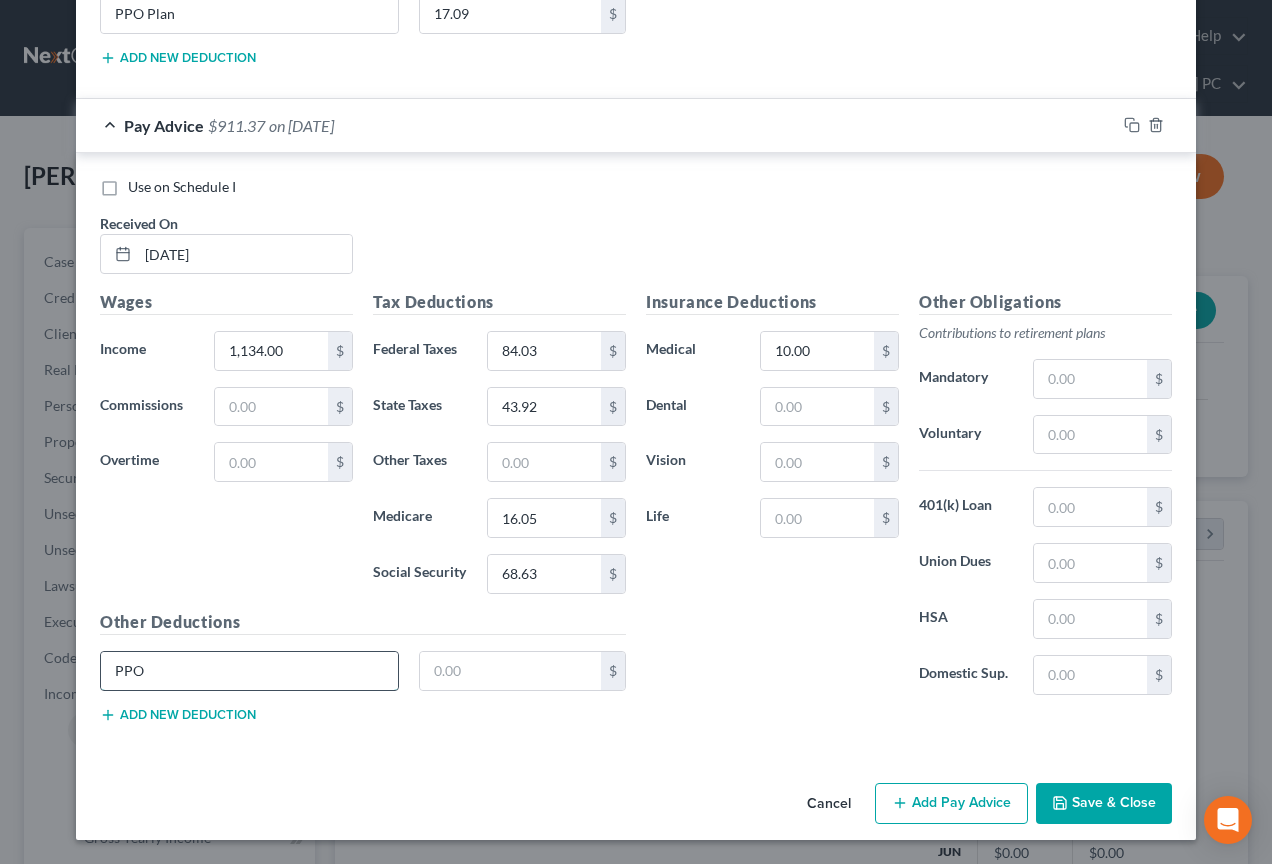 type on "PPO" 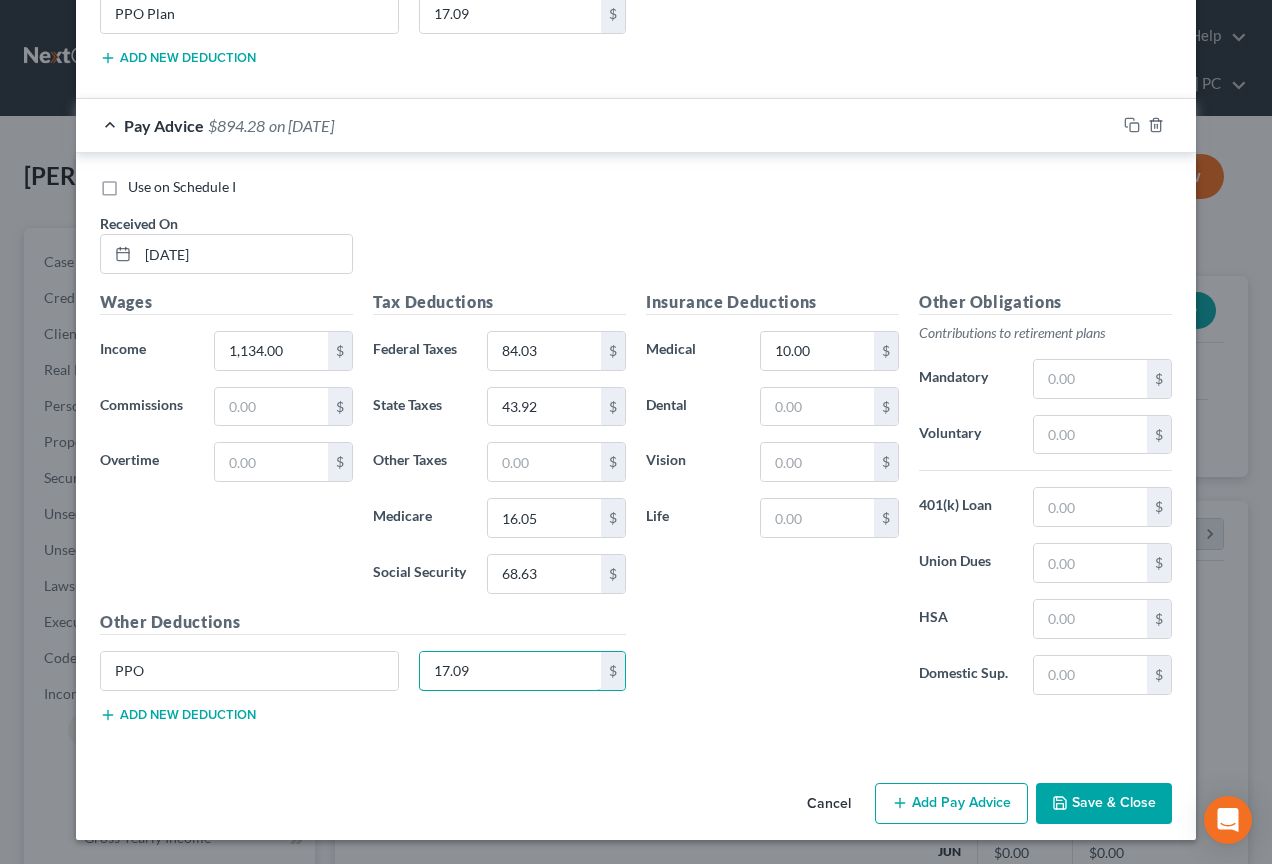 type on "17.09" 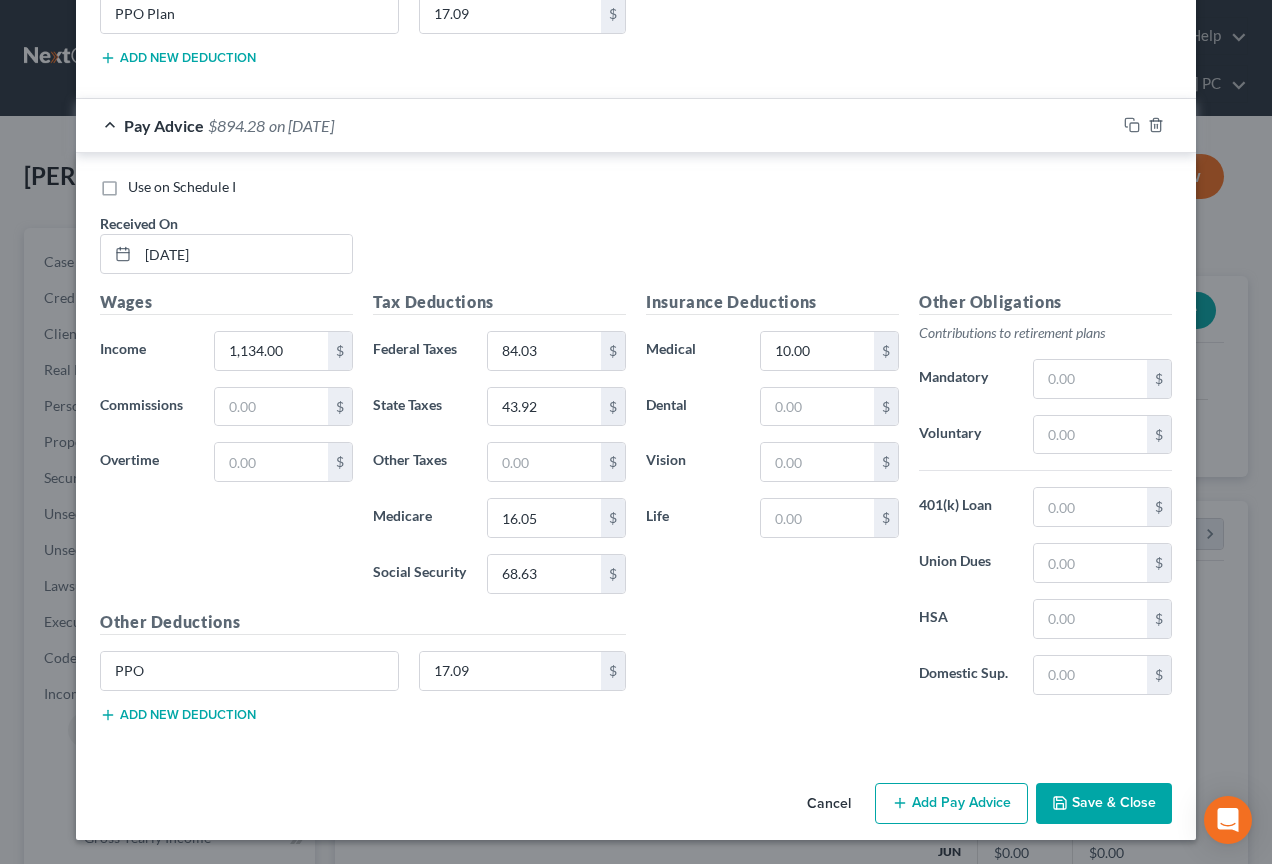 click on "Add new deduction" at bounding box center [178, 715] 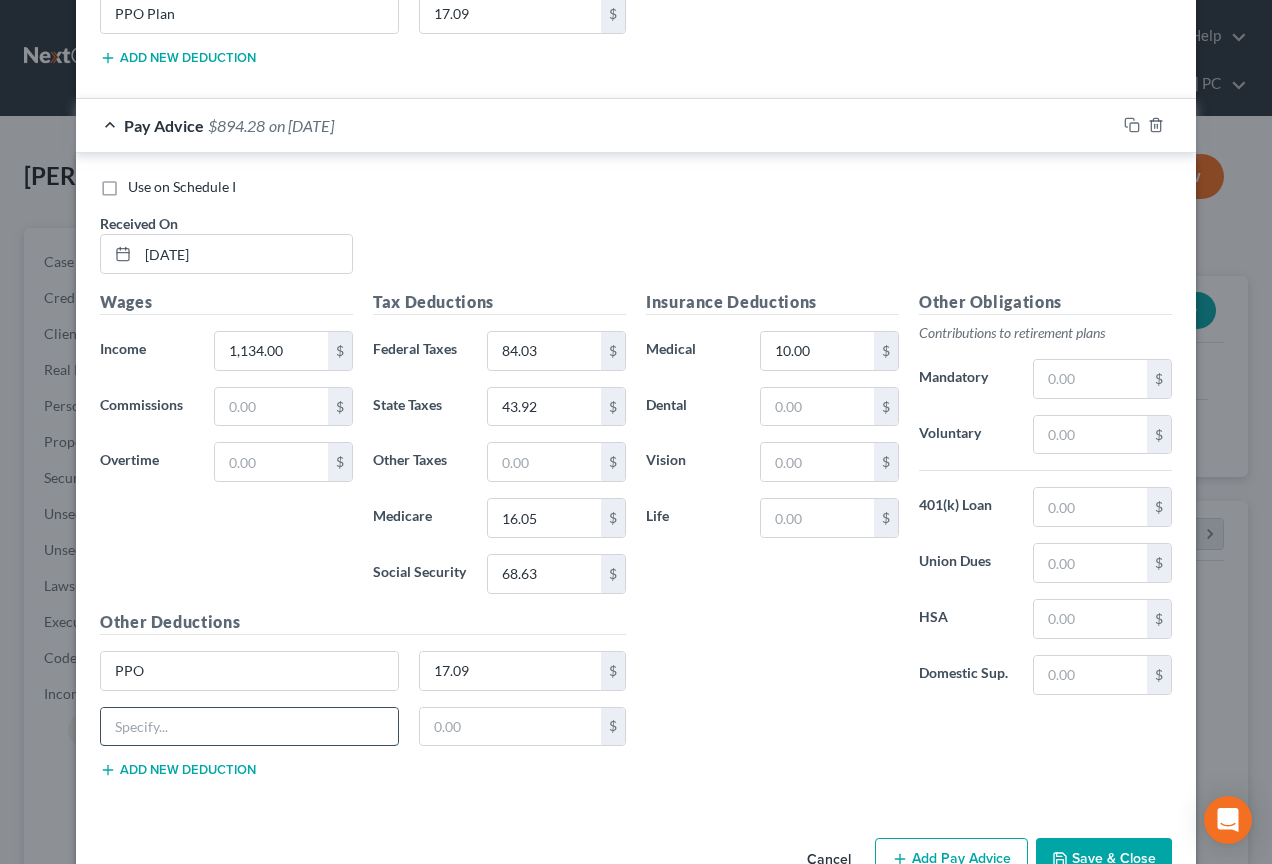 click at bounding box center [249, 727] 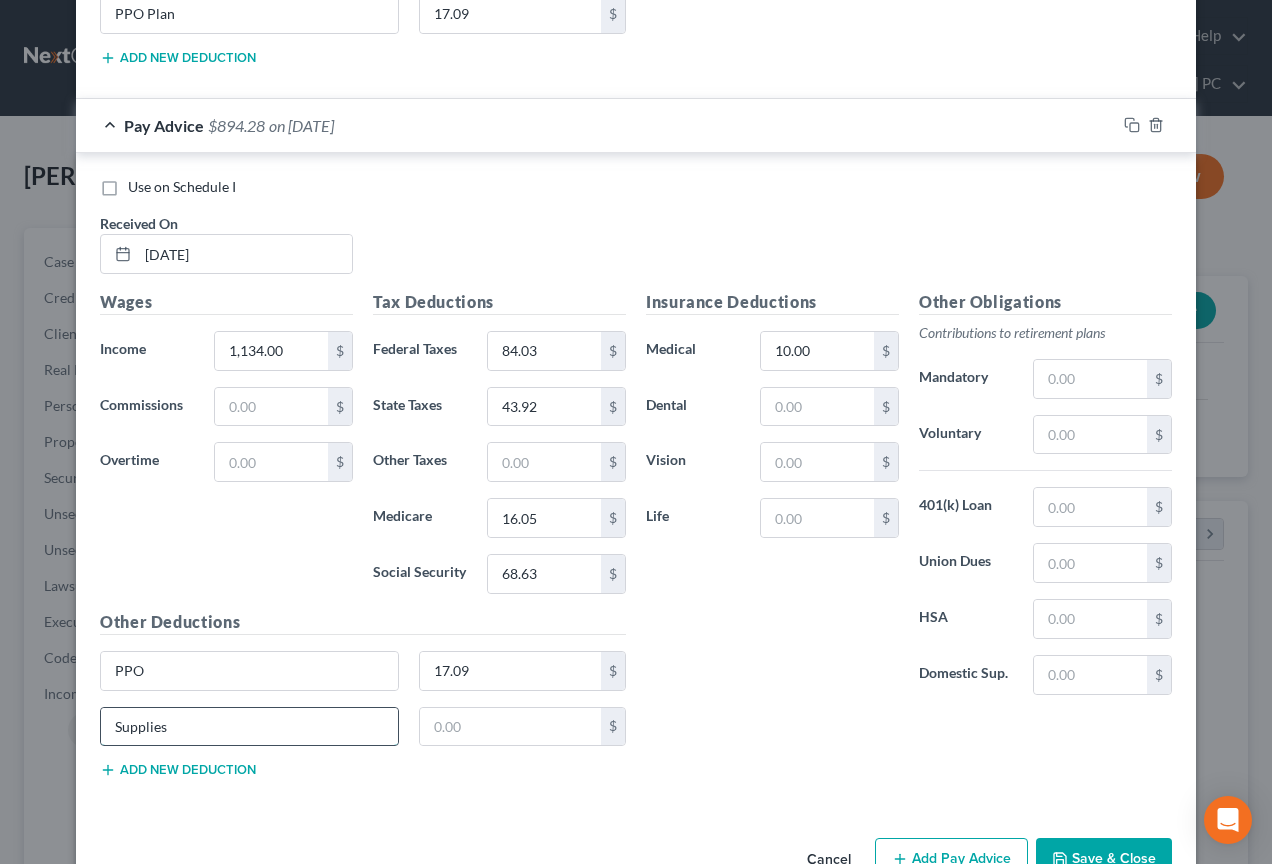 type on "Supplies" 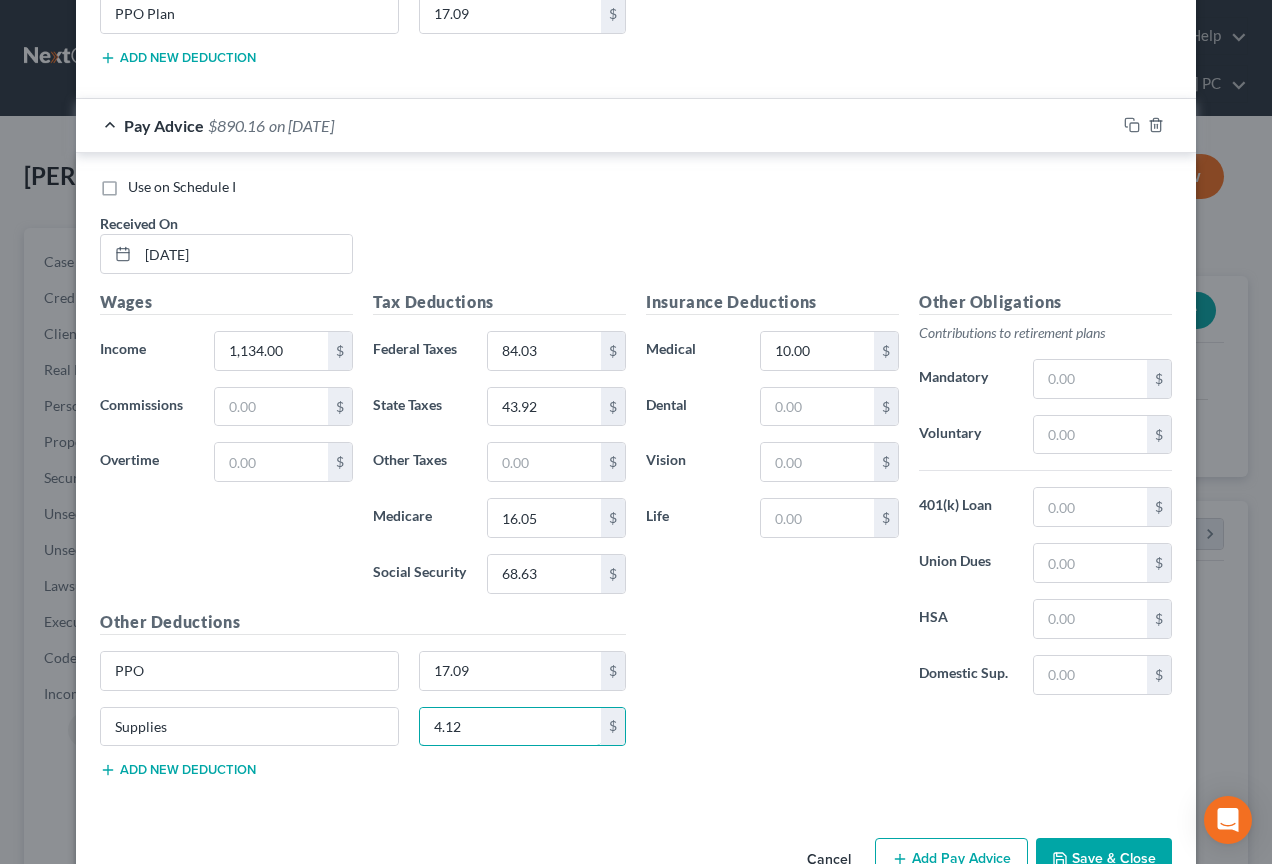 type on "4.12" 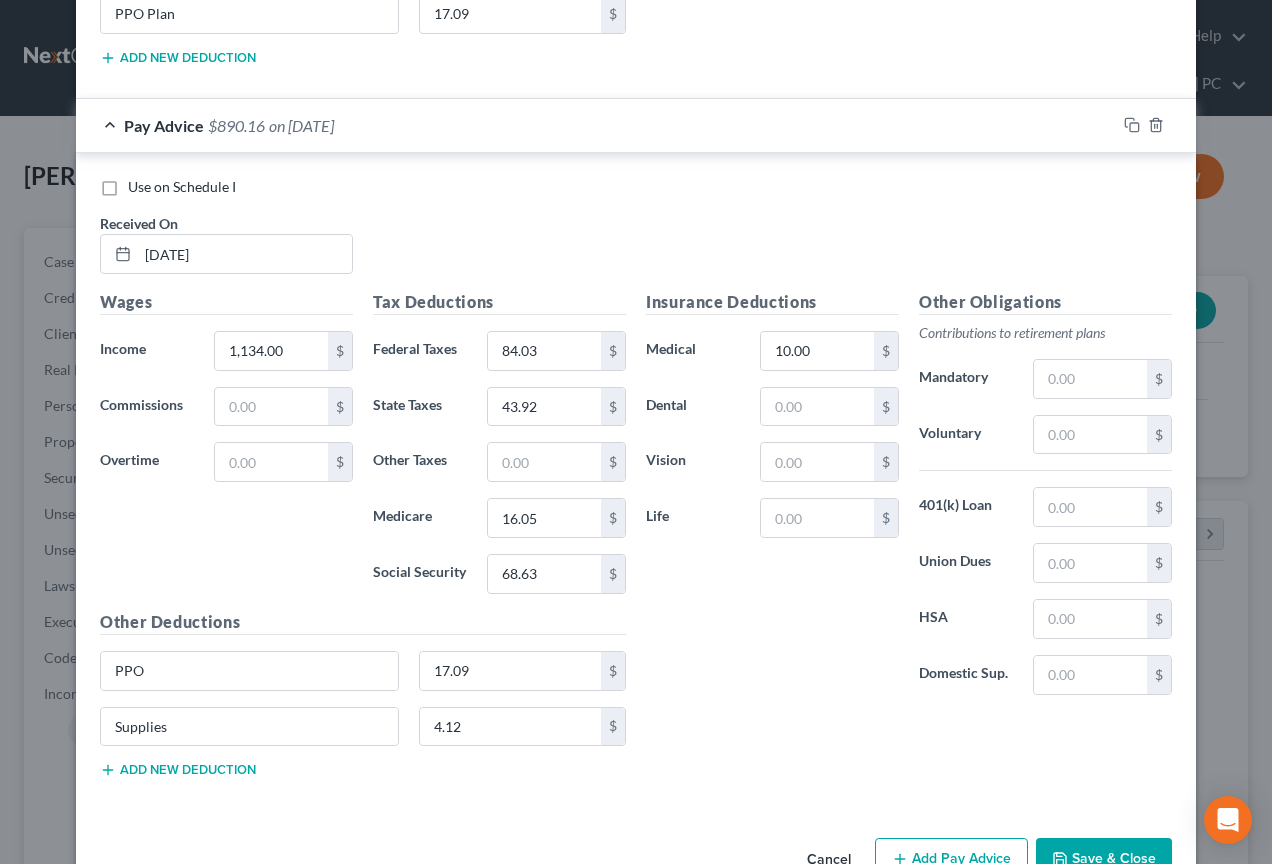 click on "Add new deduction" at bounding box center (178, 770) 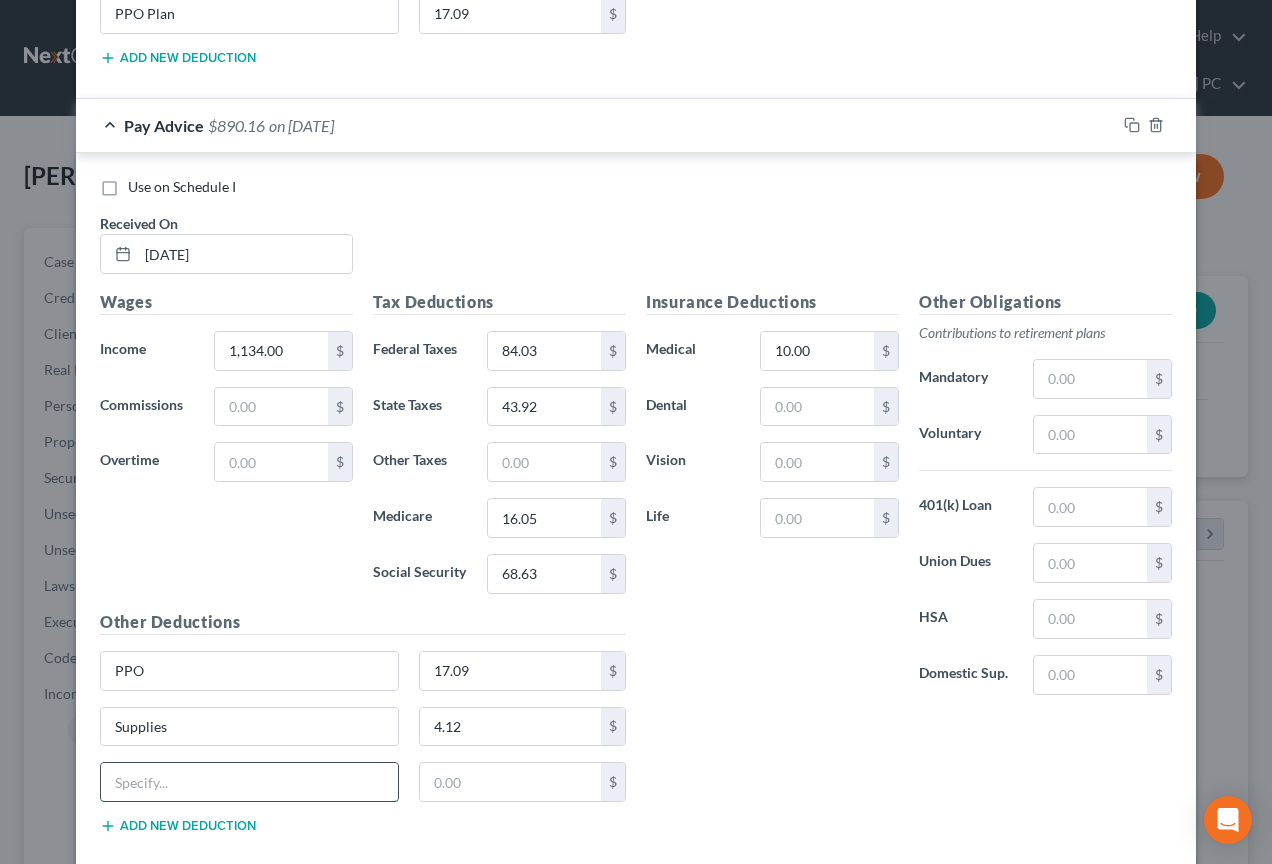 click at bounding box center [249, 782] 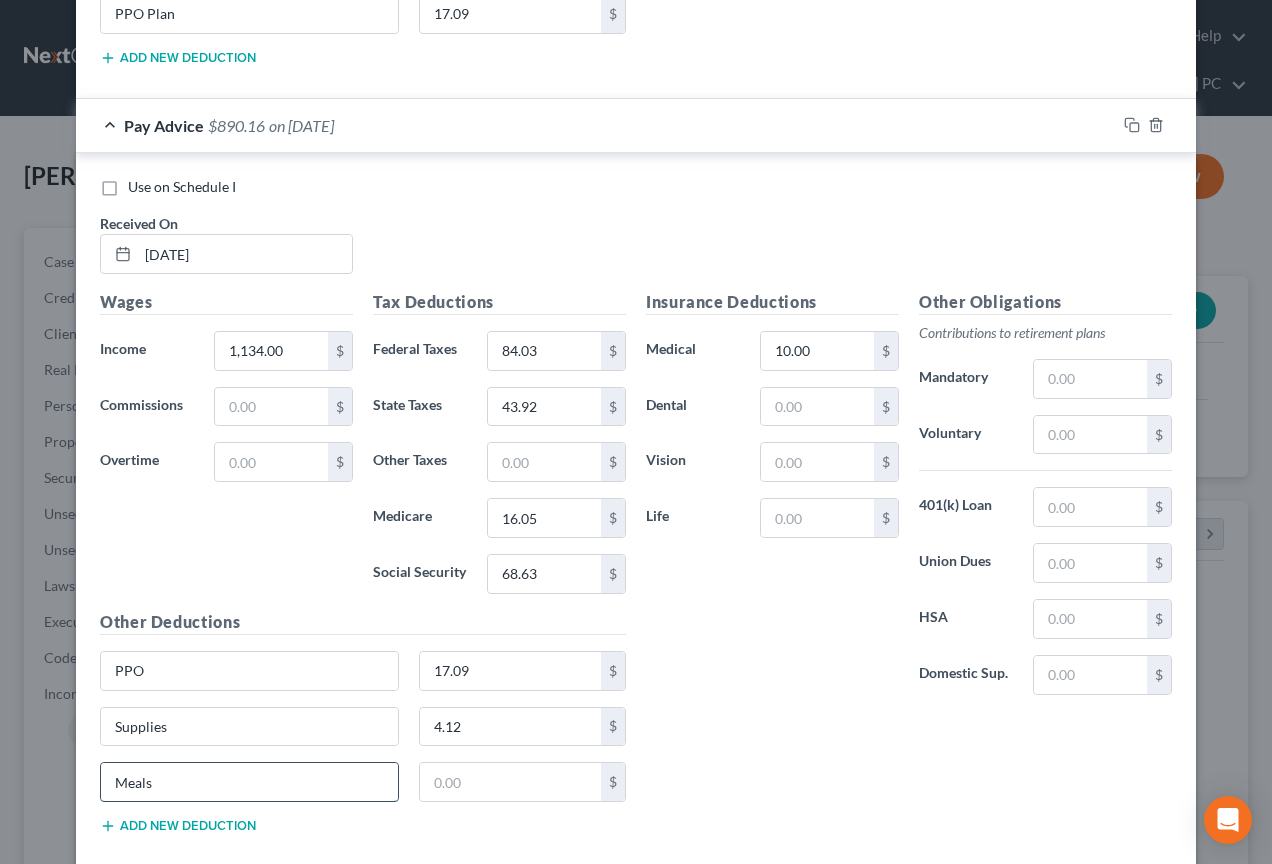 type on "Meals" 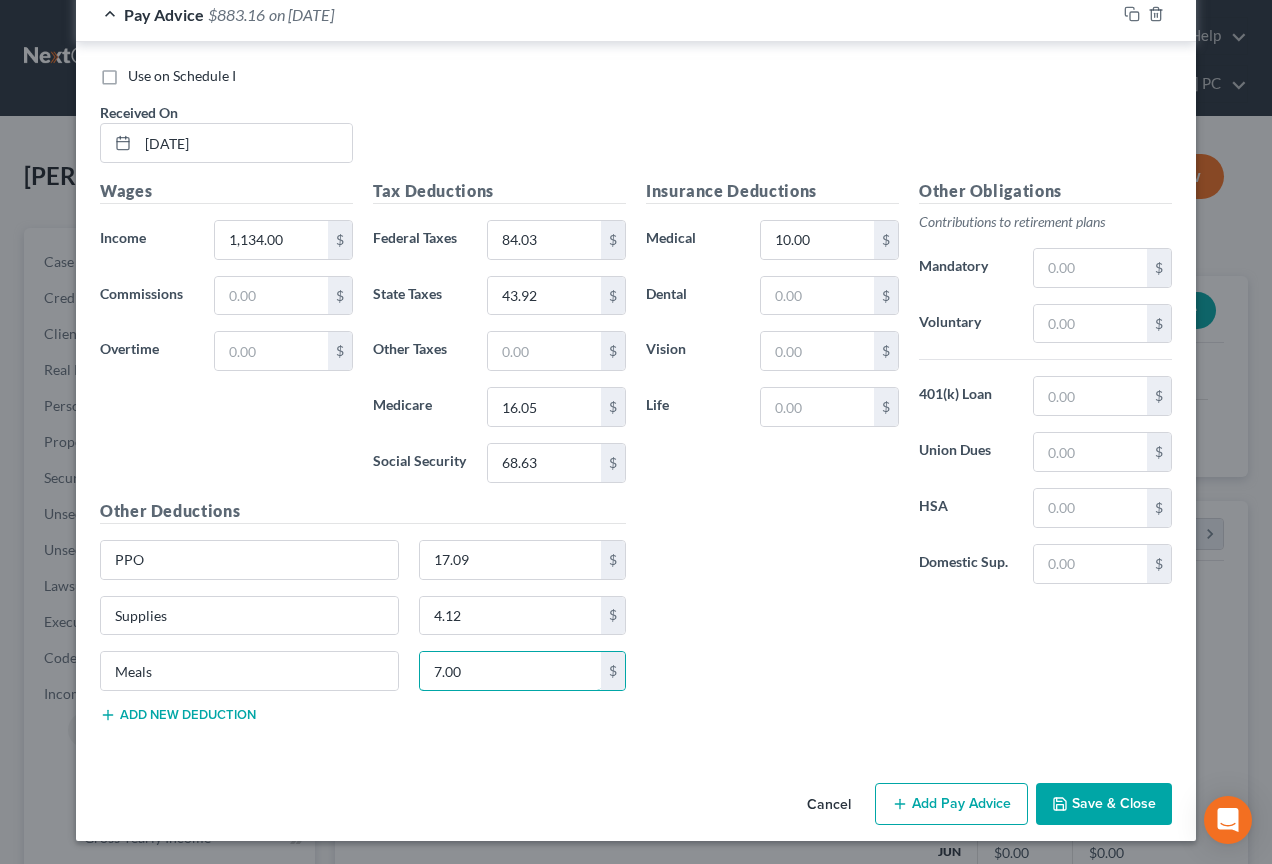 scroll, scrollTop: 2653, scrollLeft: 0, axis: vertical 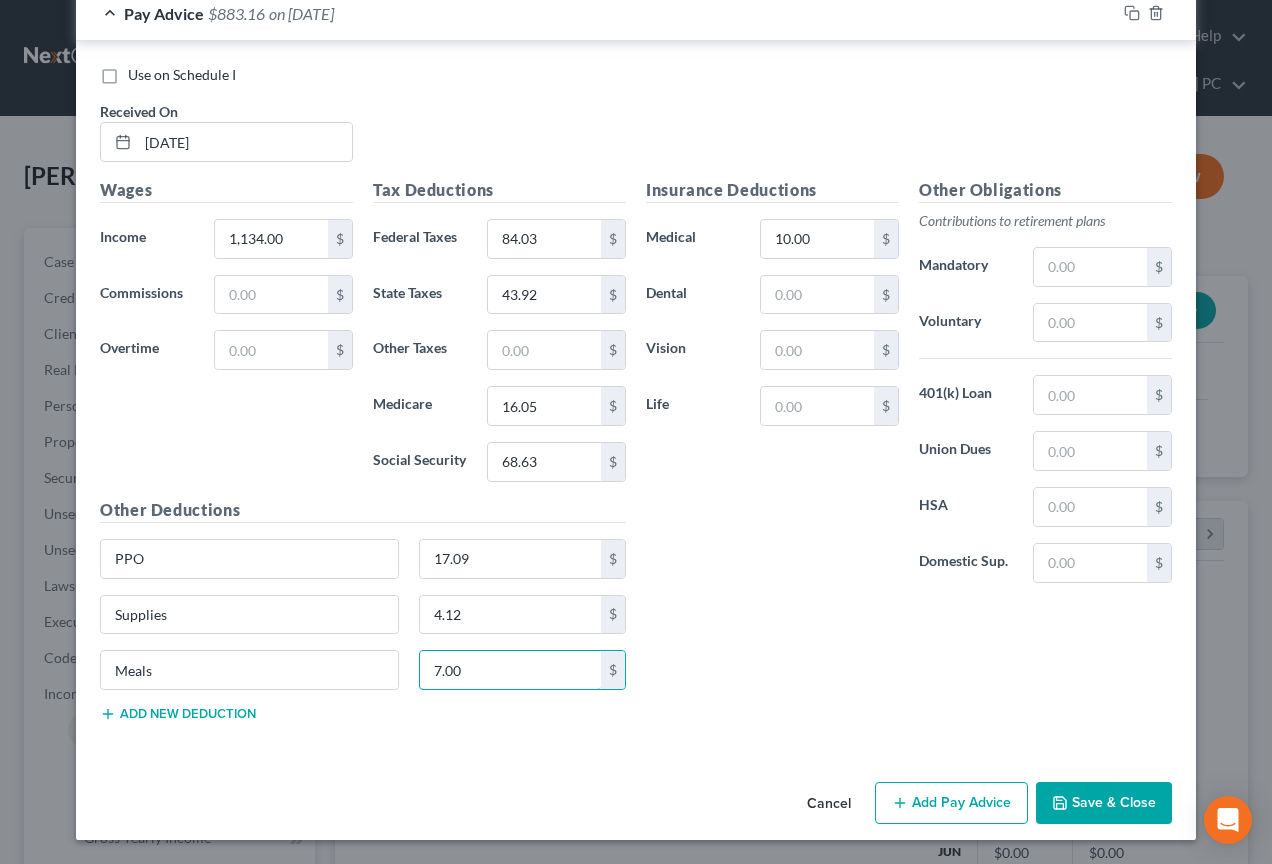 type on "7.00" 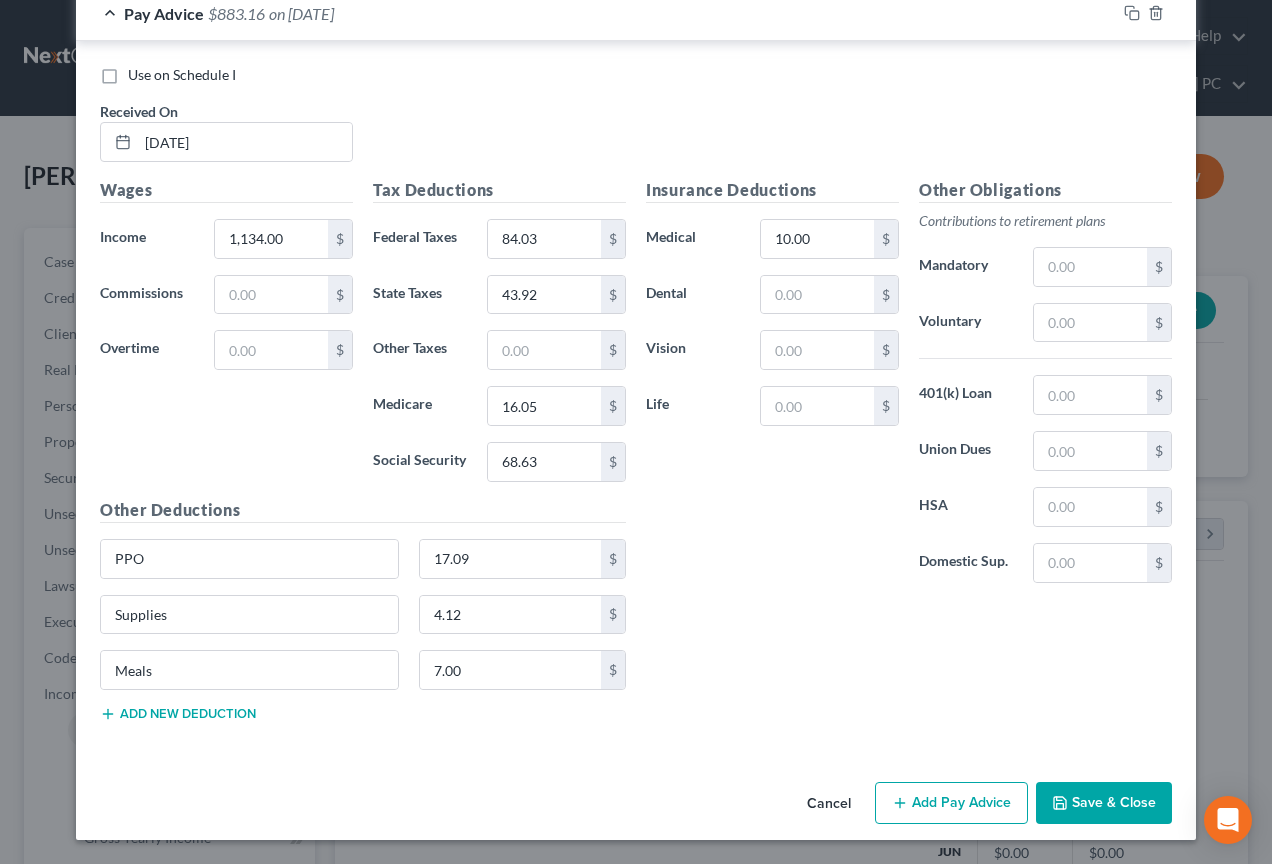 click on "Add new deduction" at bounding box center (178, 714) 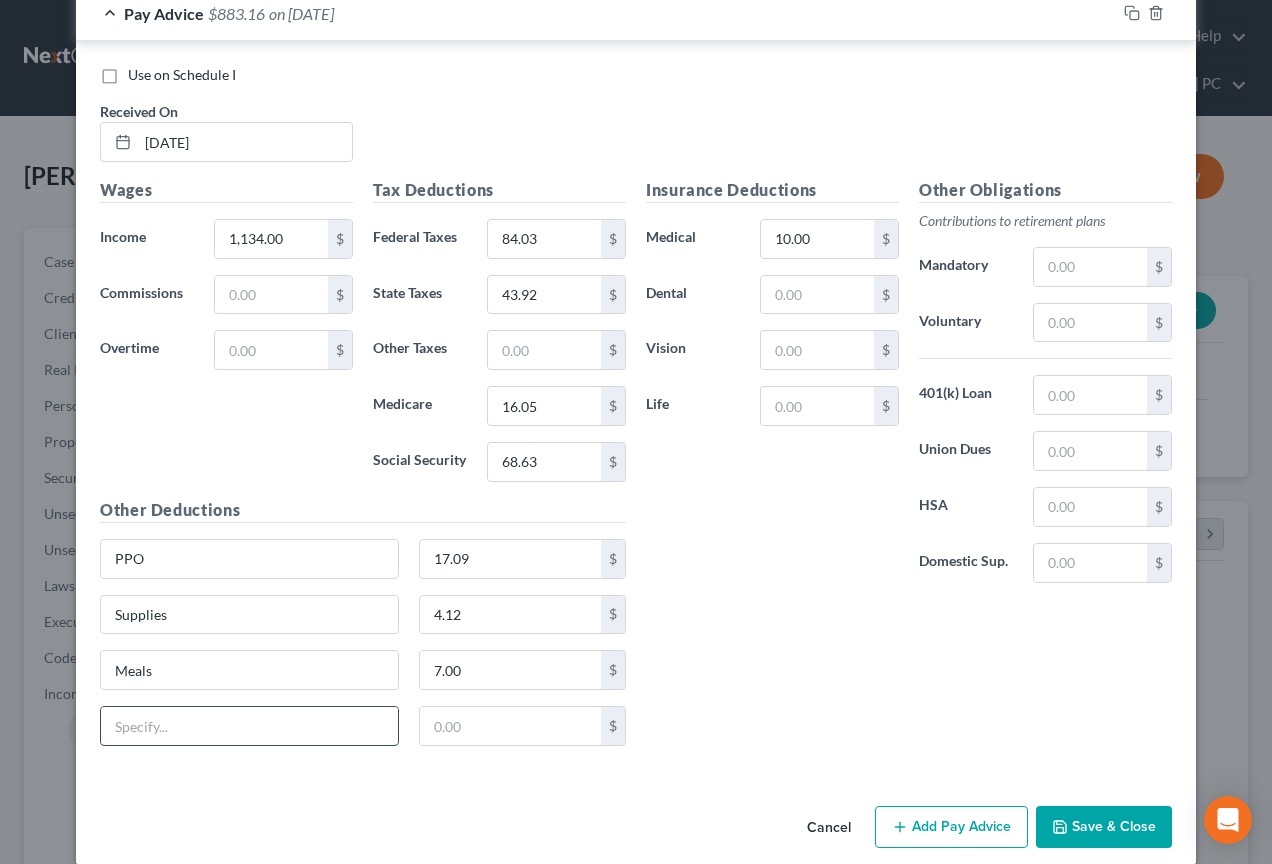 click at bounding box center (249, 726) 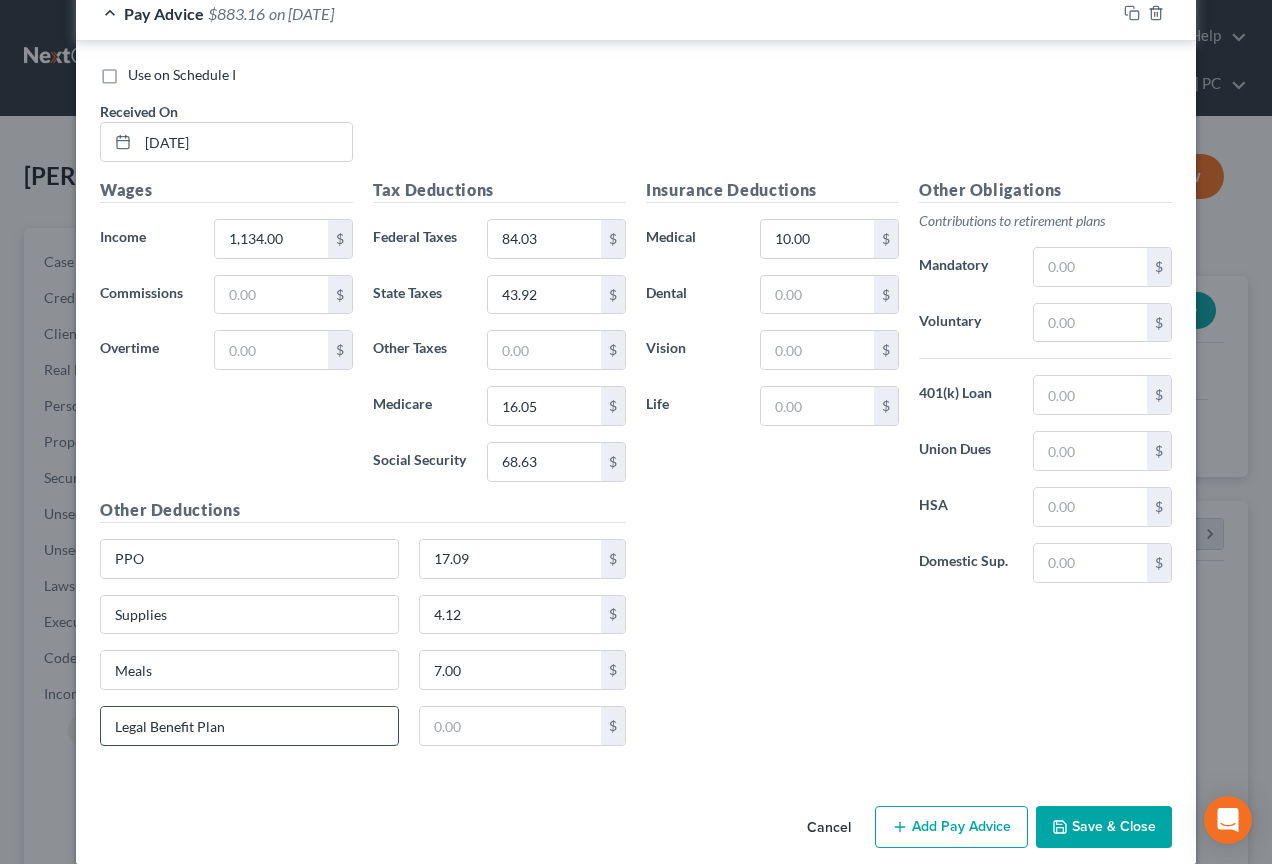 type on "Legal Benefit Plan" 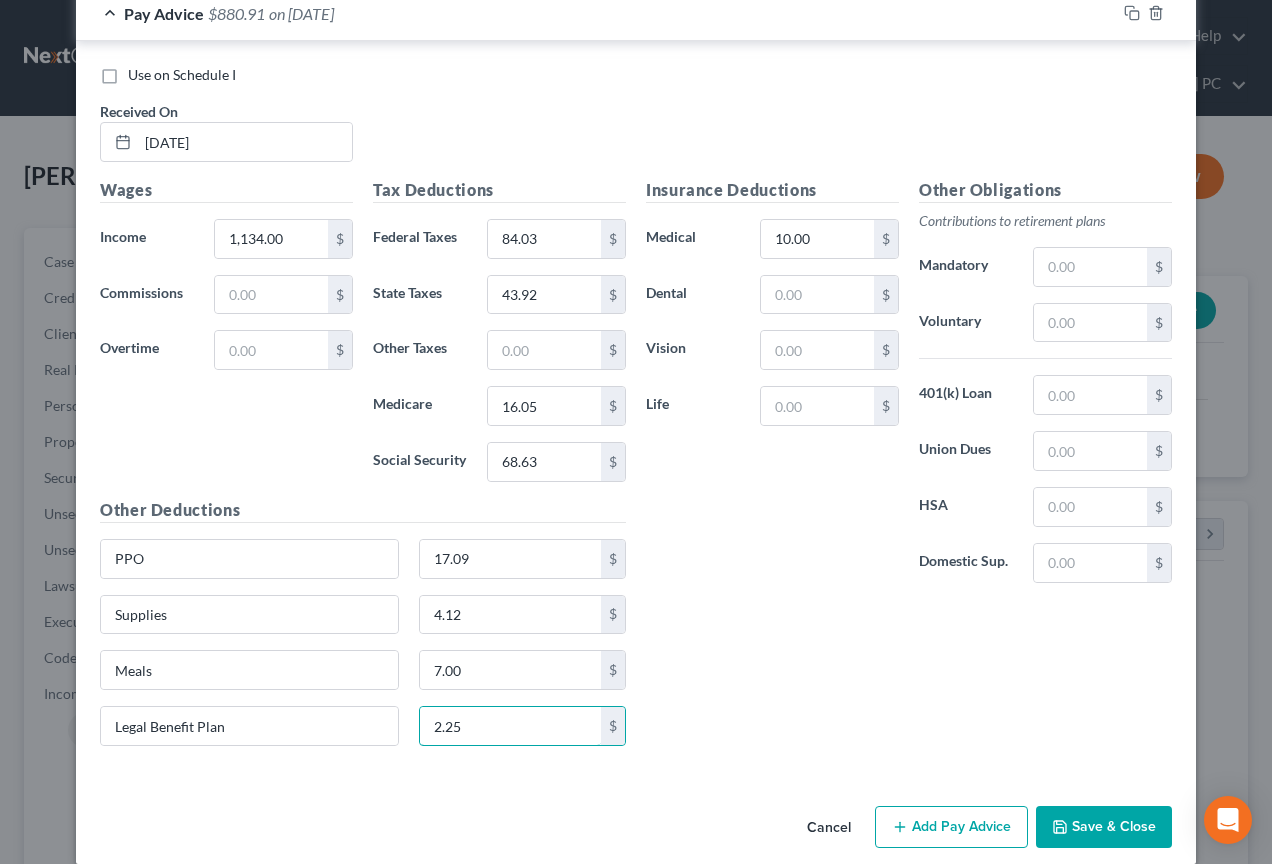 type on "2.25" 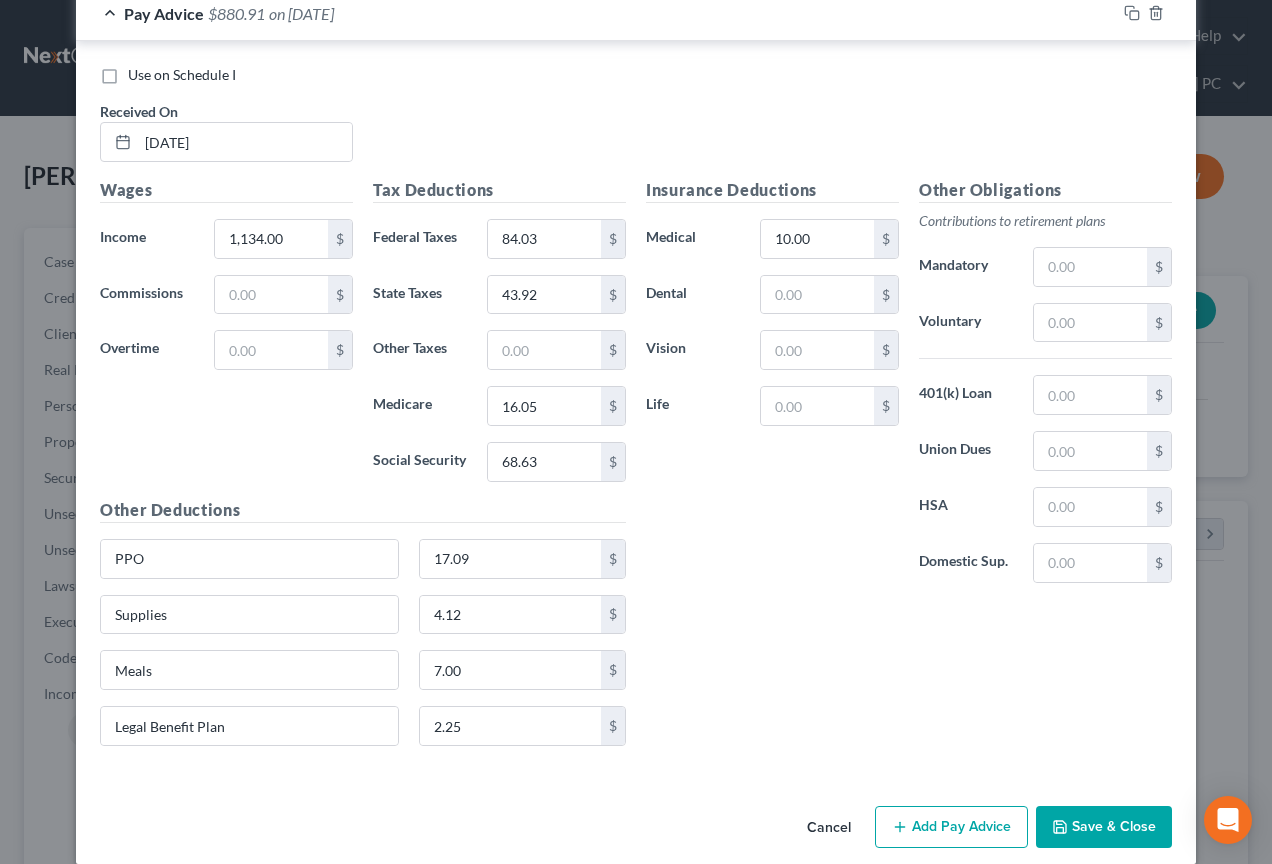 click on "Add Pay Advice" at bounding box center [951, 827] 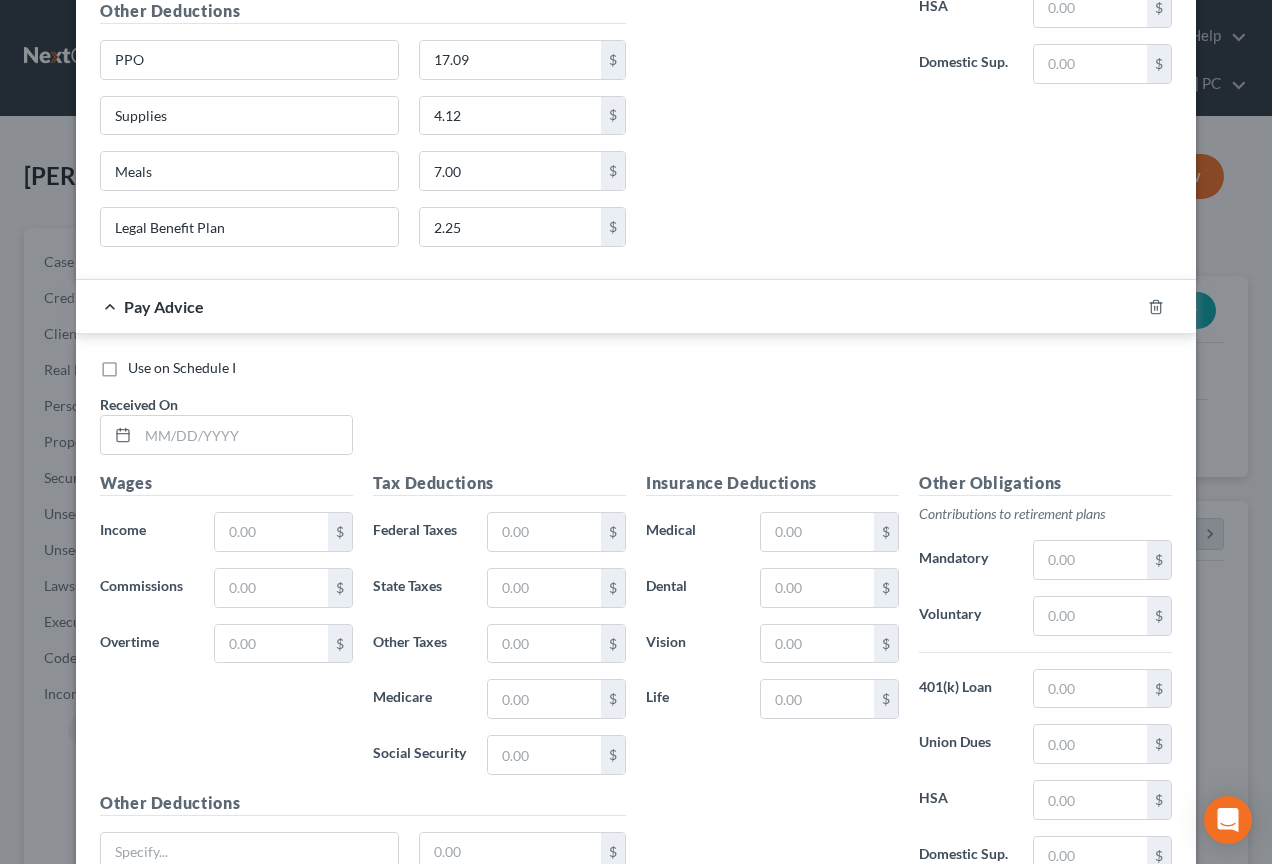 scroll, scrollTop: 3153, scrollLeft: 0, axis: vertical 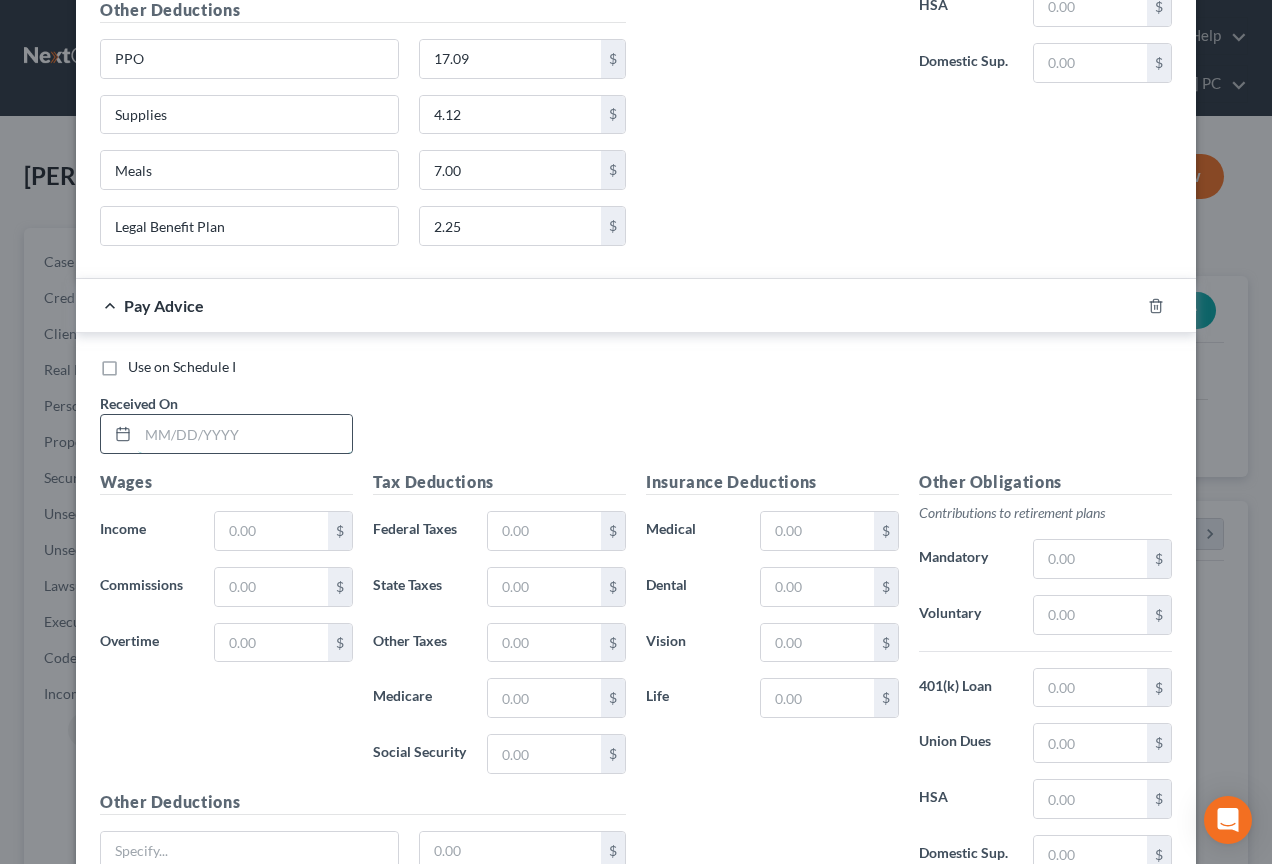 click at bounding box center [245, 434] 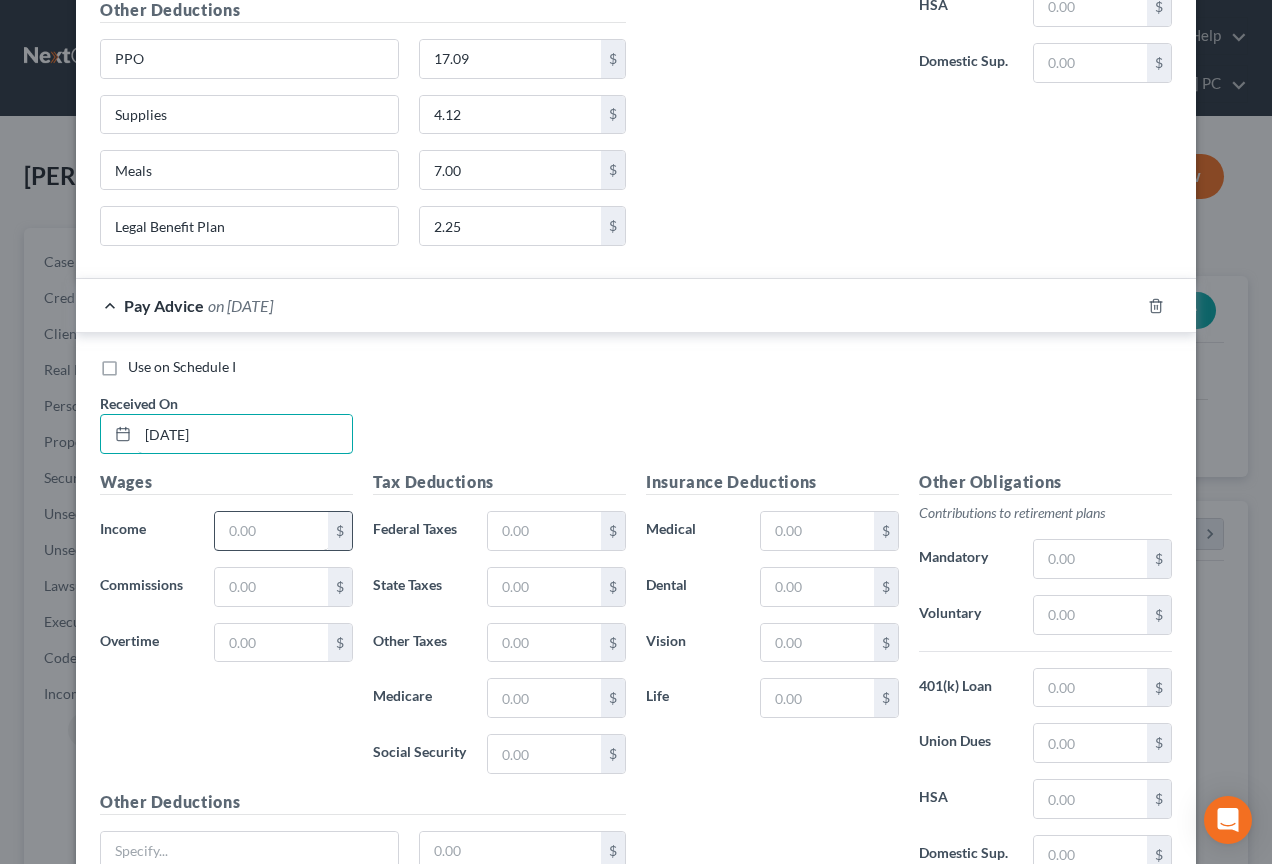 type on "[DATE]" 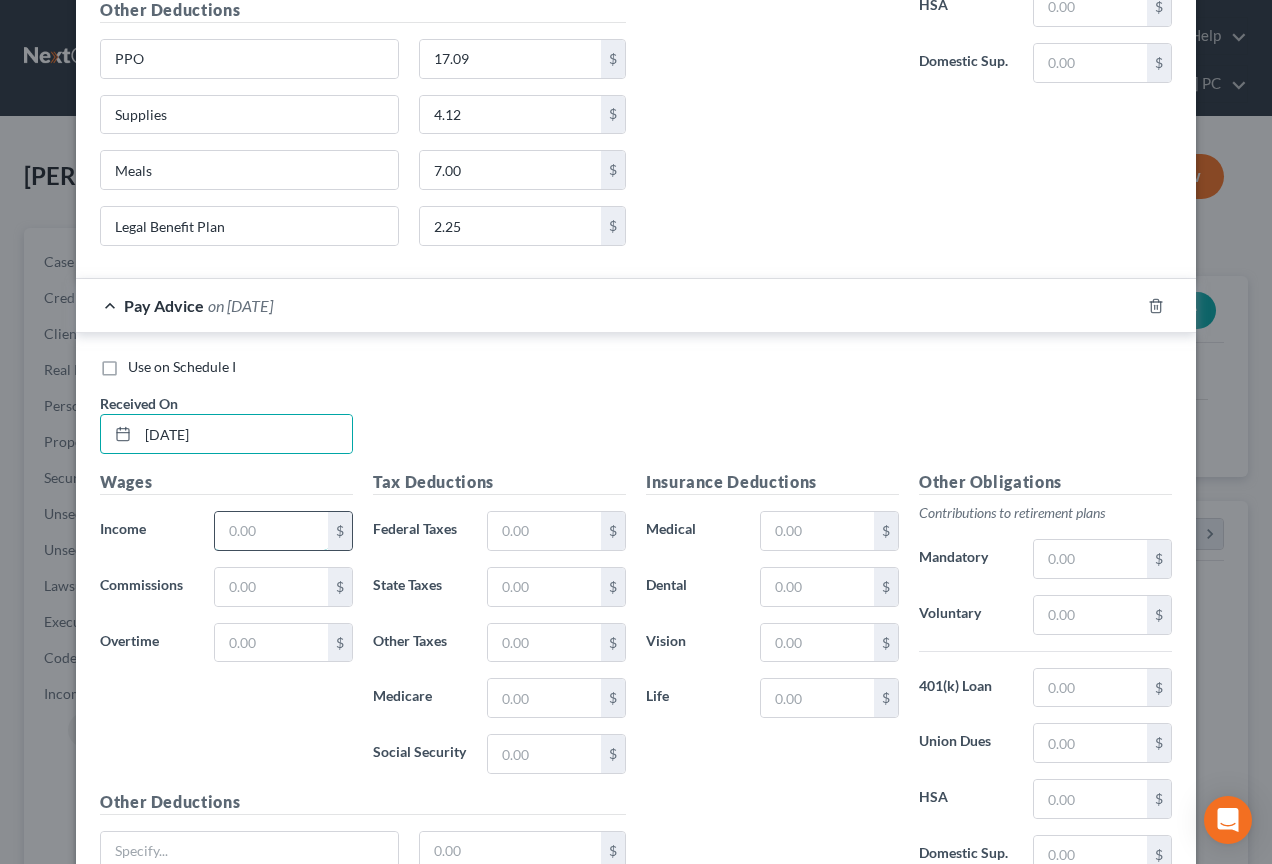 drag, startPoint x: 267, startPoint y: 537, endPoint x: 267, endPoint y: 526, distance: 11 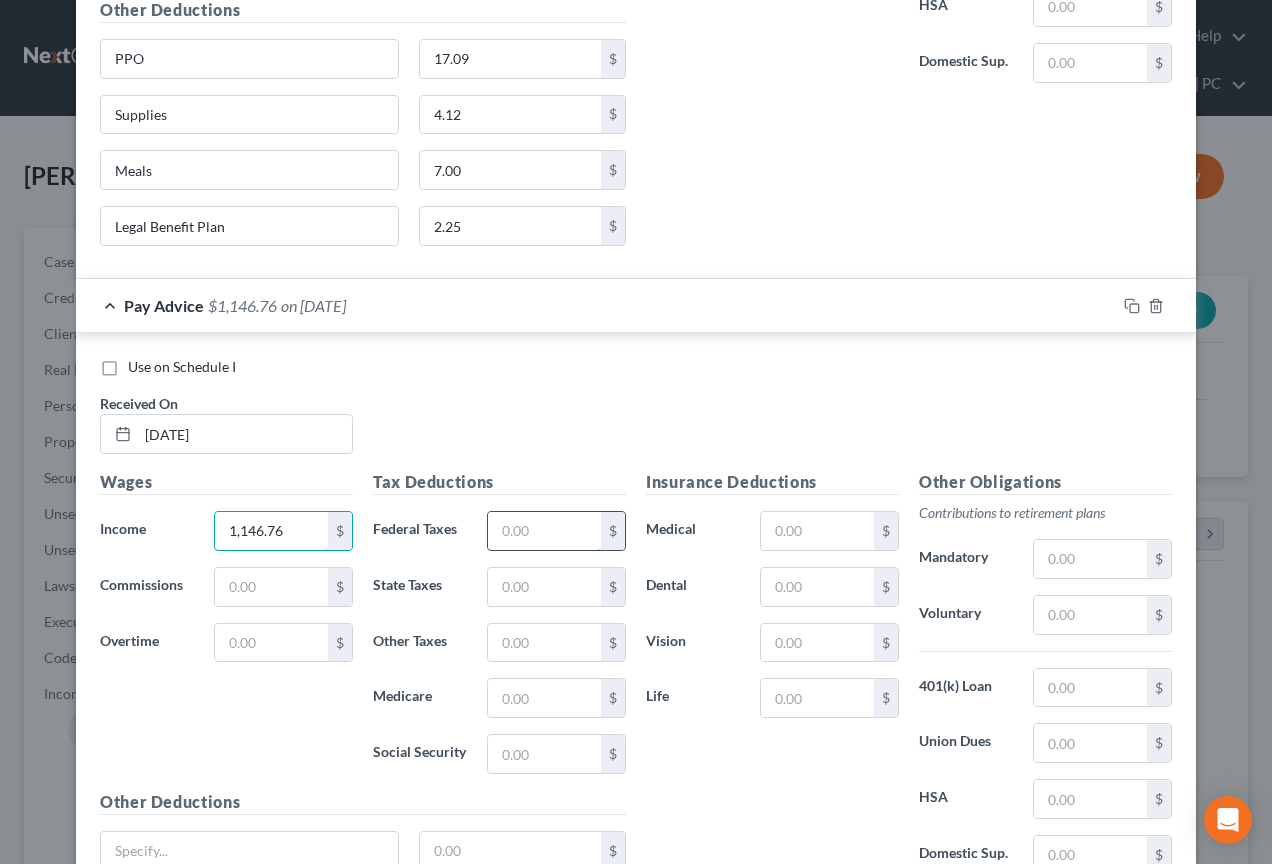 type on "1,146.76" 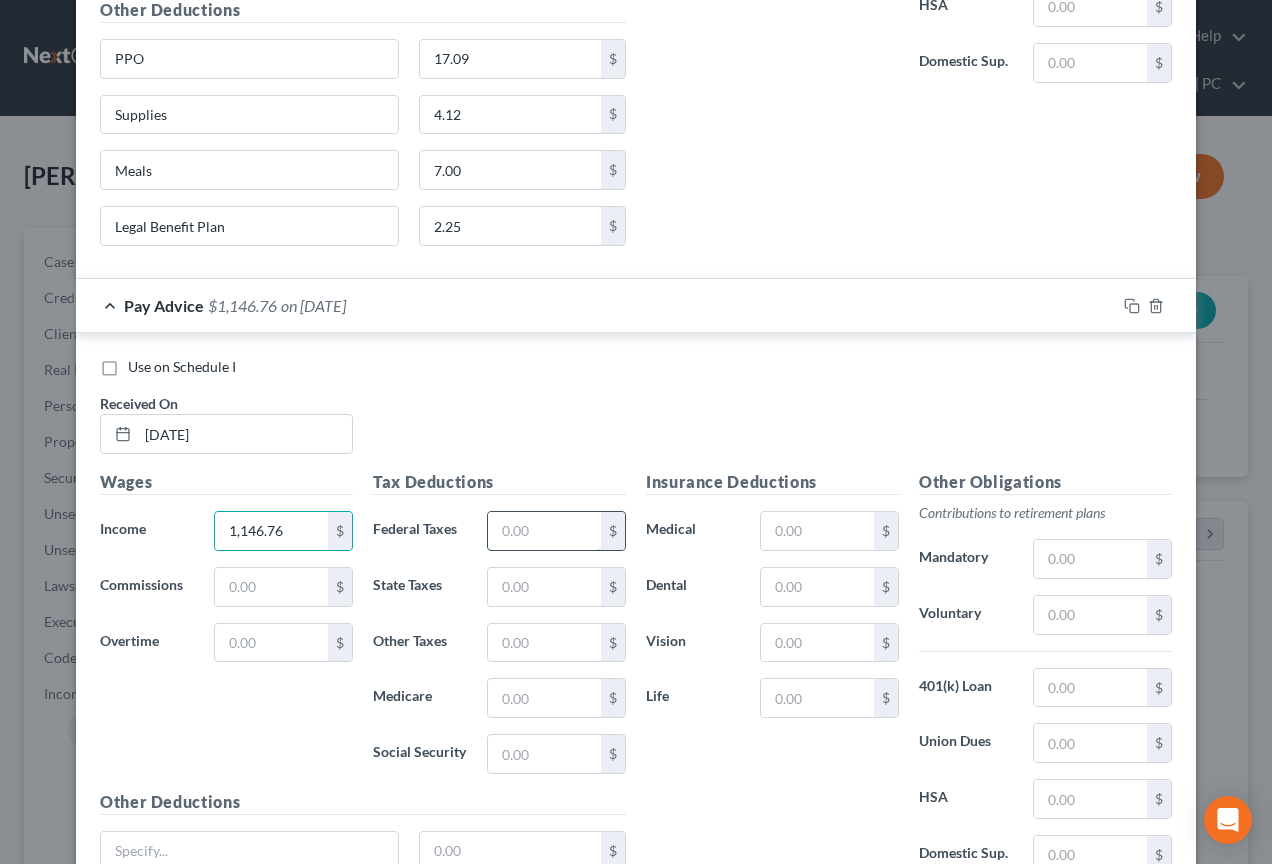 click at bounding box center (544, 531) 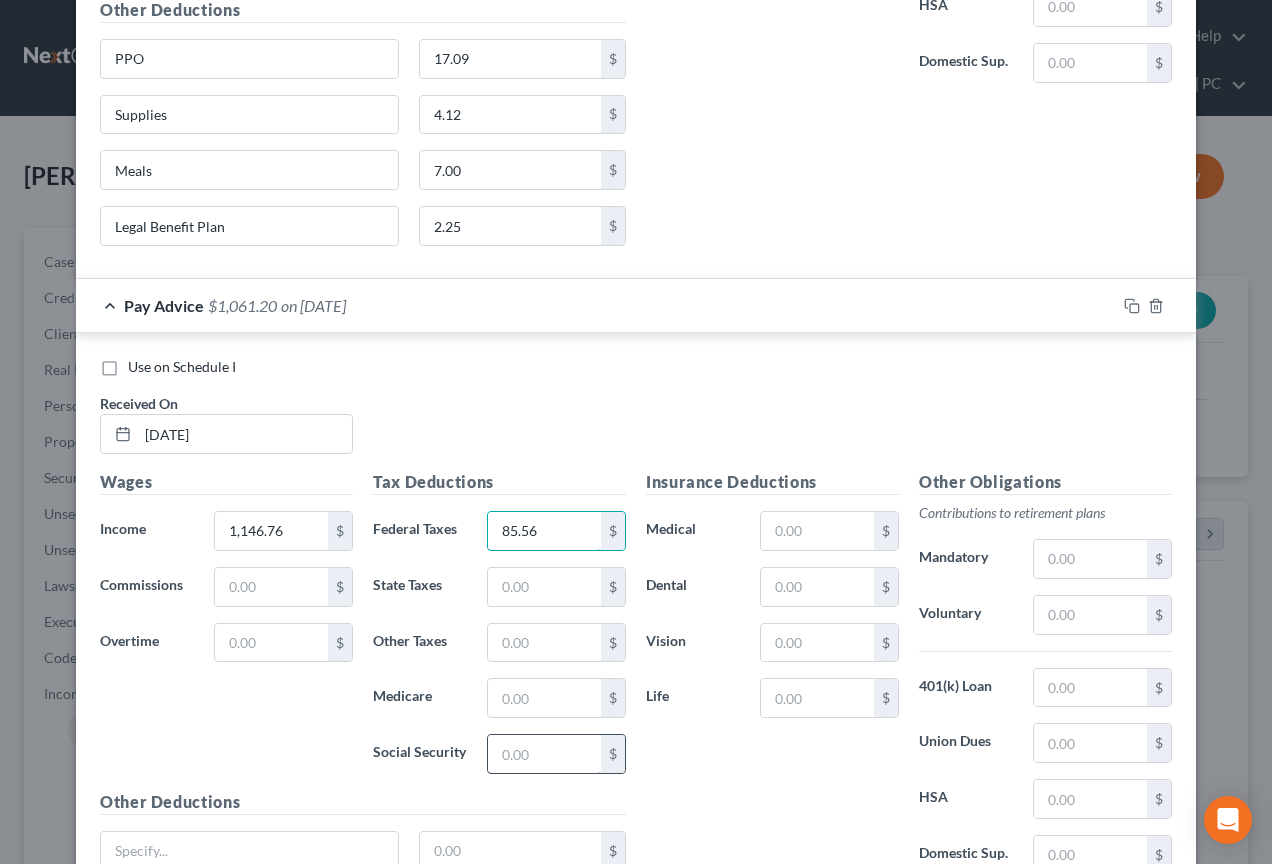 type on "85.56" 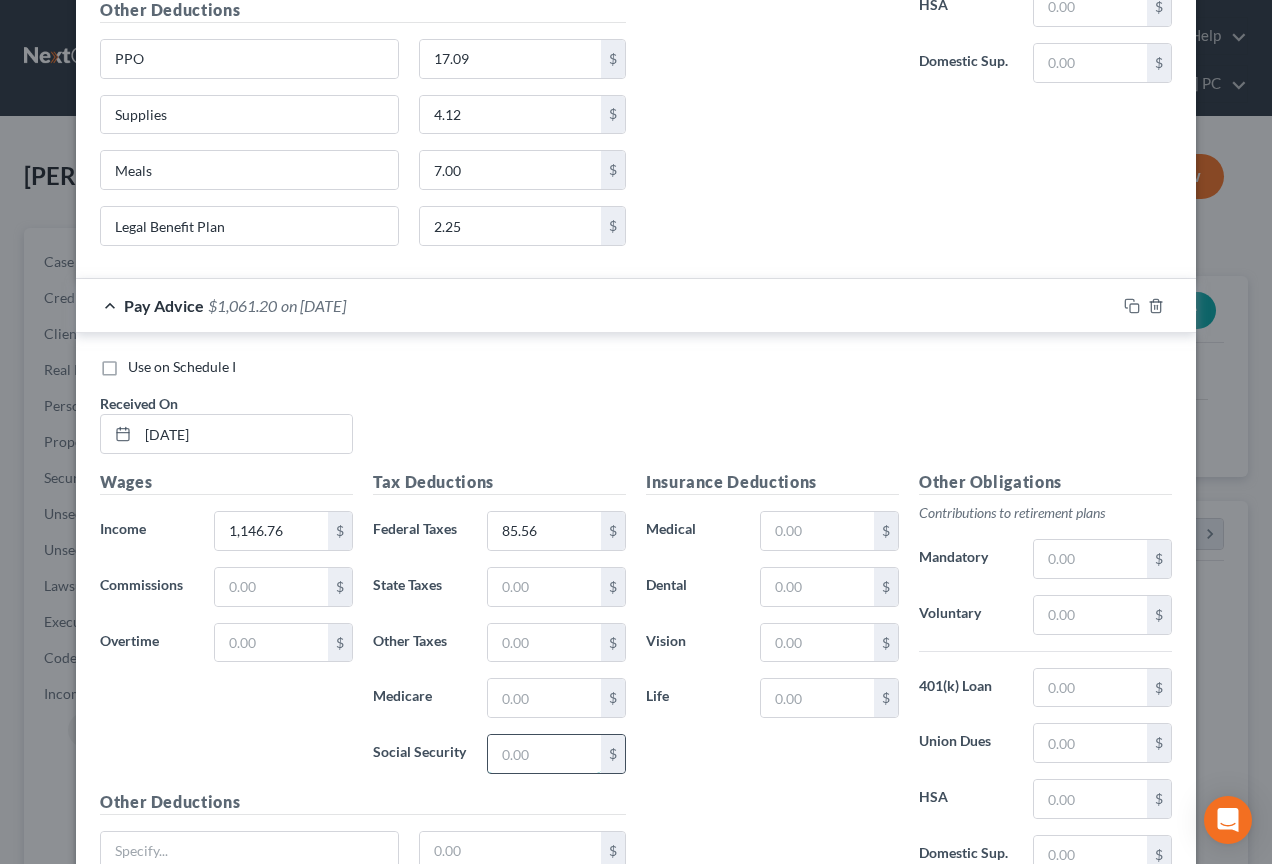 click at bounding box center (544, 754) 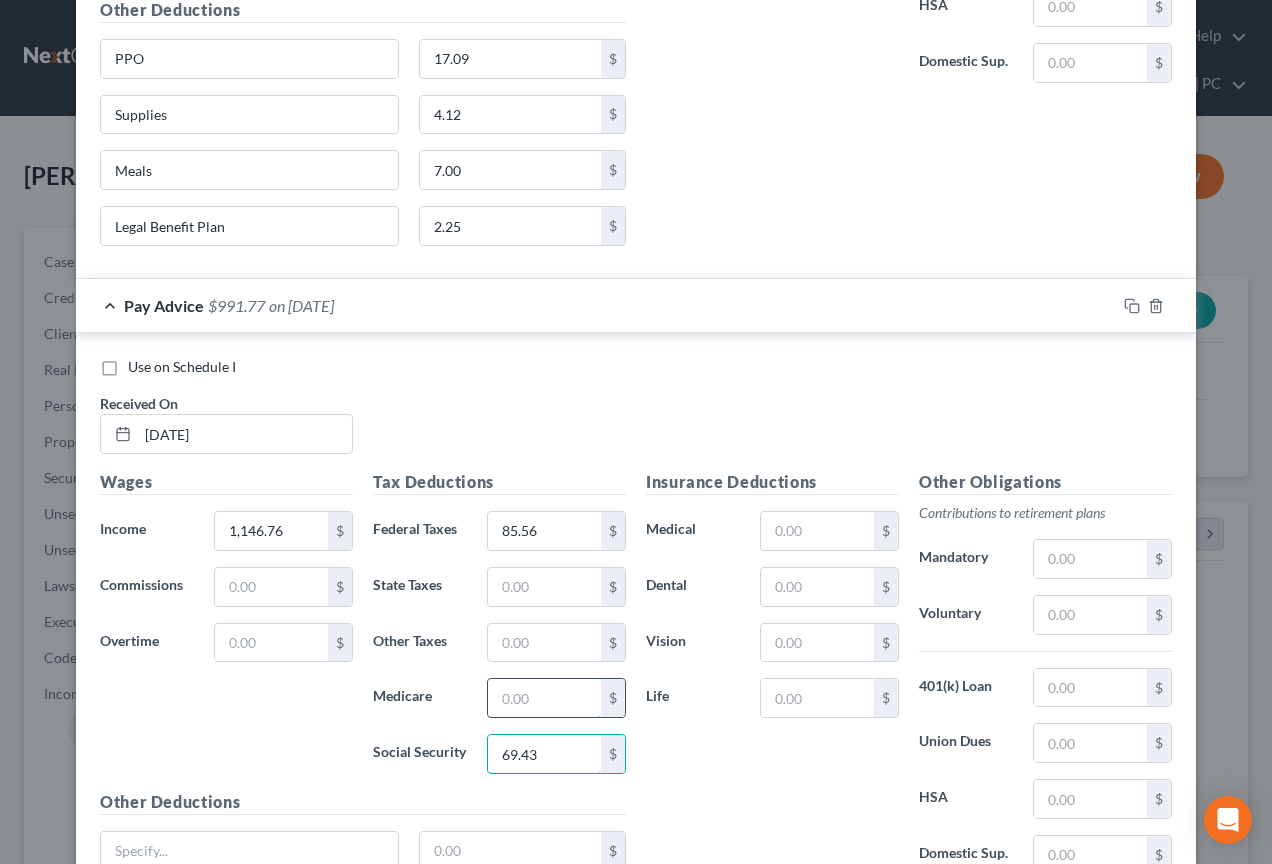 type on "69.43" 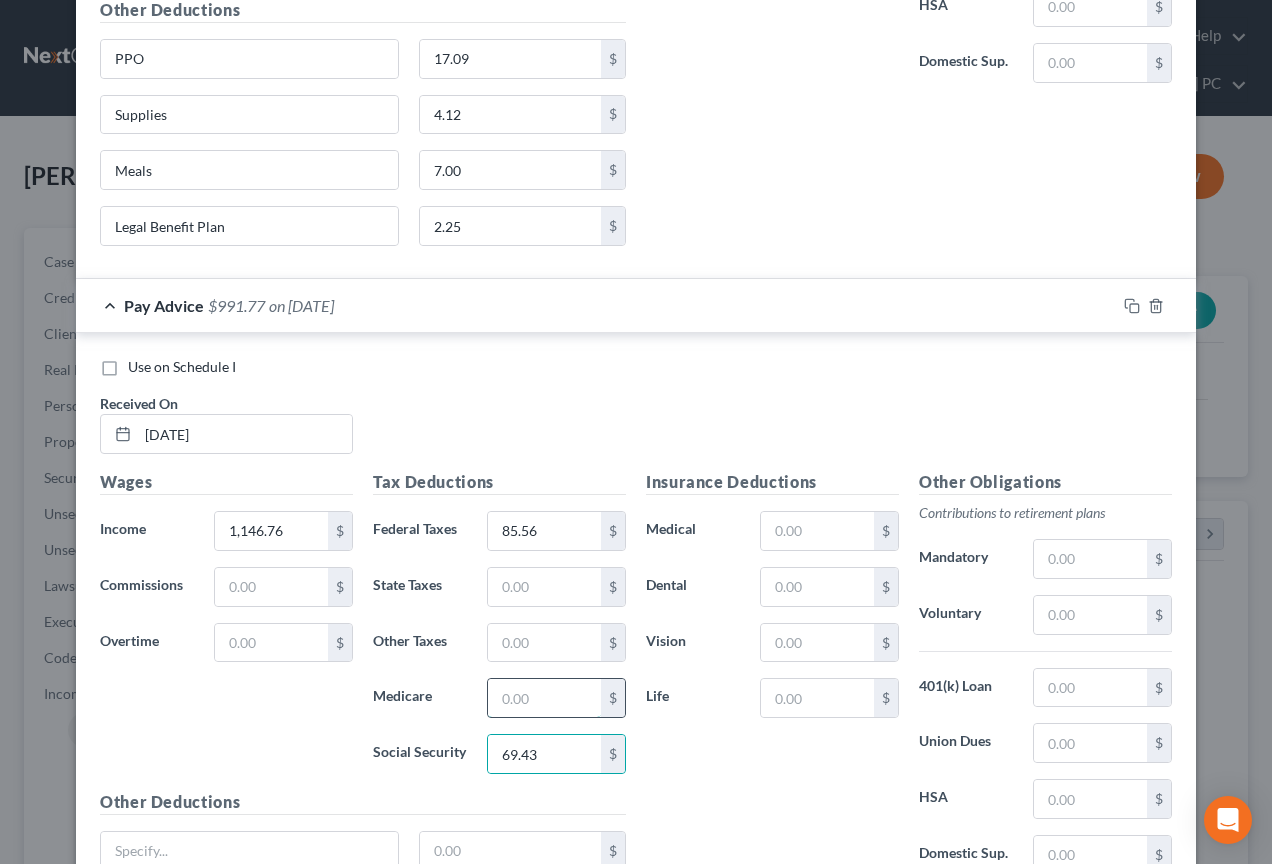 click at bounding box center [544, 698] 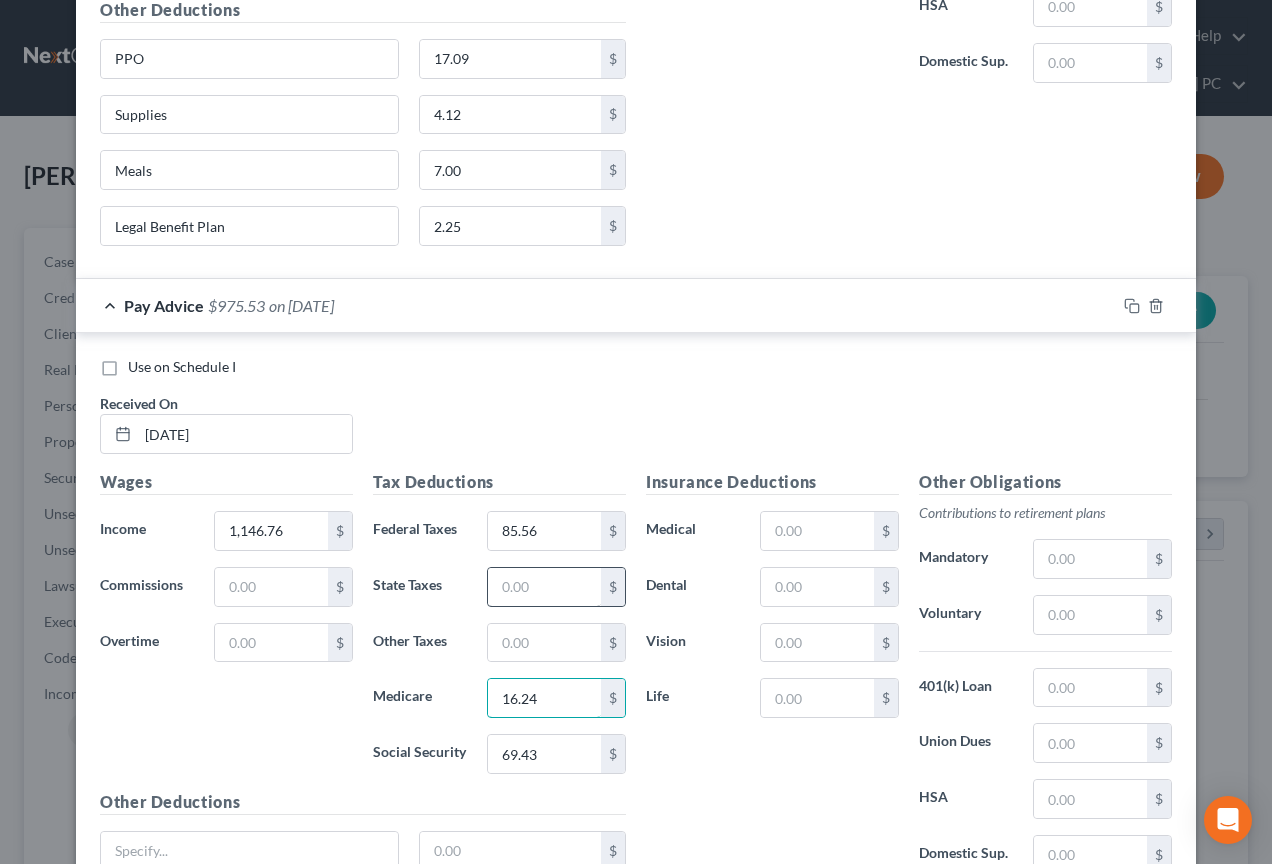 type on "16.24" 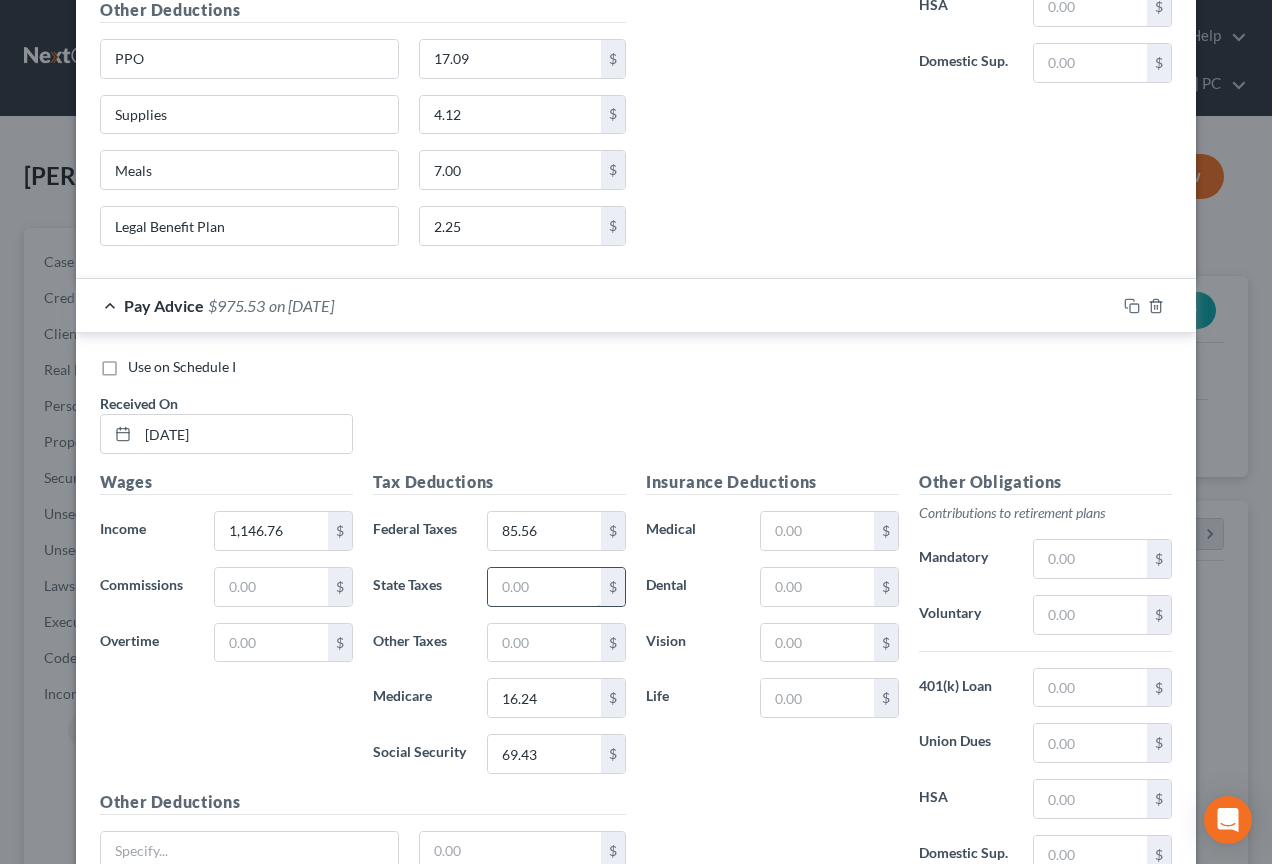 click at bounding box center [544, 587] 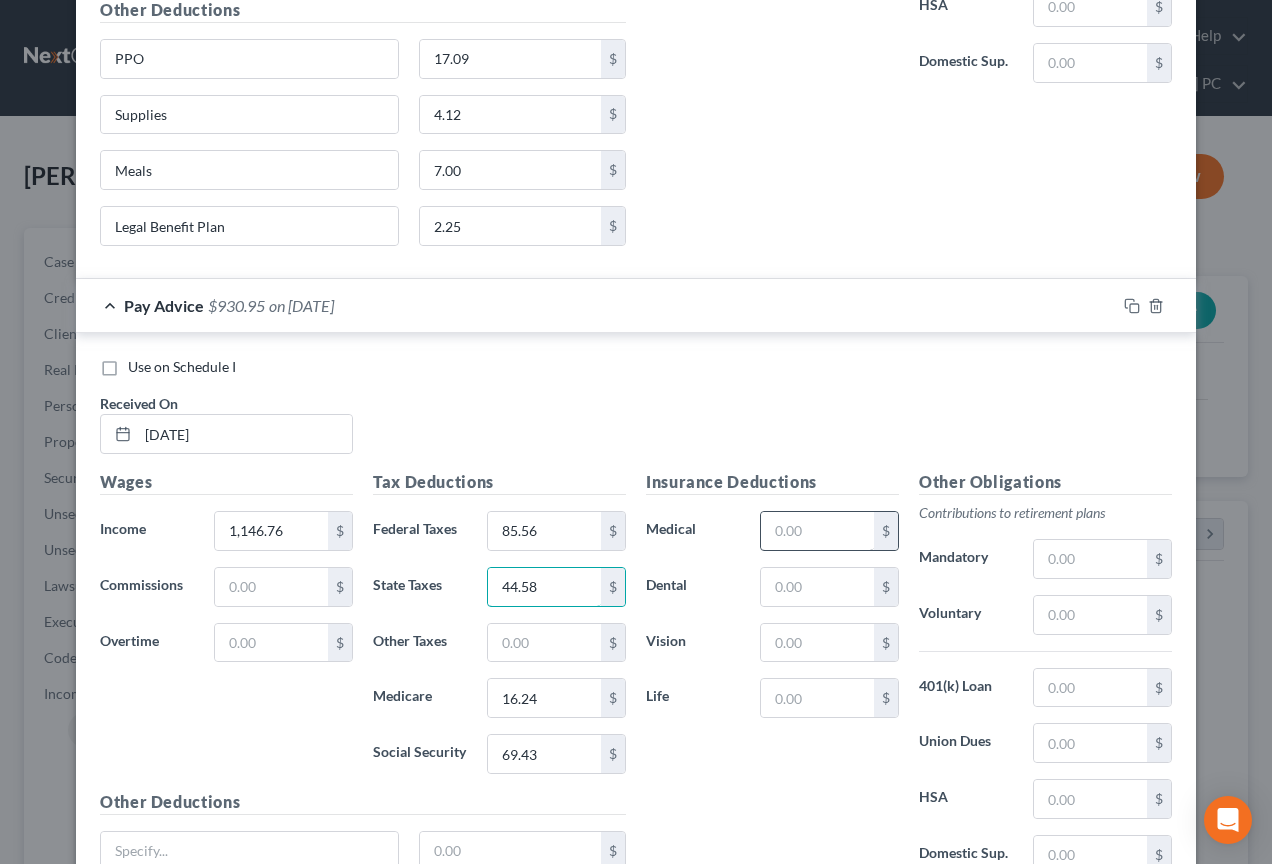 type on "44.58" 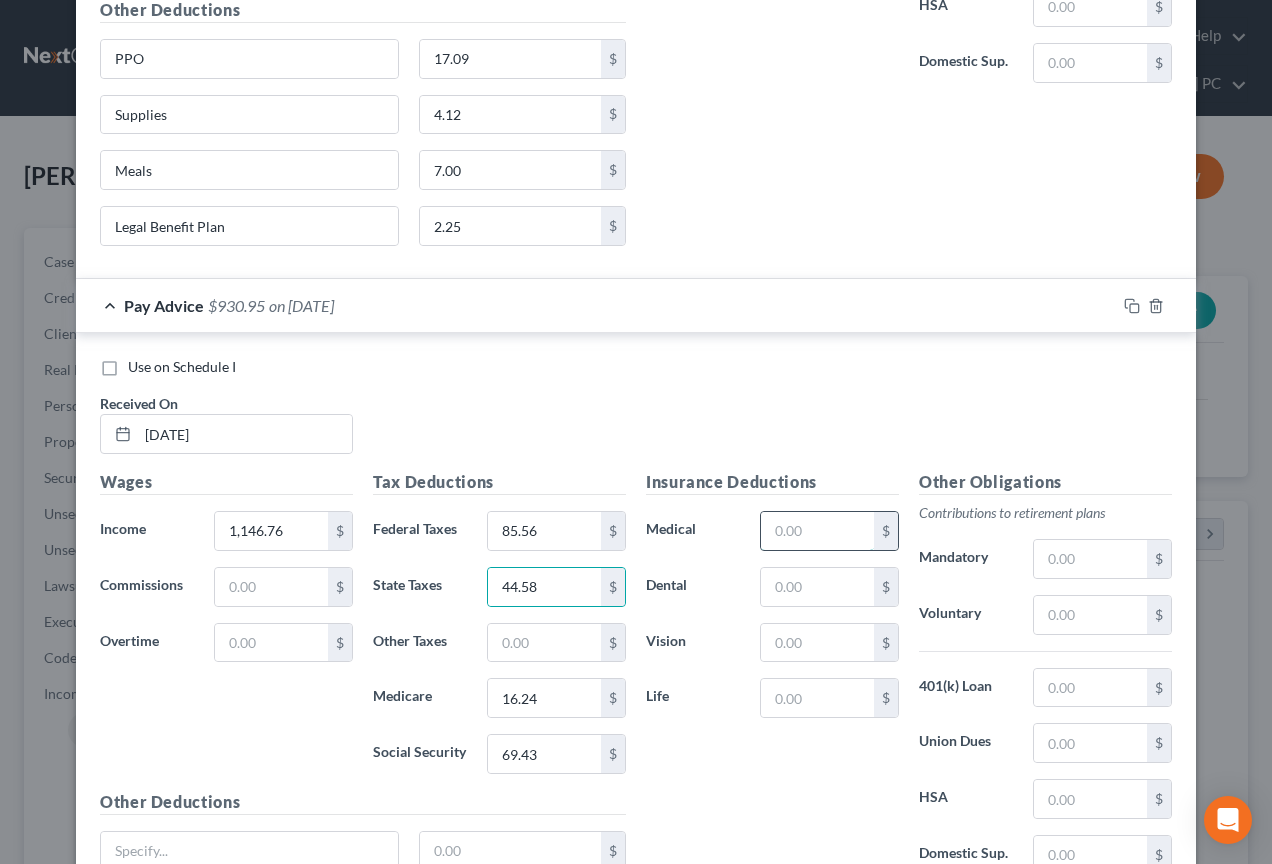 click at bounding box center [817, 531] 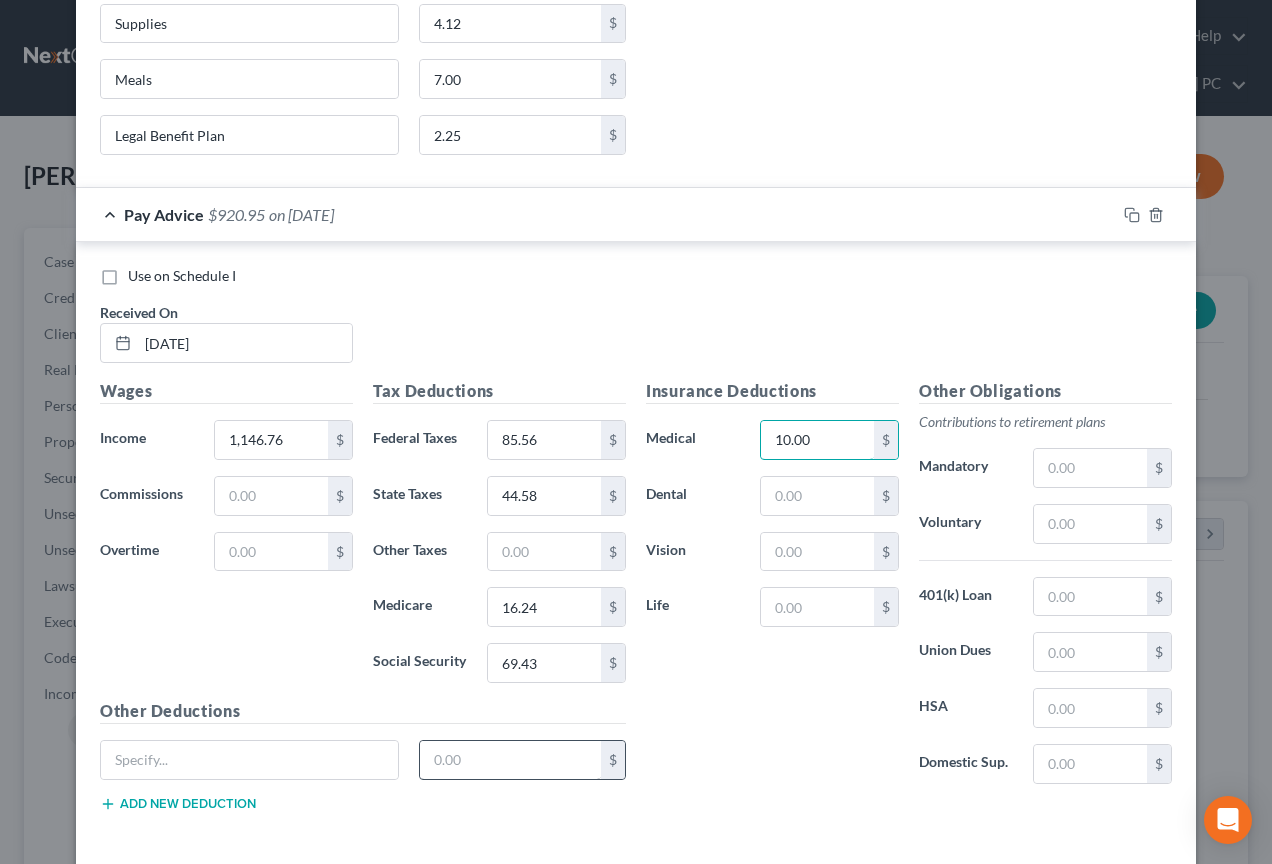 scroll, scrollTop: 3333, scrollLeft: 0, axis: vertical 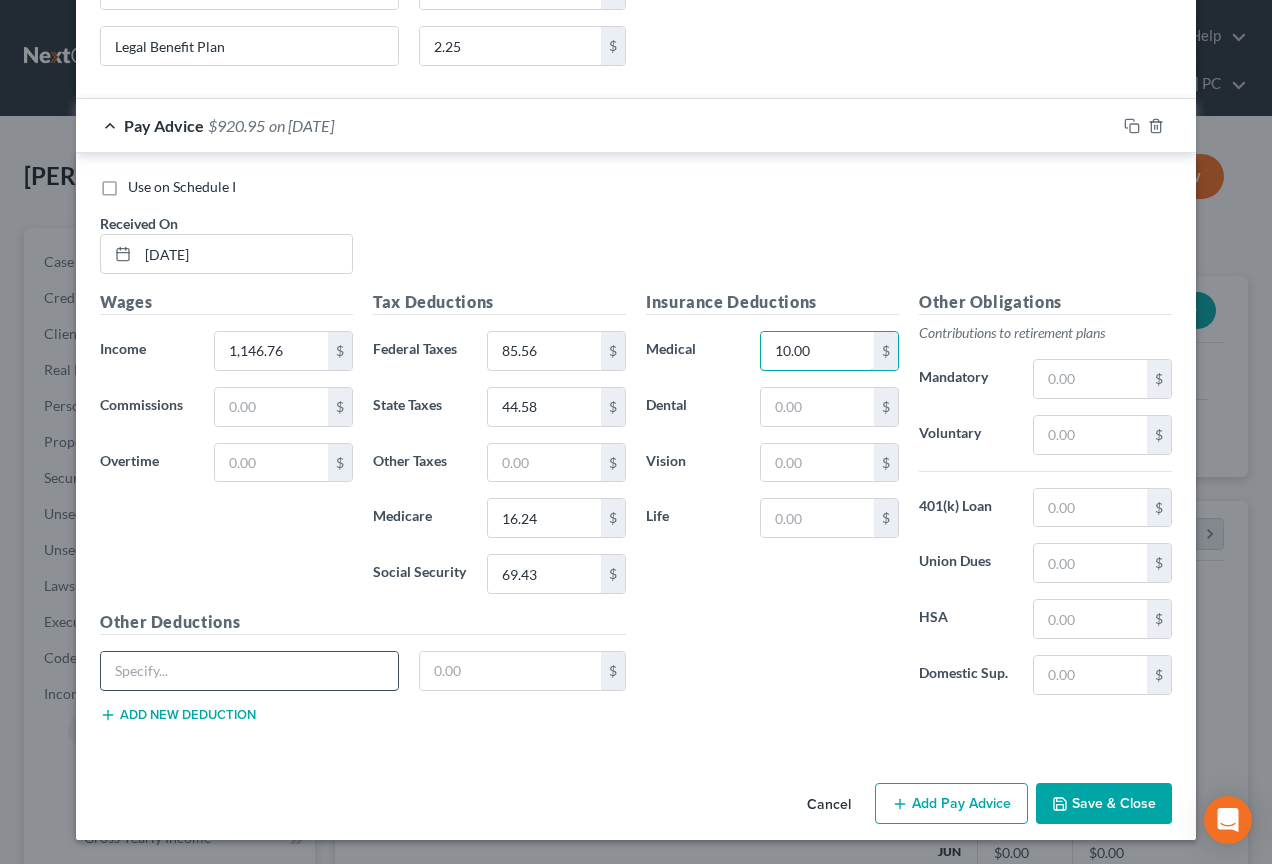 type on "10.00" 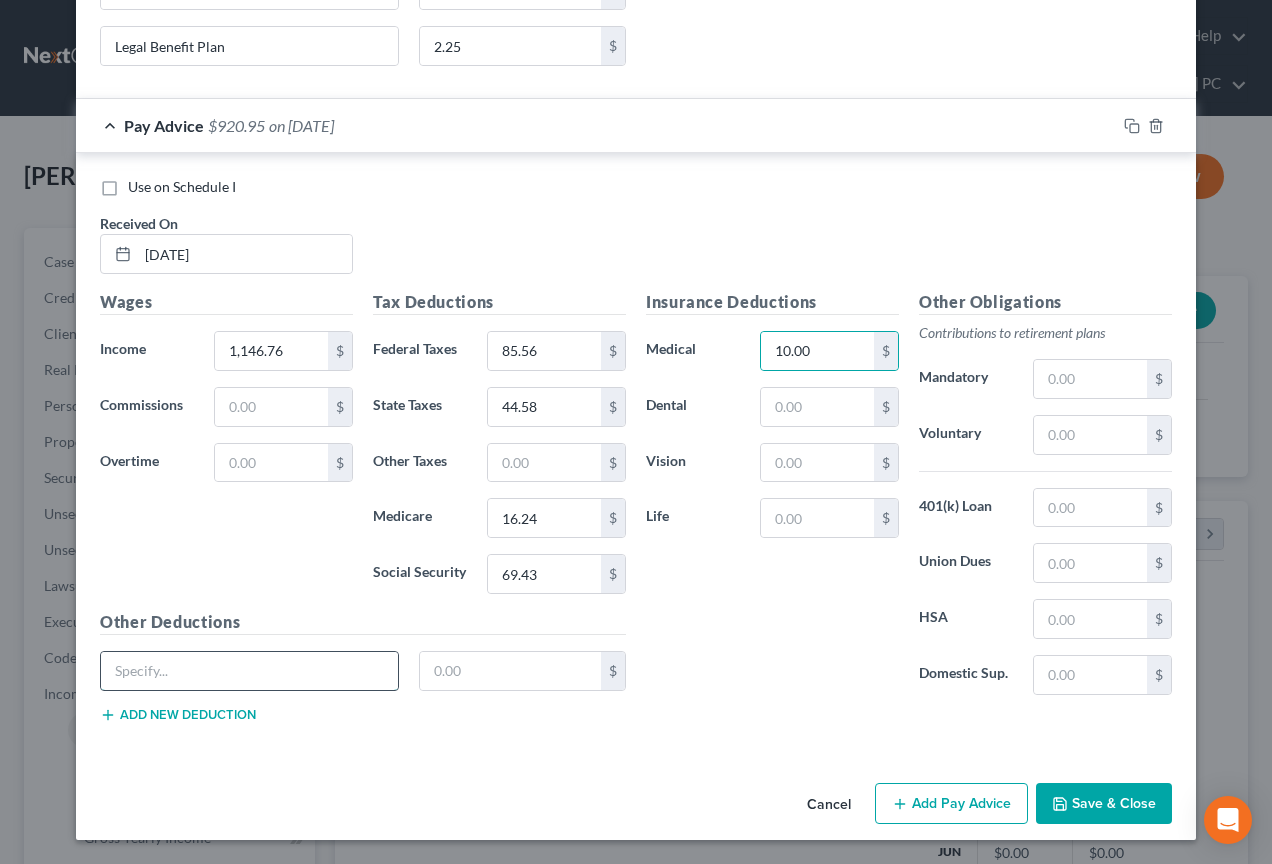 click at bounding box center [249, 671] 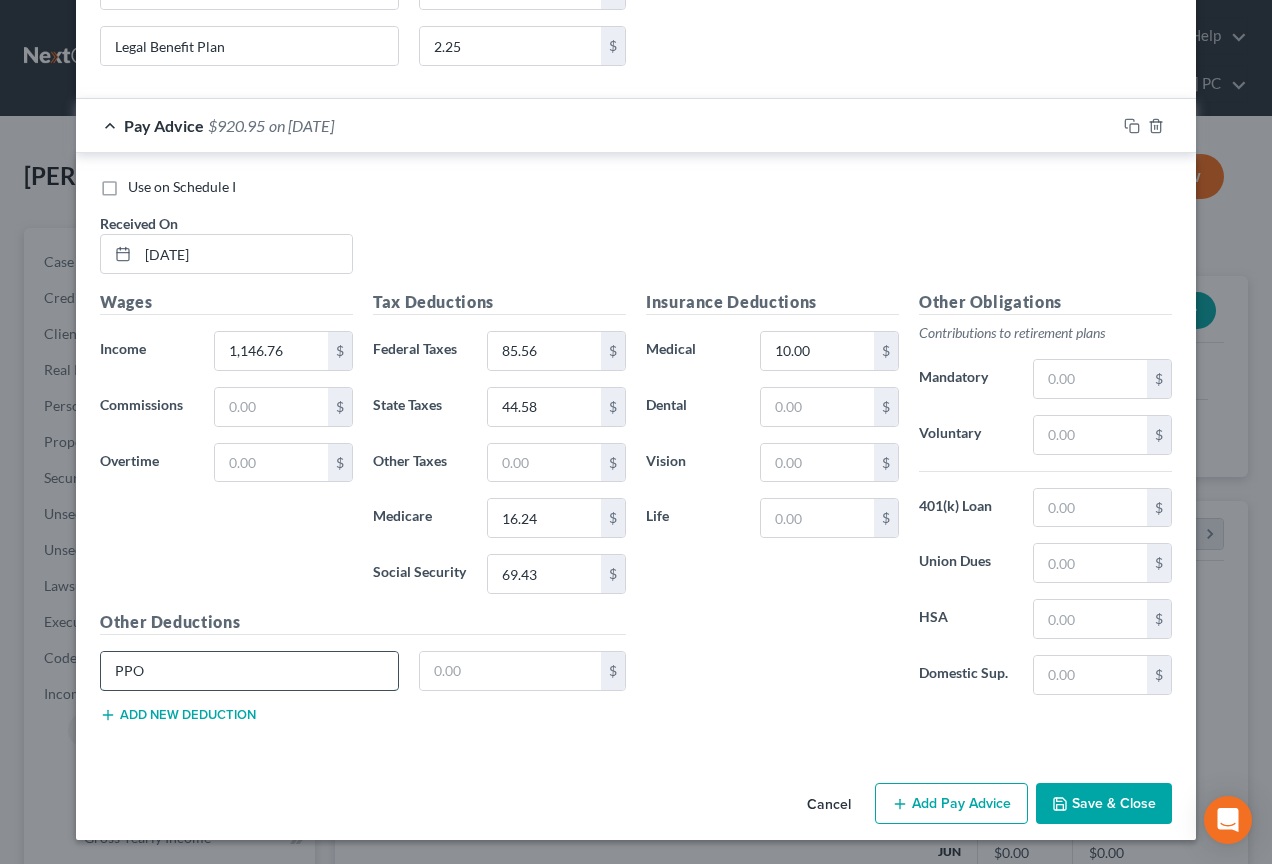 type on "PPO" 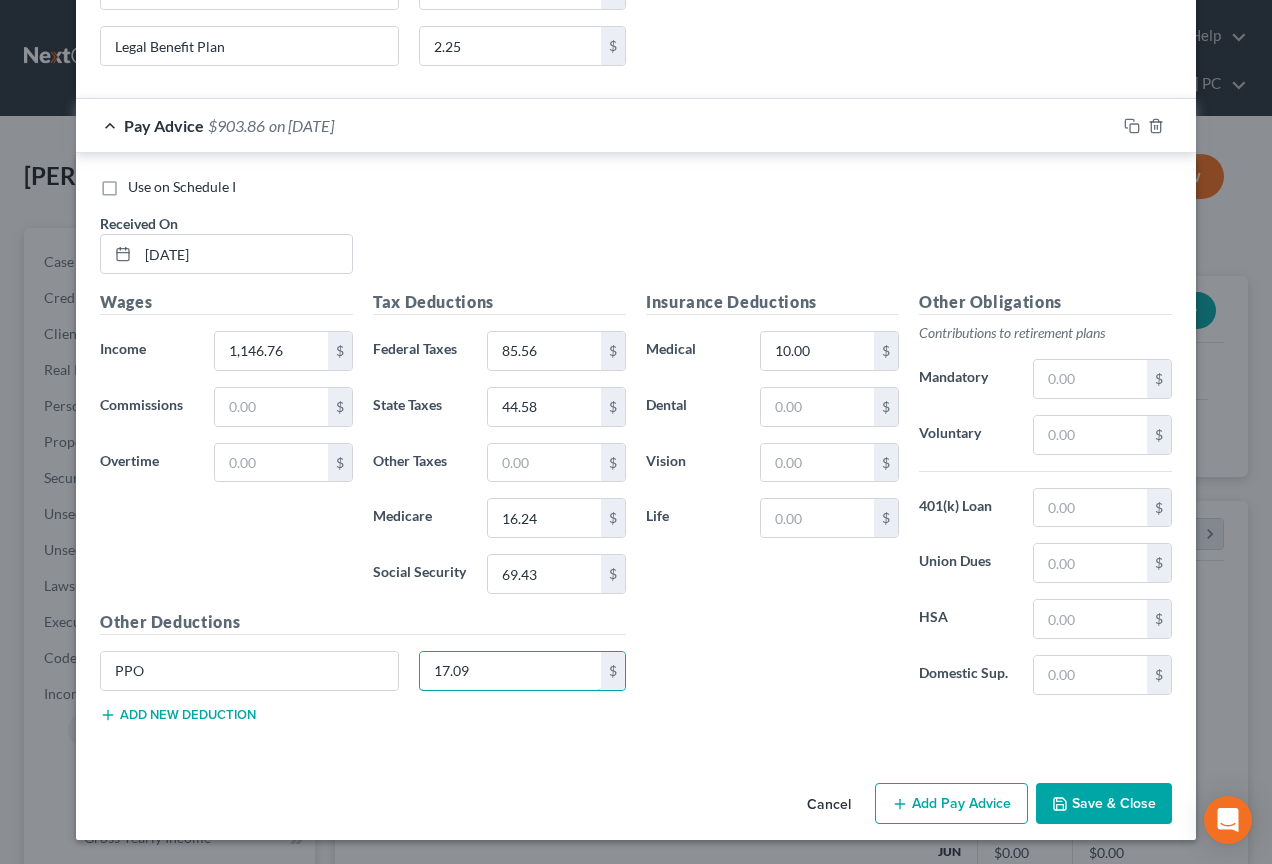 type on "17.09" 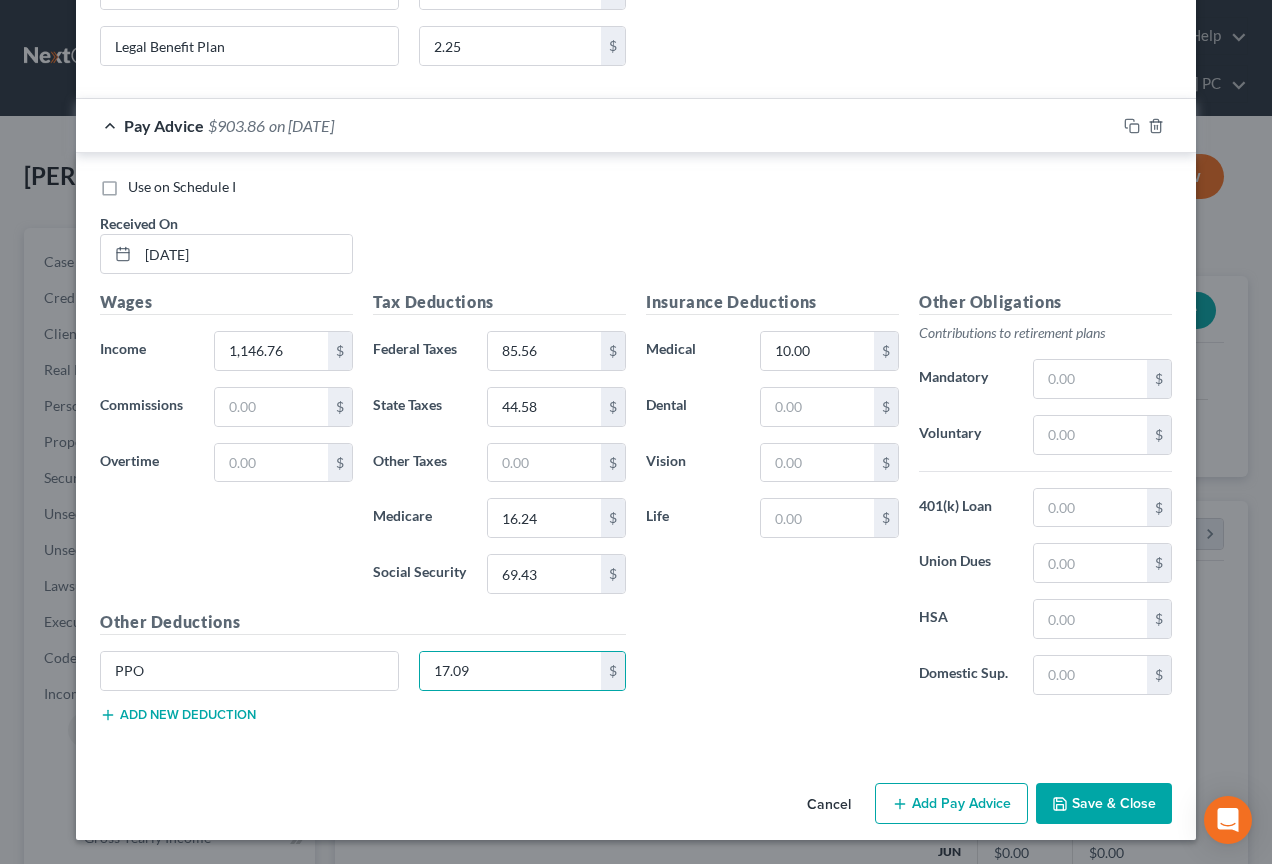 click on "Add new deduction" at bounding box center [178, 715] 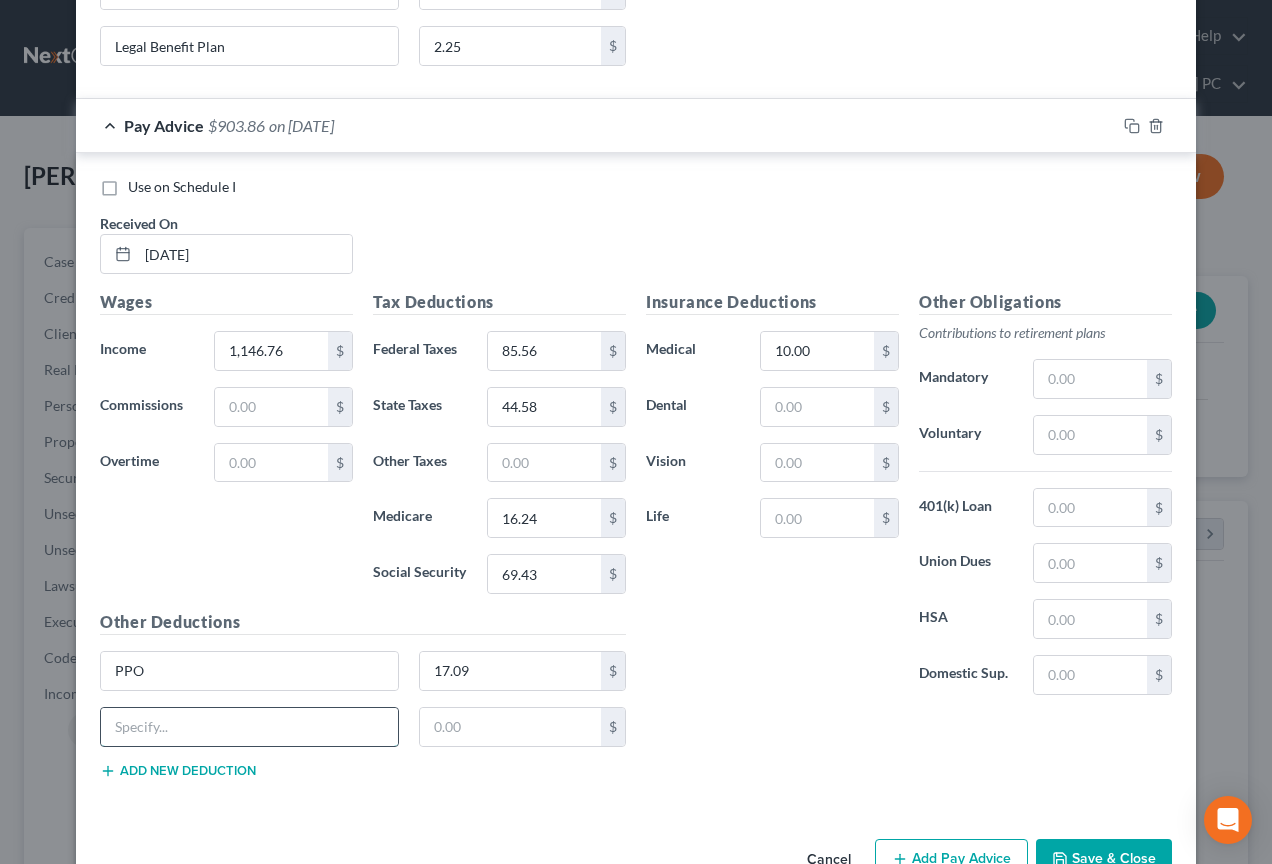 click at bounding box center [249, 727] 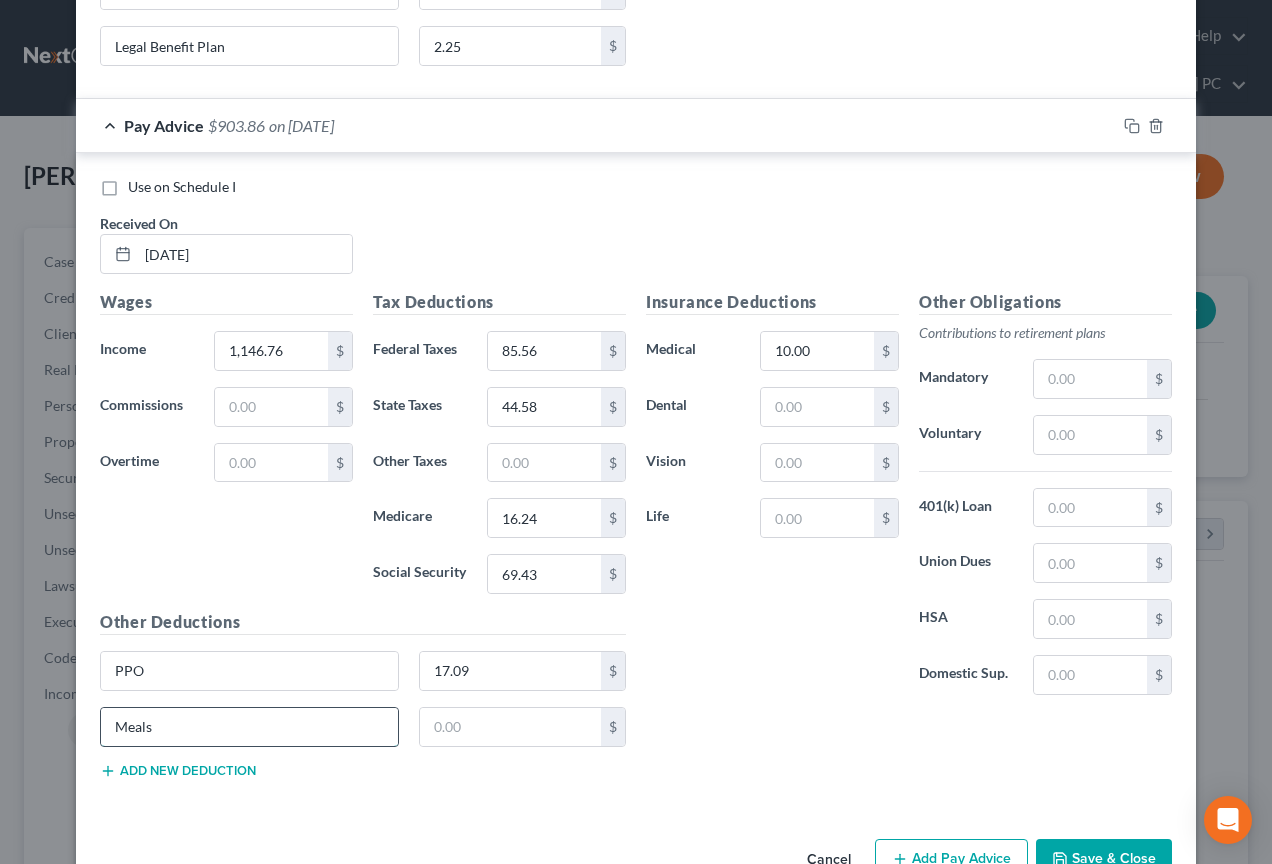 type on "Meals" 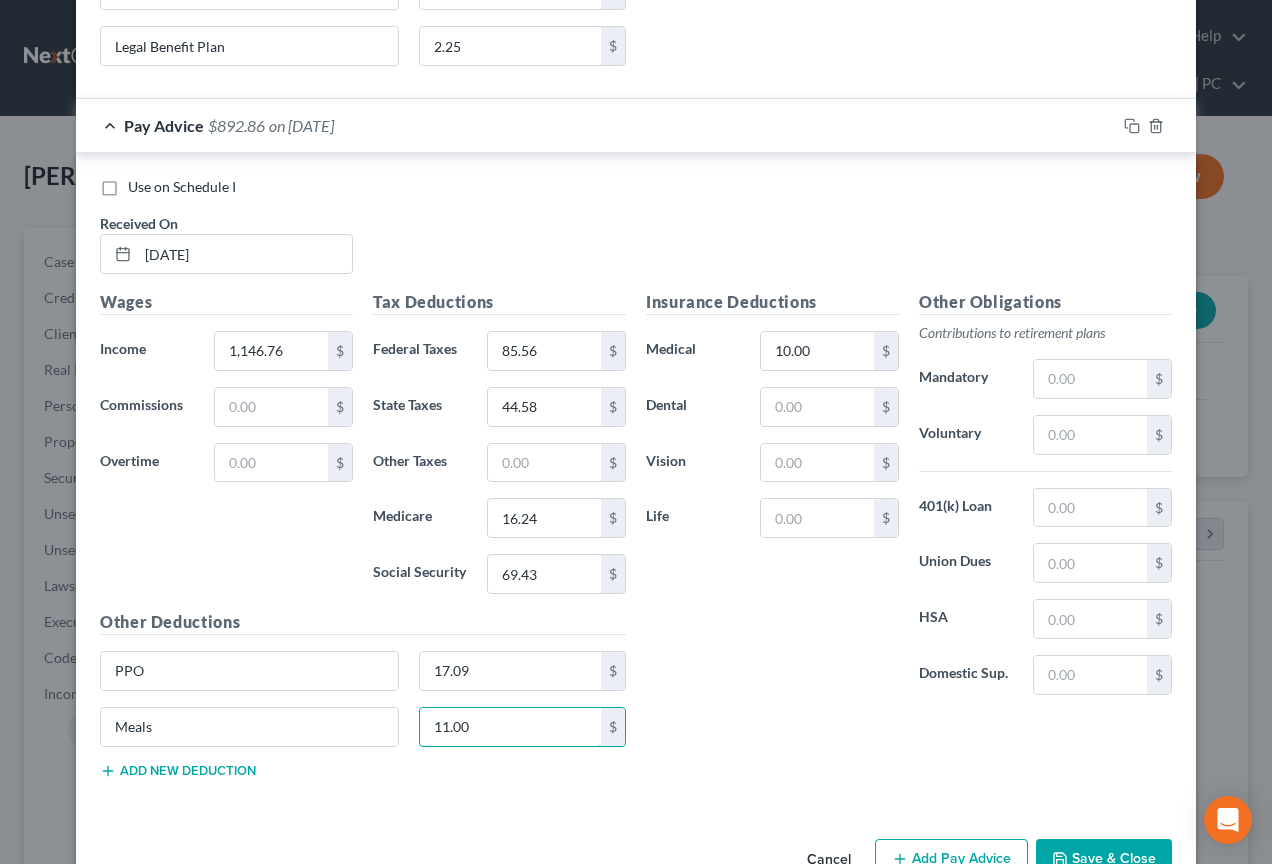 type on "11.00" 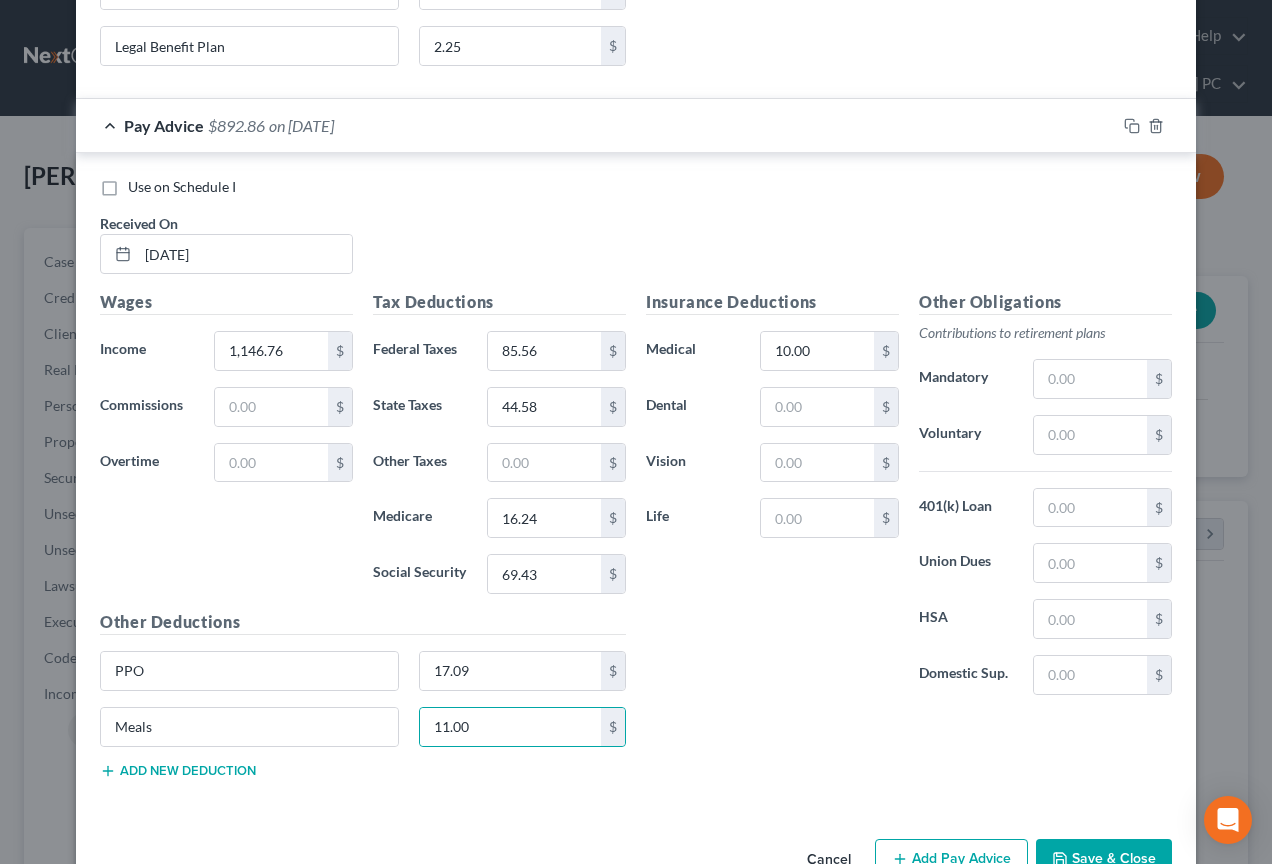 click on "Add new deduction" at bounding box center (178, 771) 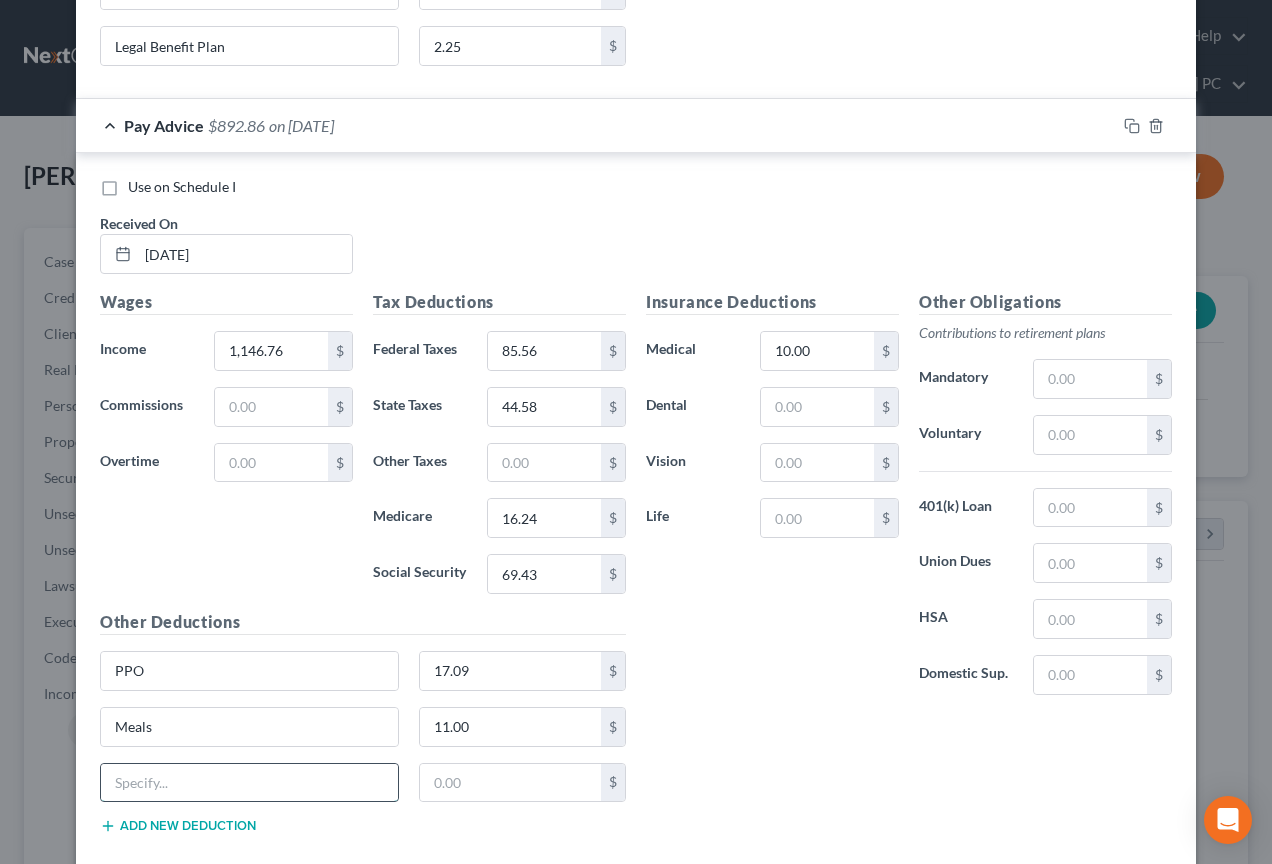 click at bounding box center (249, 783) 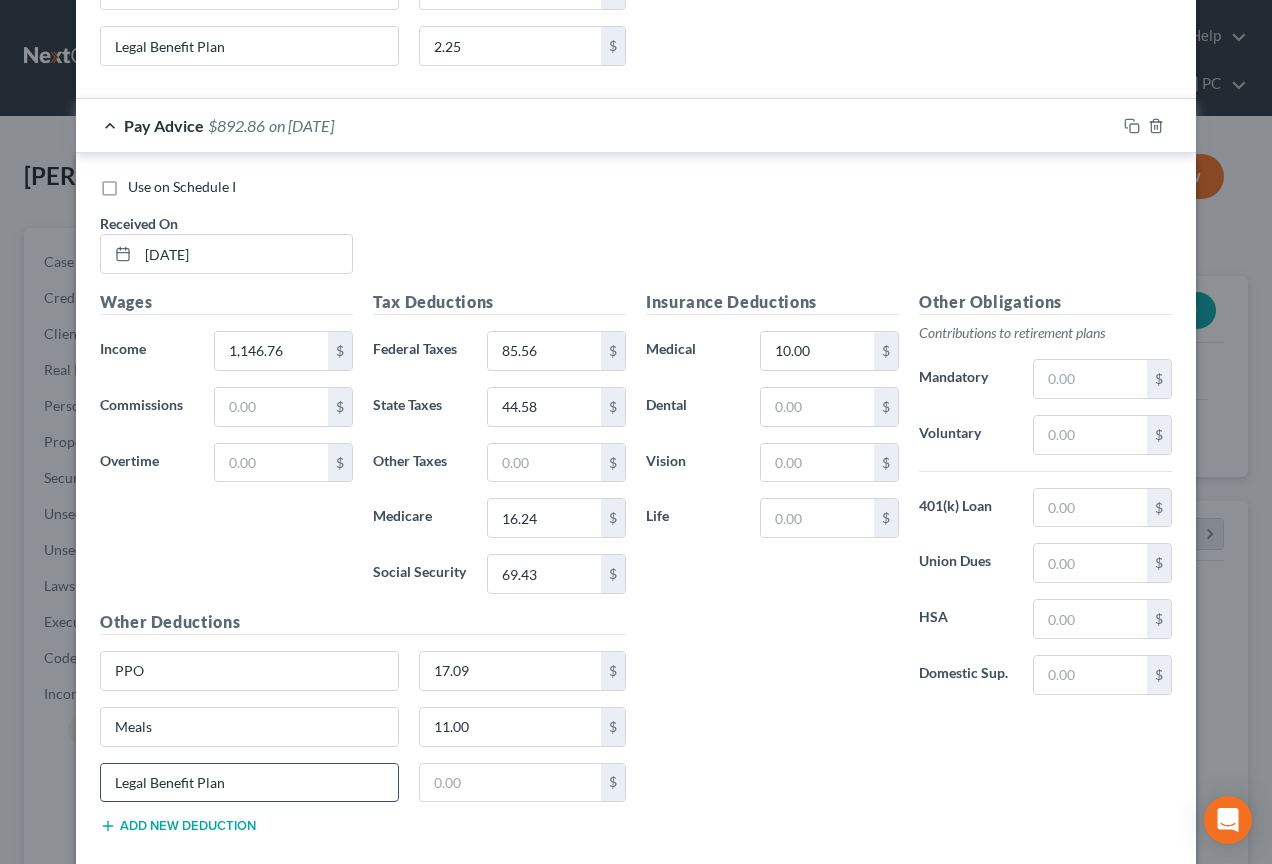 type on "Legal Benefit Plan" 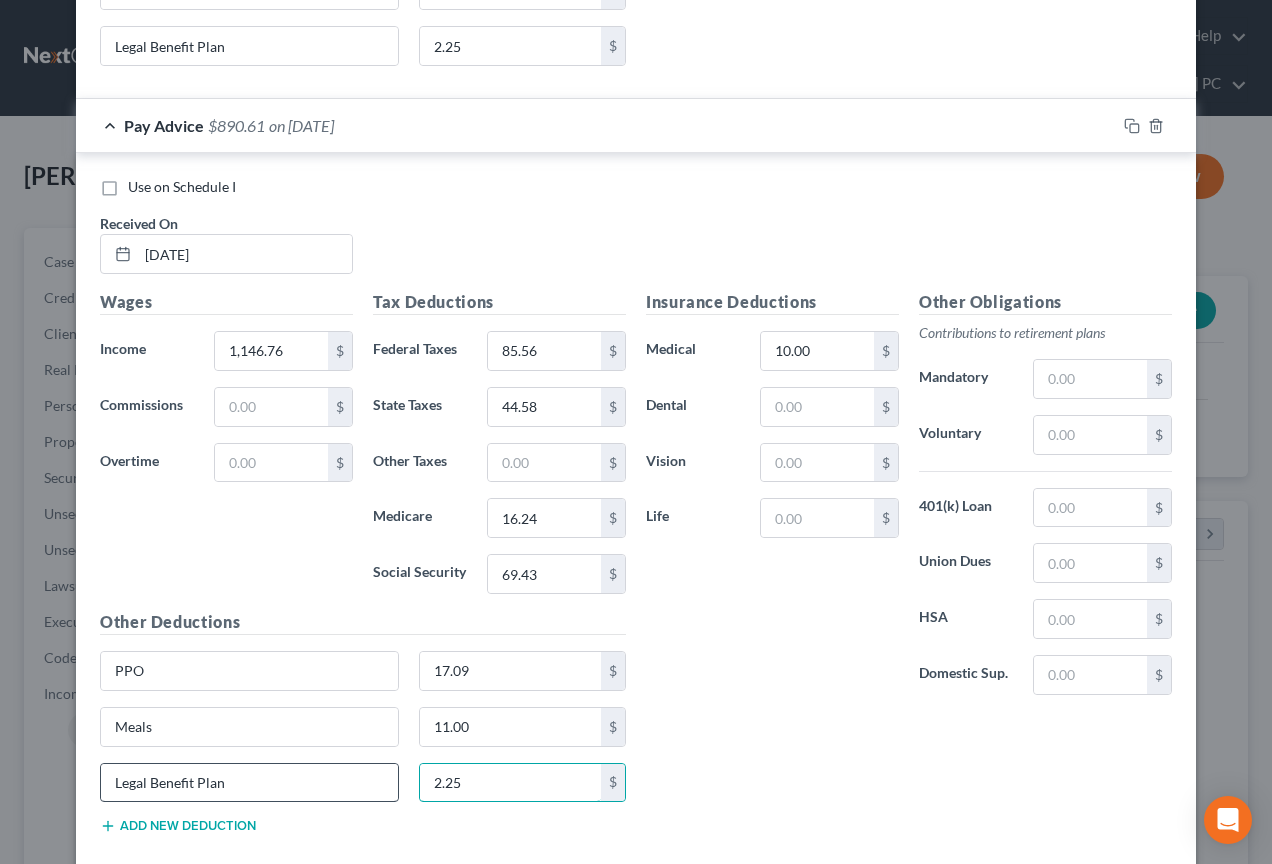 type on "2.25" 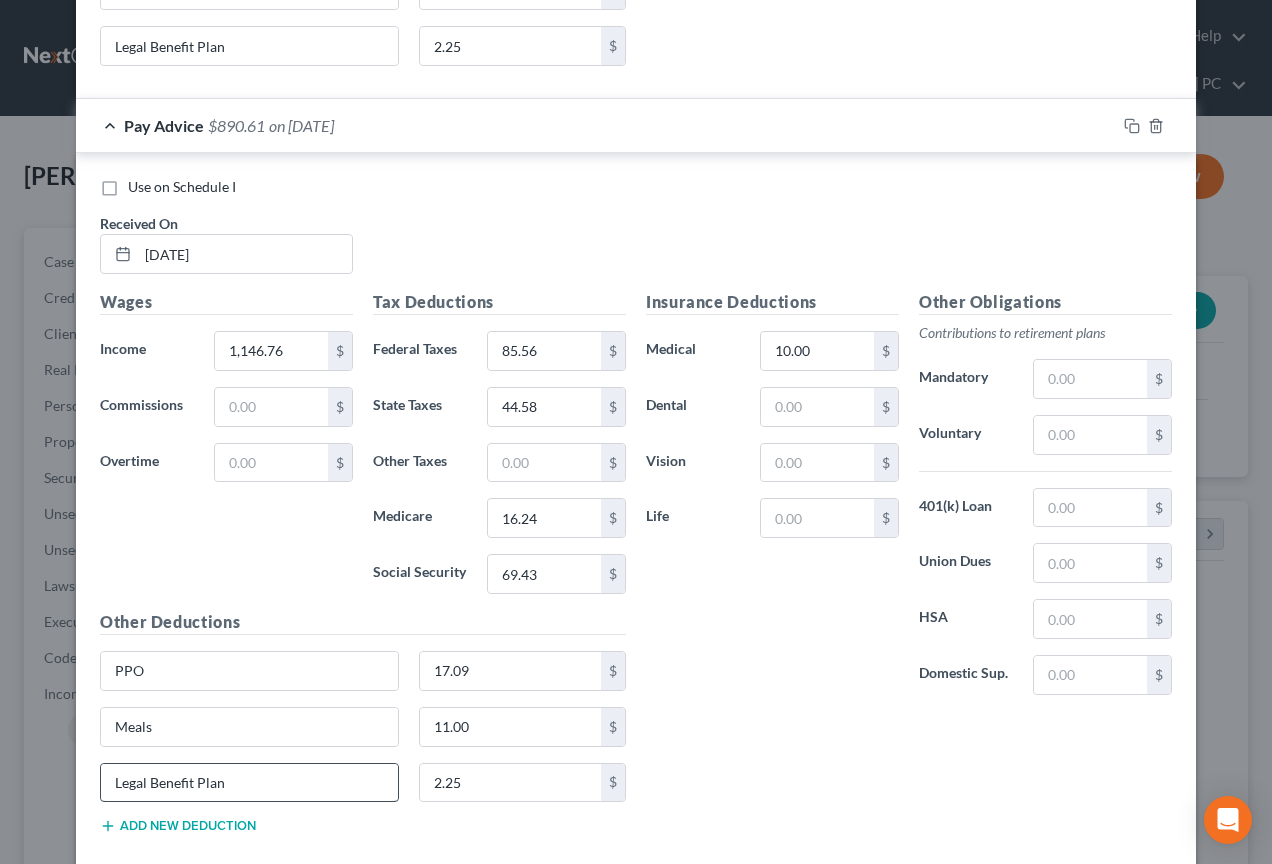 type 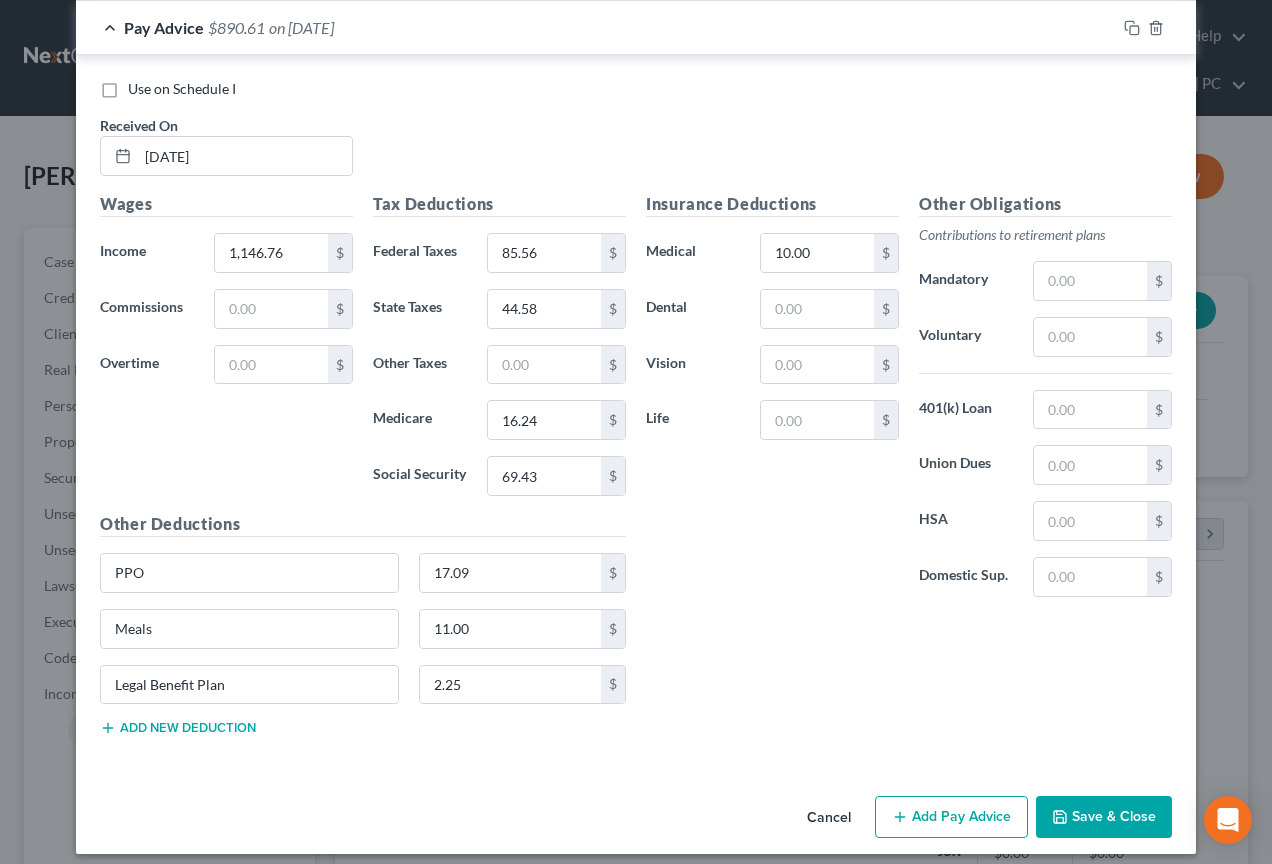 scroll, scrollTop: 3445, scrollLeft: 0, axis: vertical 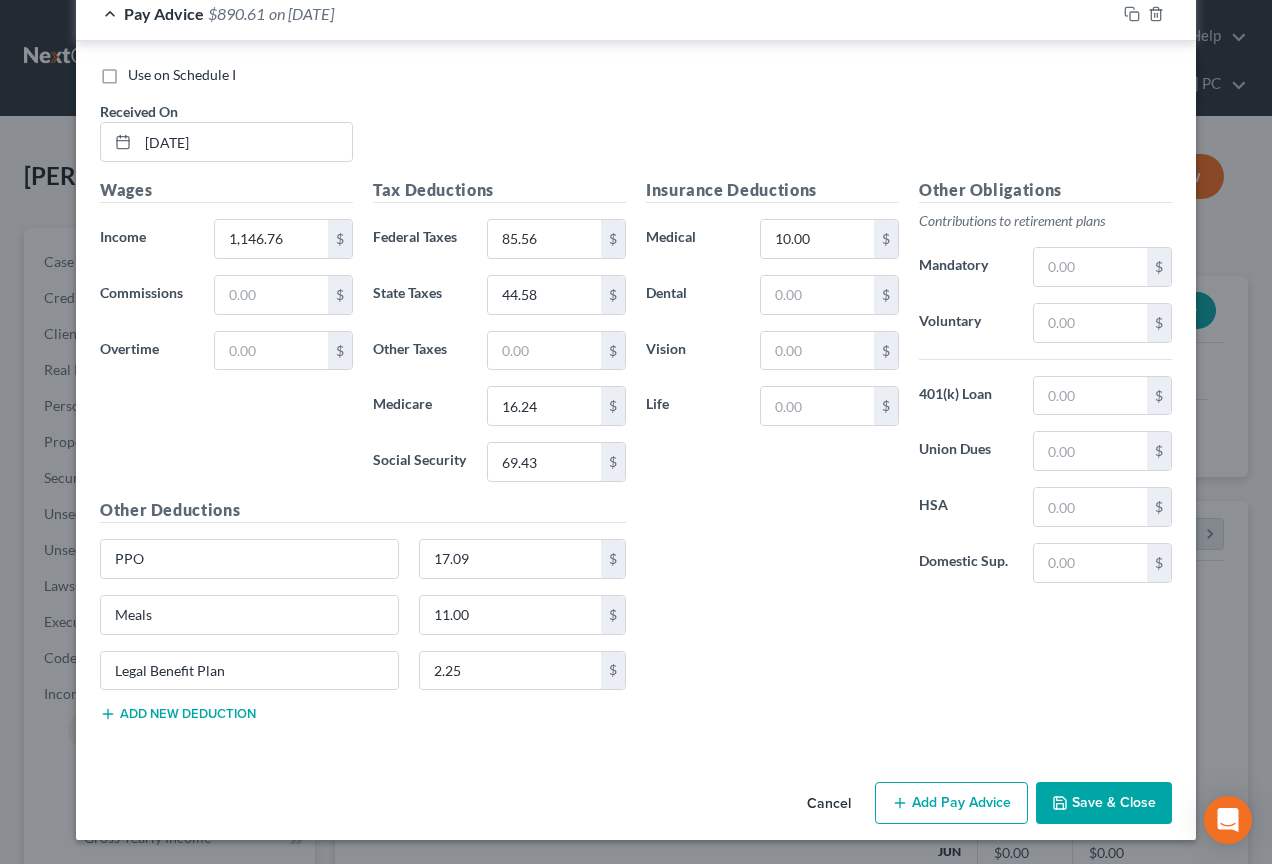 click on "Add Pay Advice" at bounding box center (951, 803) 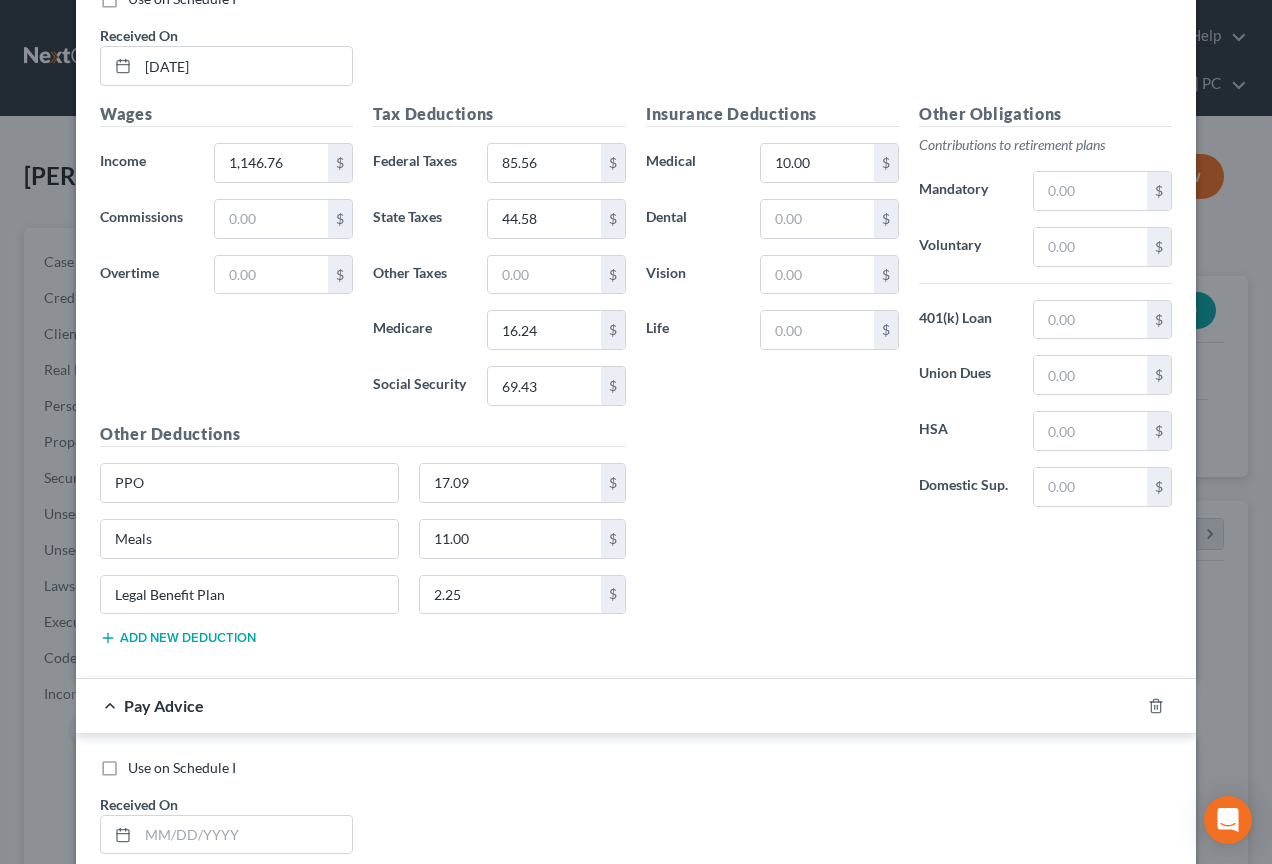 scroll, scrollTop: 3745, scrollLeft: 0, axis: vertical 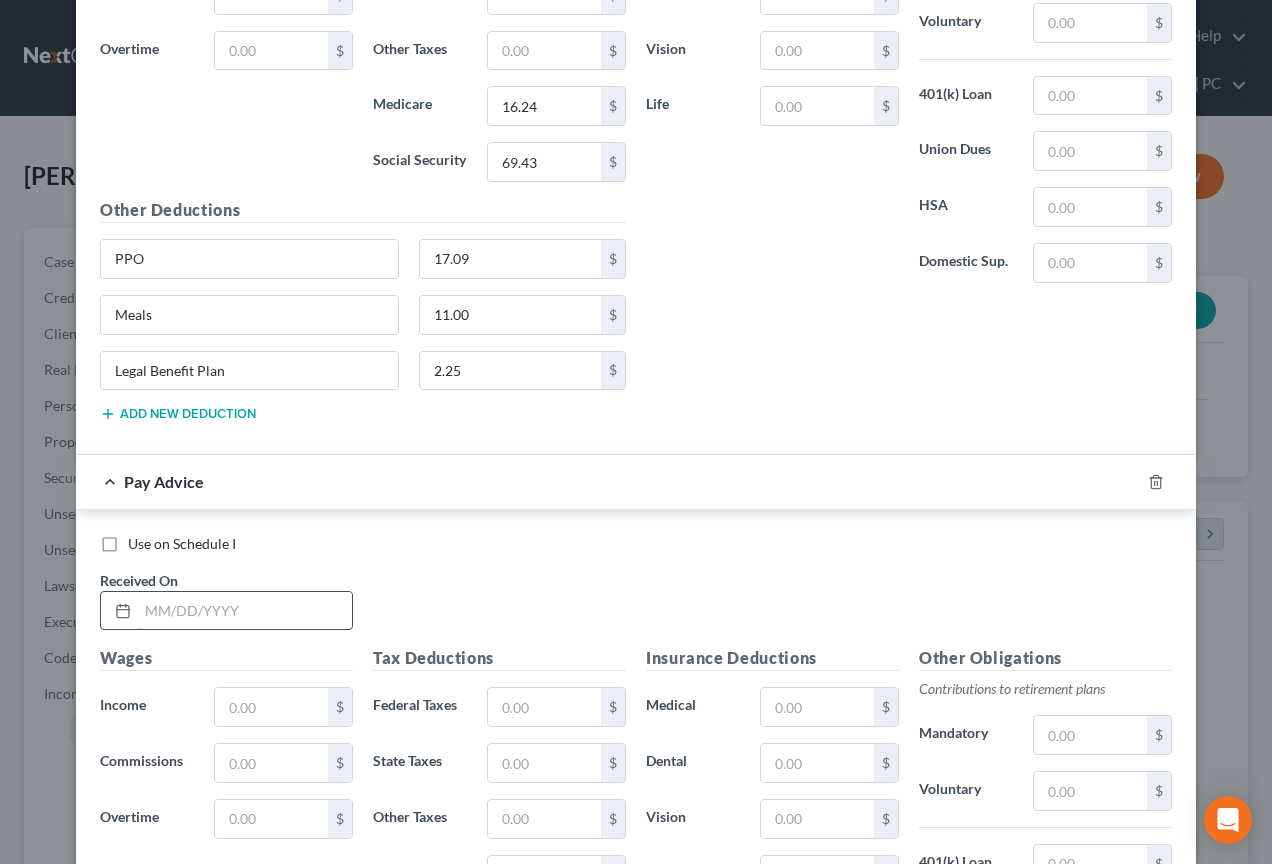 click at bounding box center (245, 611) 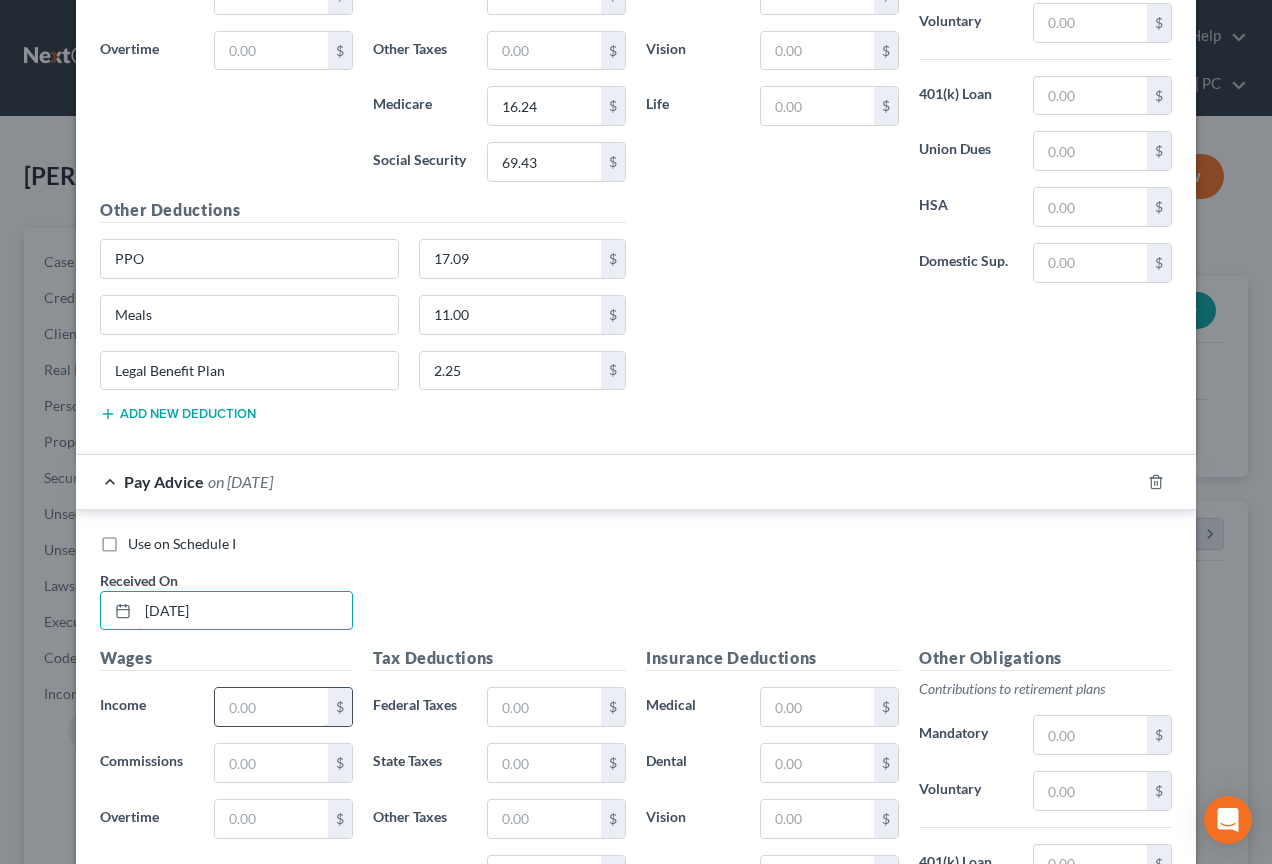 type on "[DATE]" 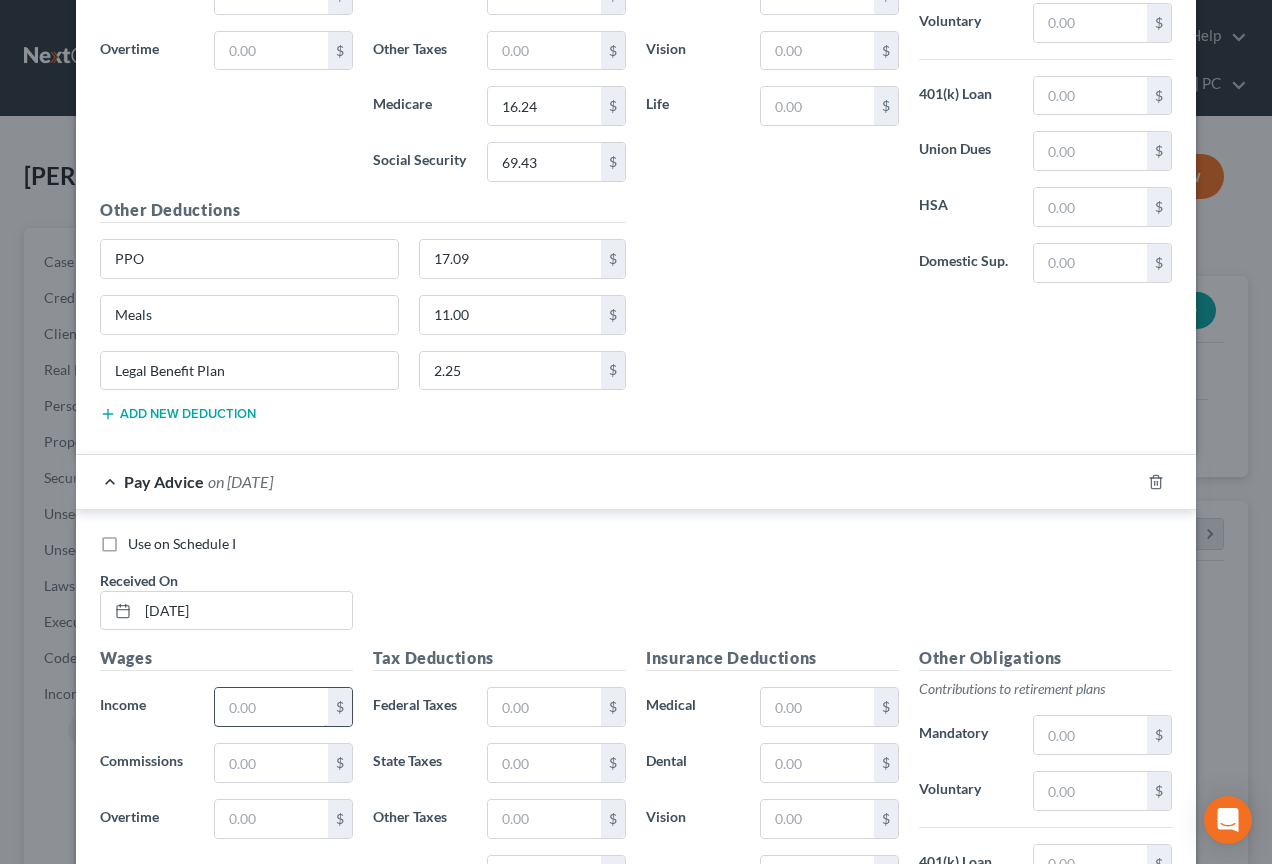 click at bounding box center [271, 707] 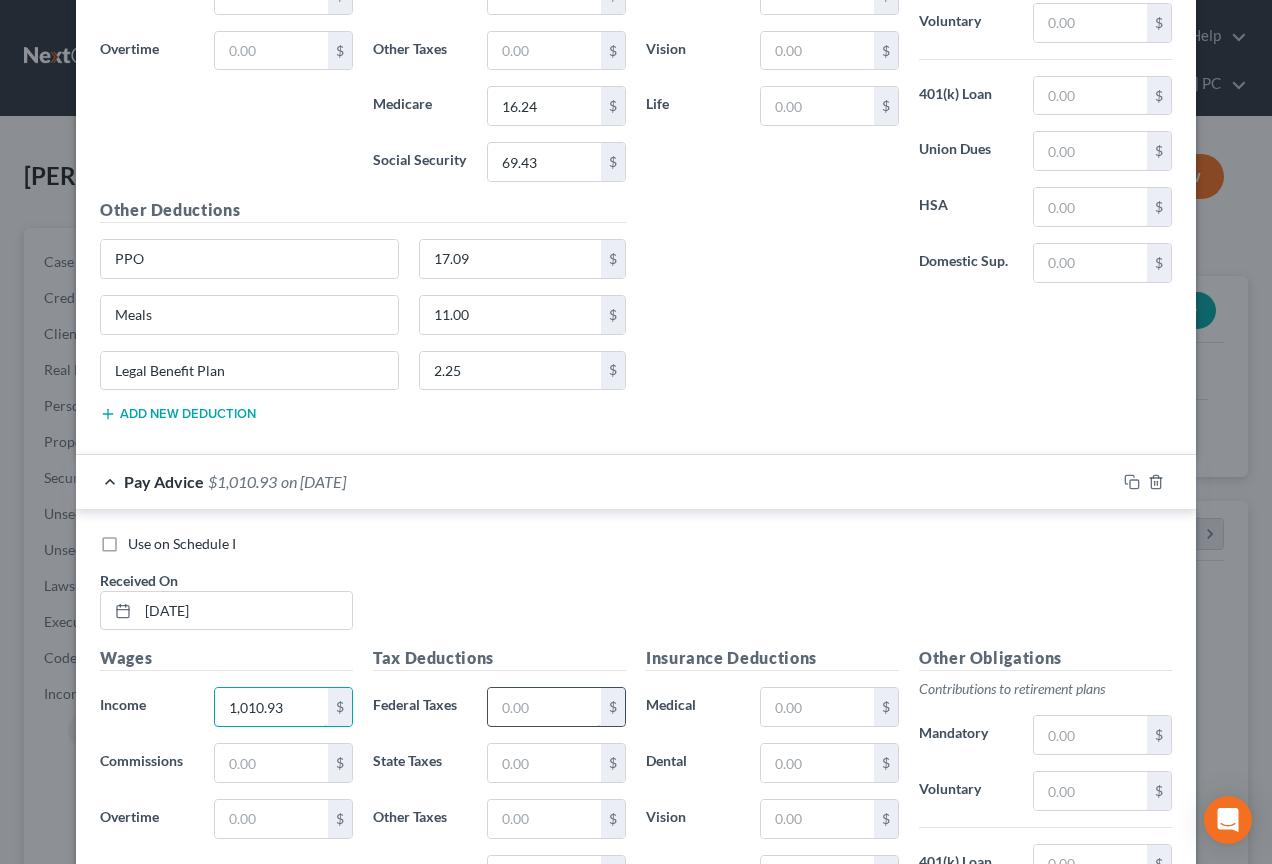 type on "1,010.93" 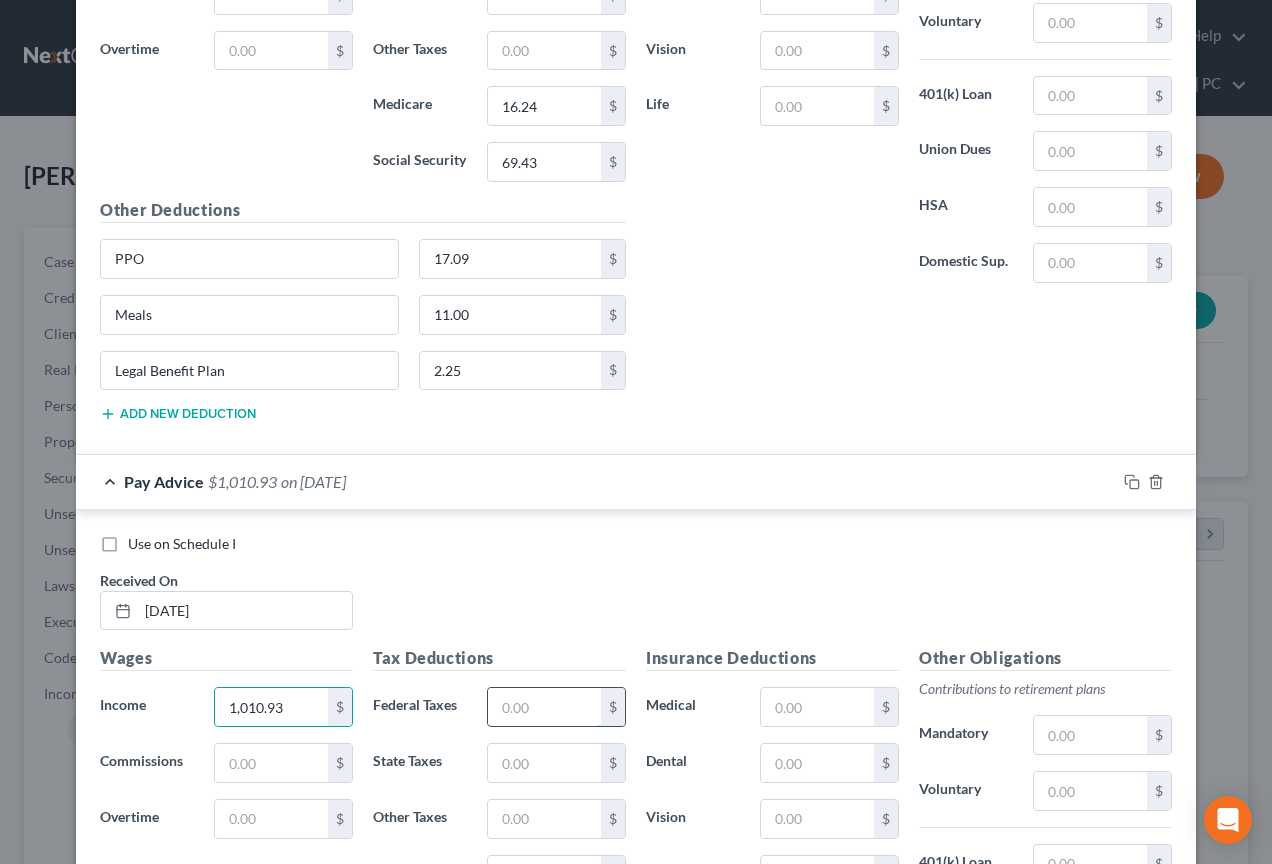 click at bounding box center (544, 707) 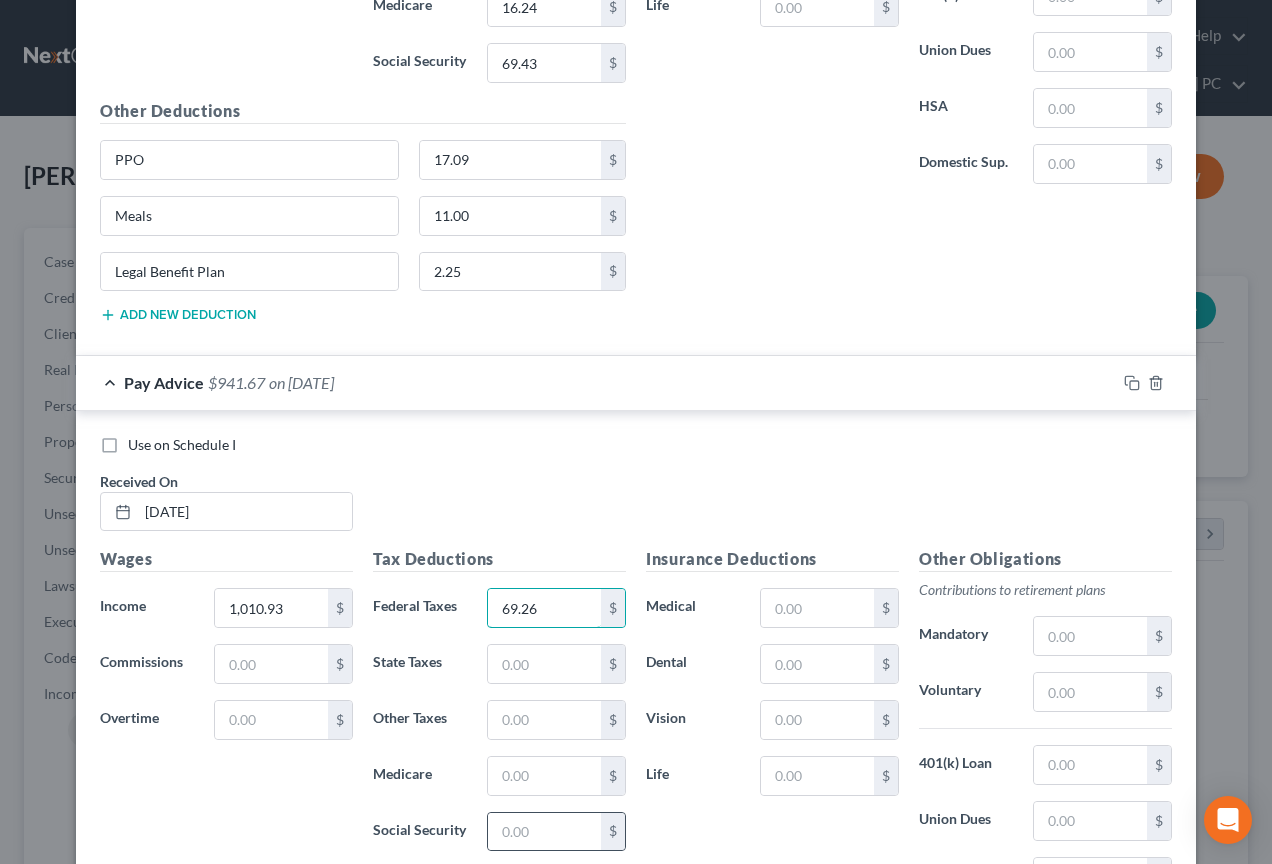 scroll, scrollTop: 3845, scrollLeft: 0, axis: vertical 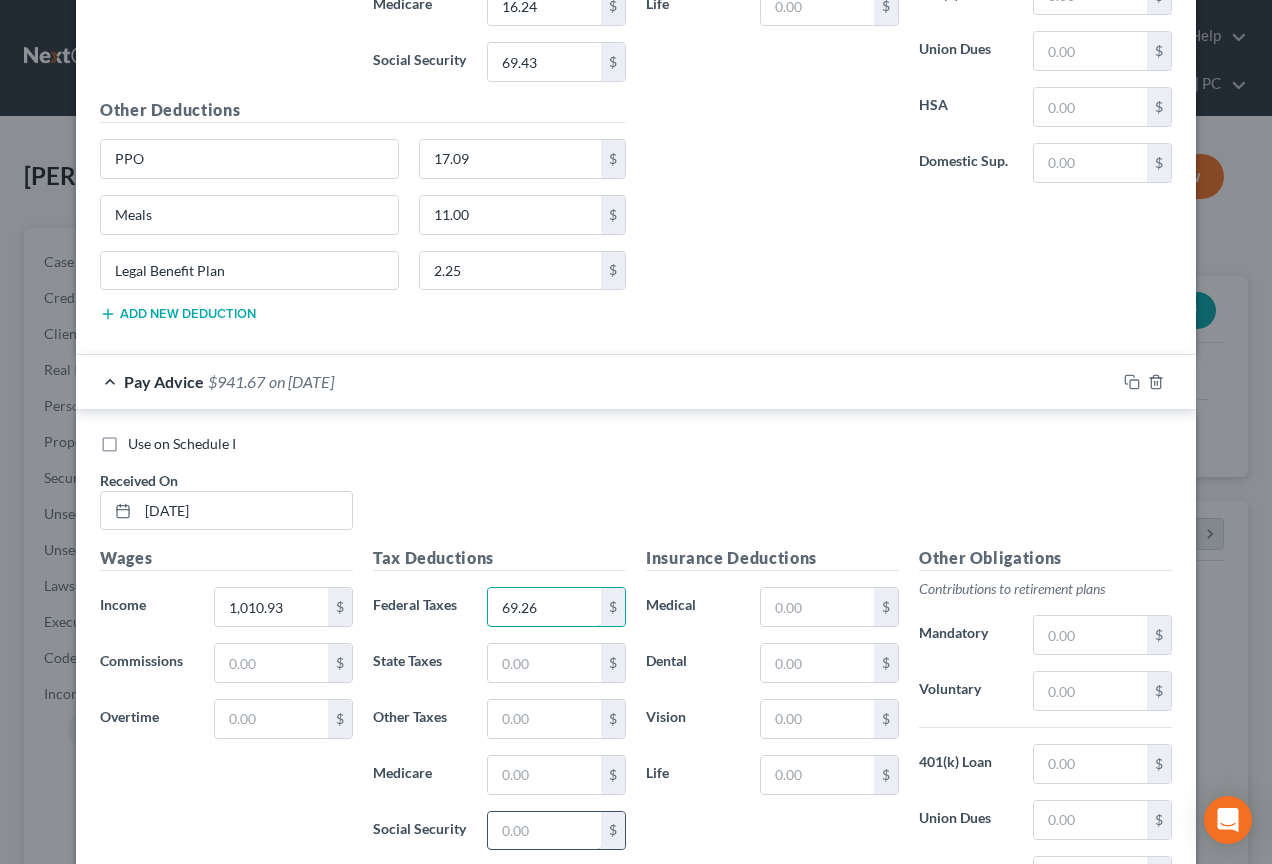 type on "69.26" 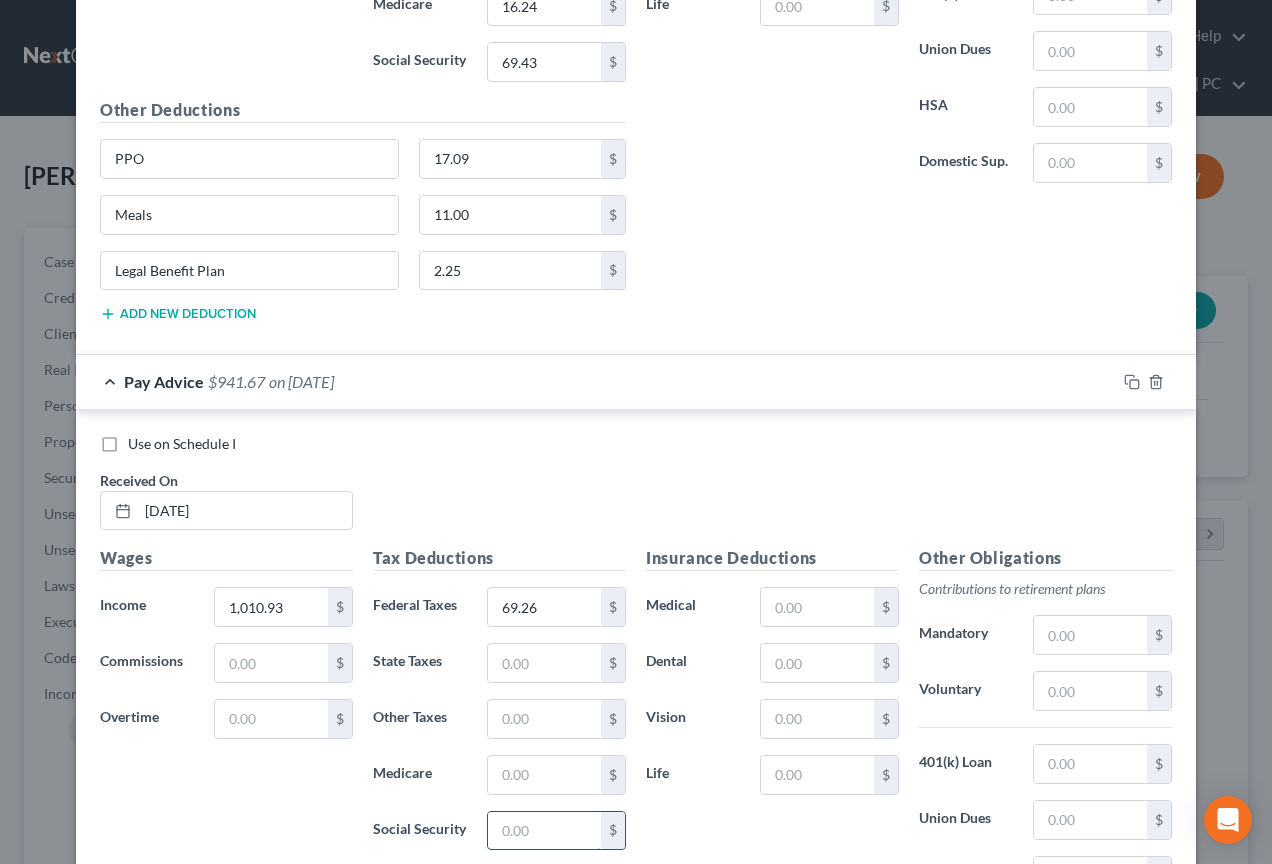 click at bounding box center (544, 831) 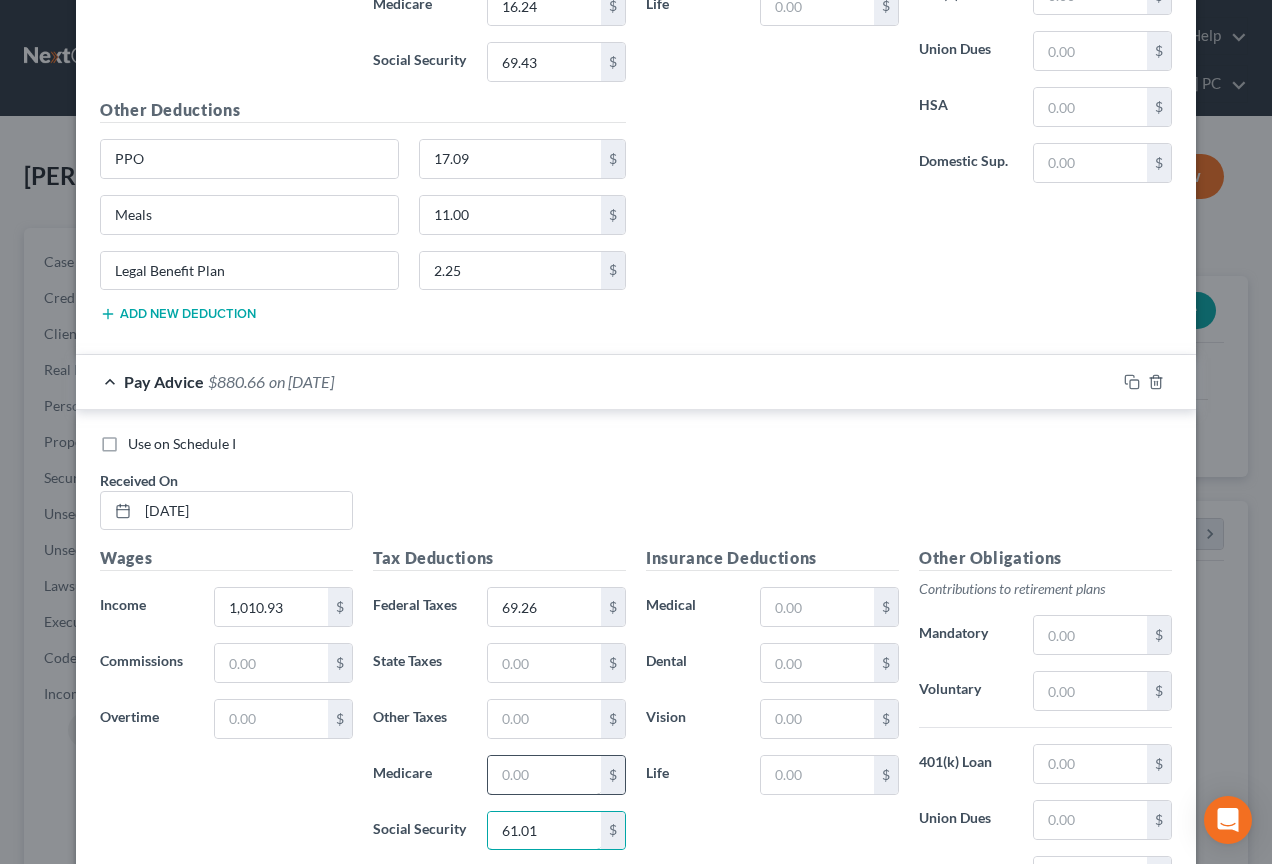type on "61.01" 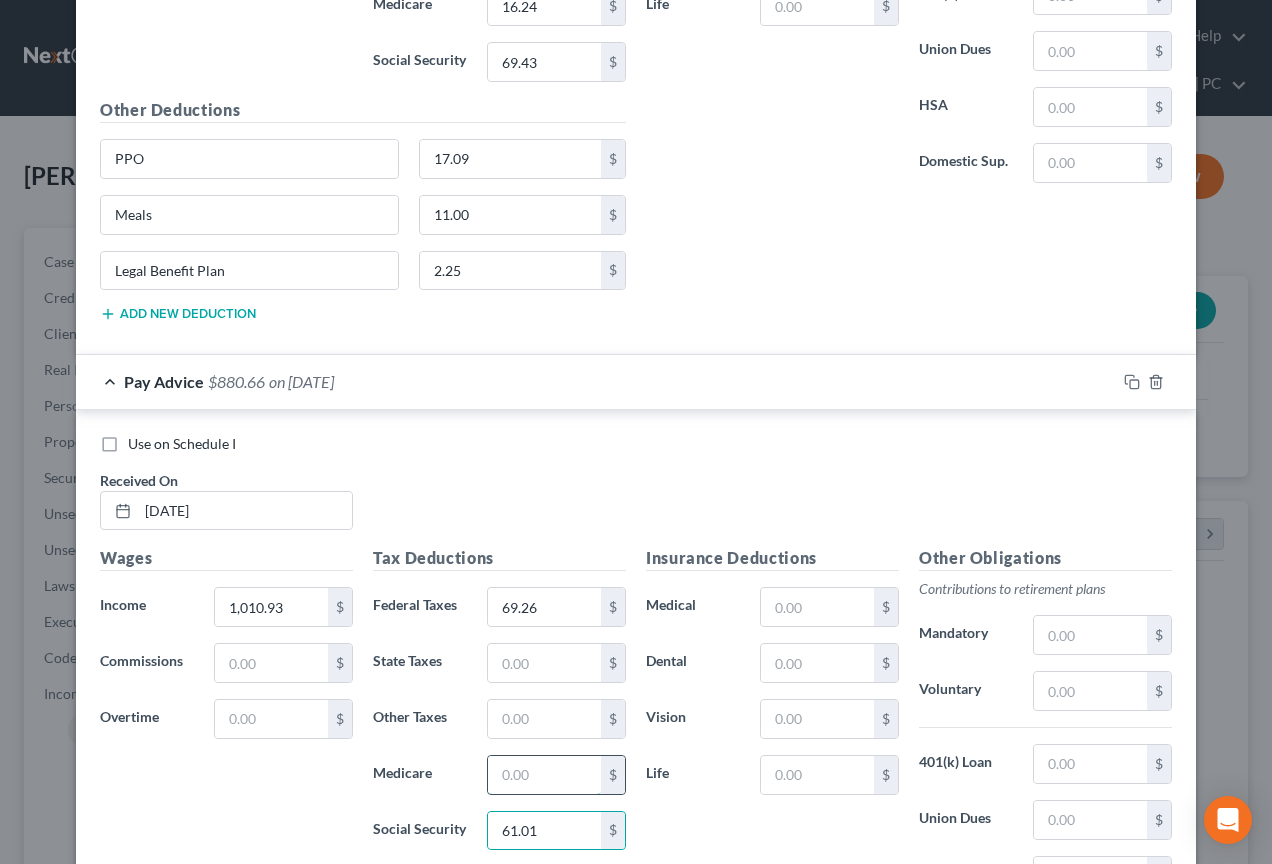 click at bounding box center (544, 775) 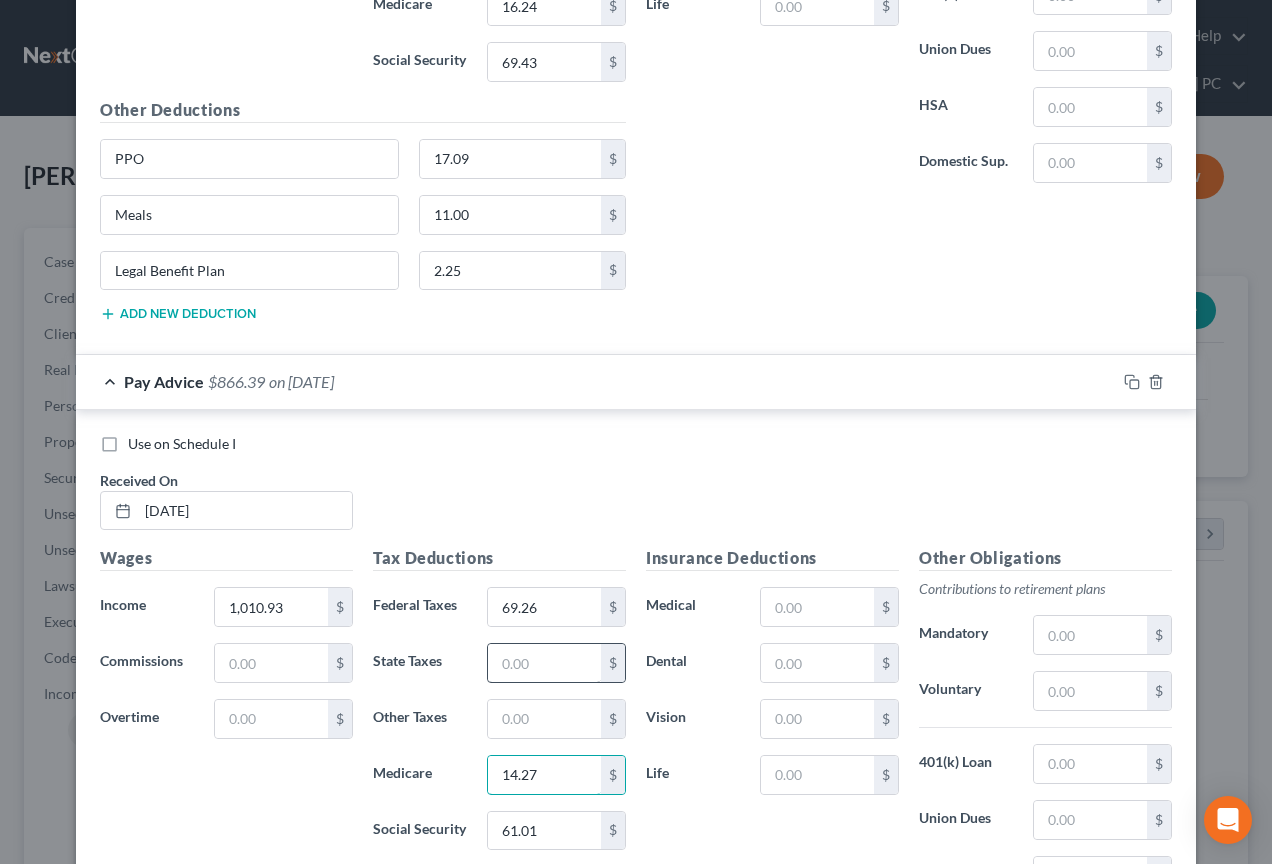type on "14.27" 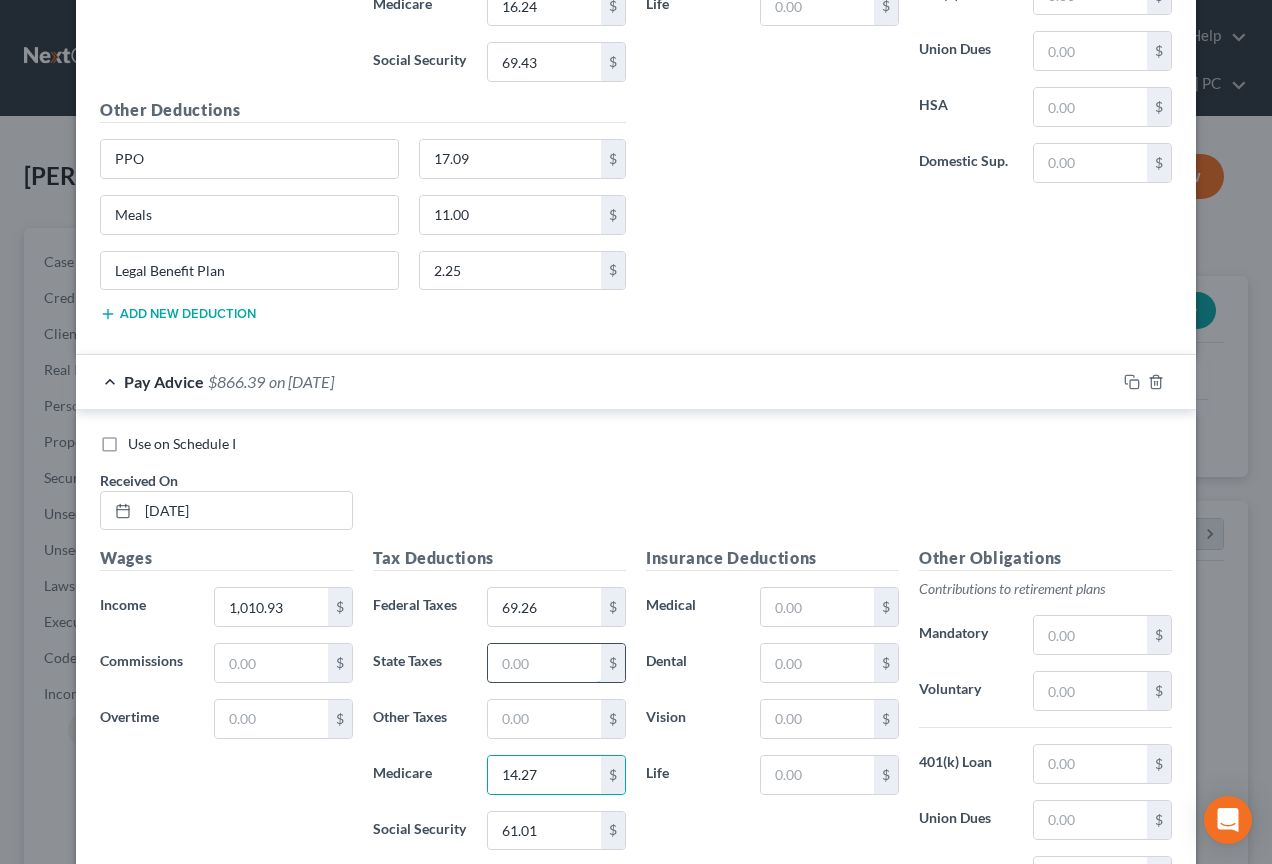 click at bounding box center (544, 663) 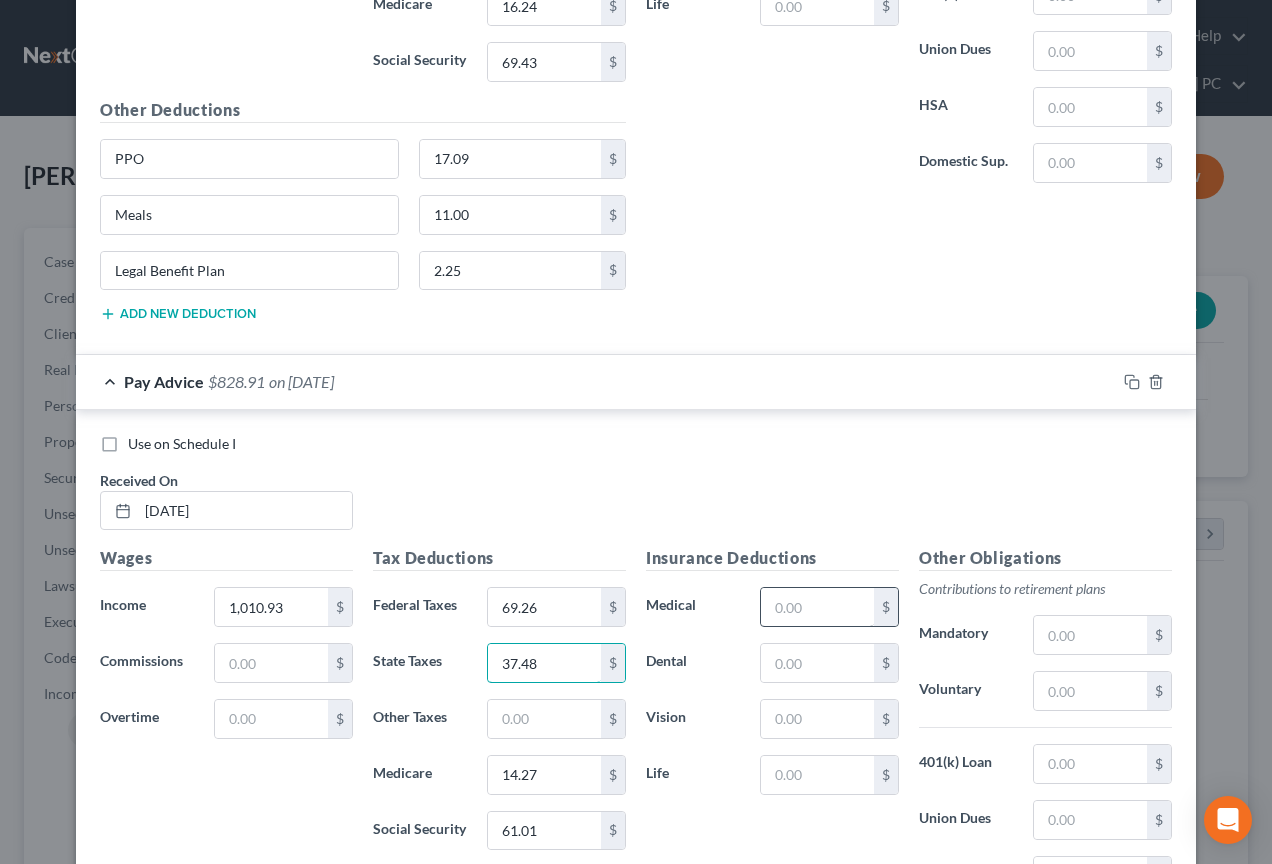 type on "37.48" 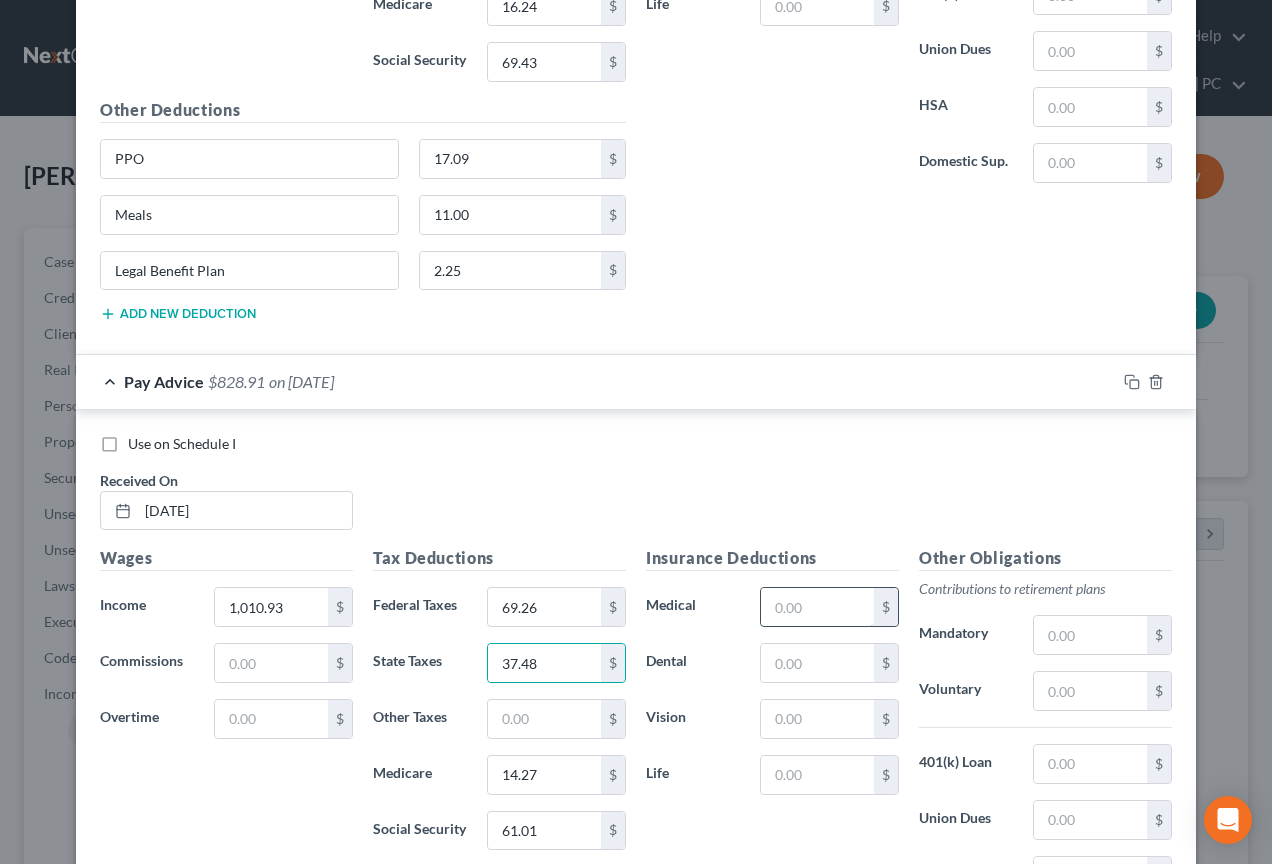 click at bounding box center (817, 607) 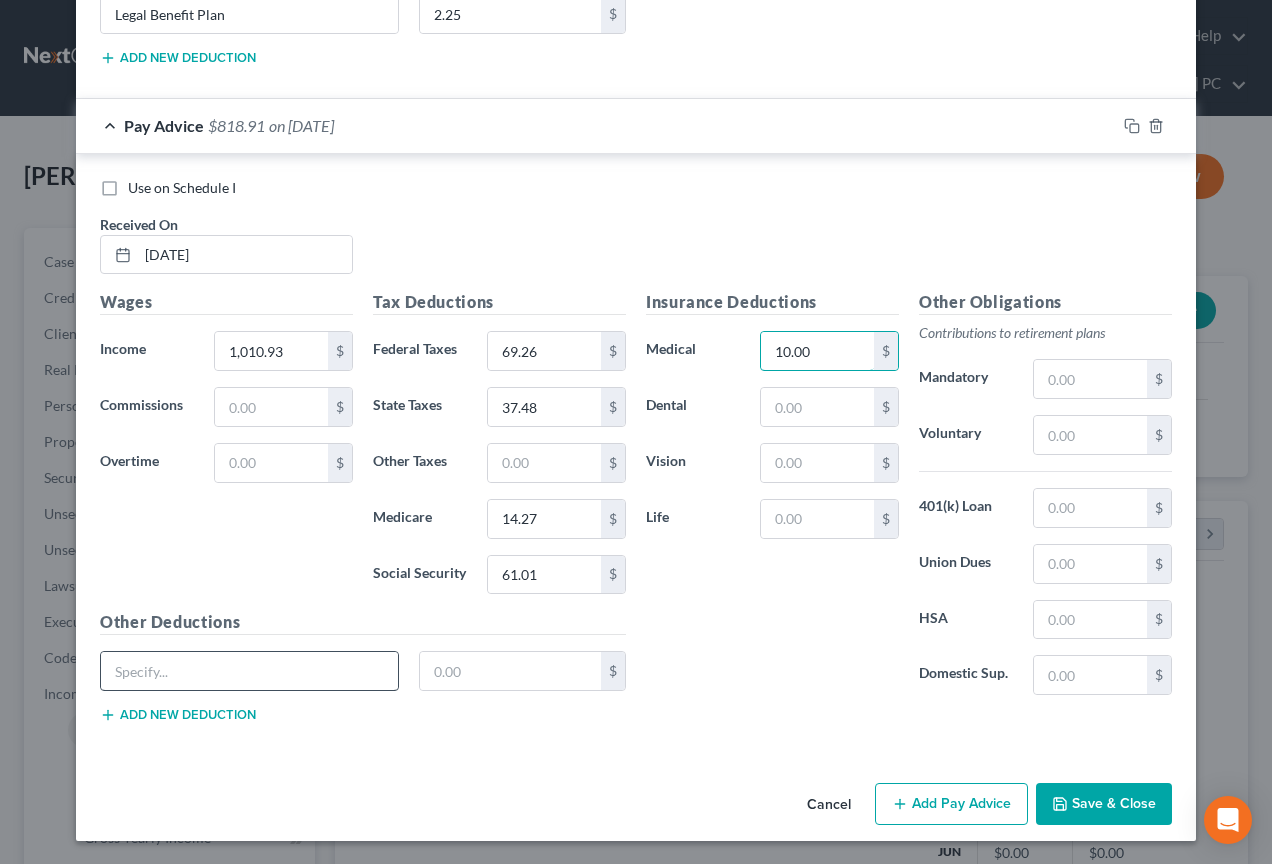 scroll, scrollTop: 4102, scrollLeft: 0, axis: vertical 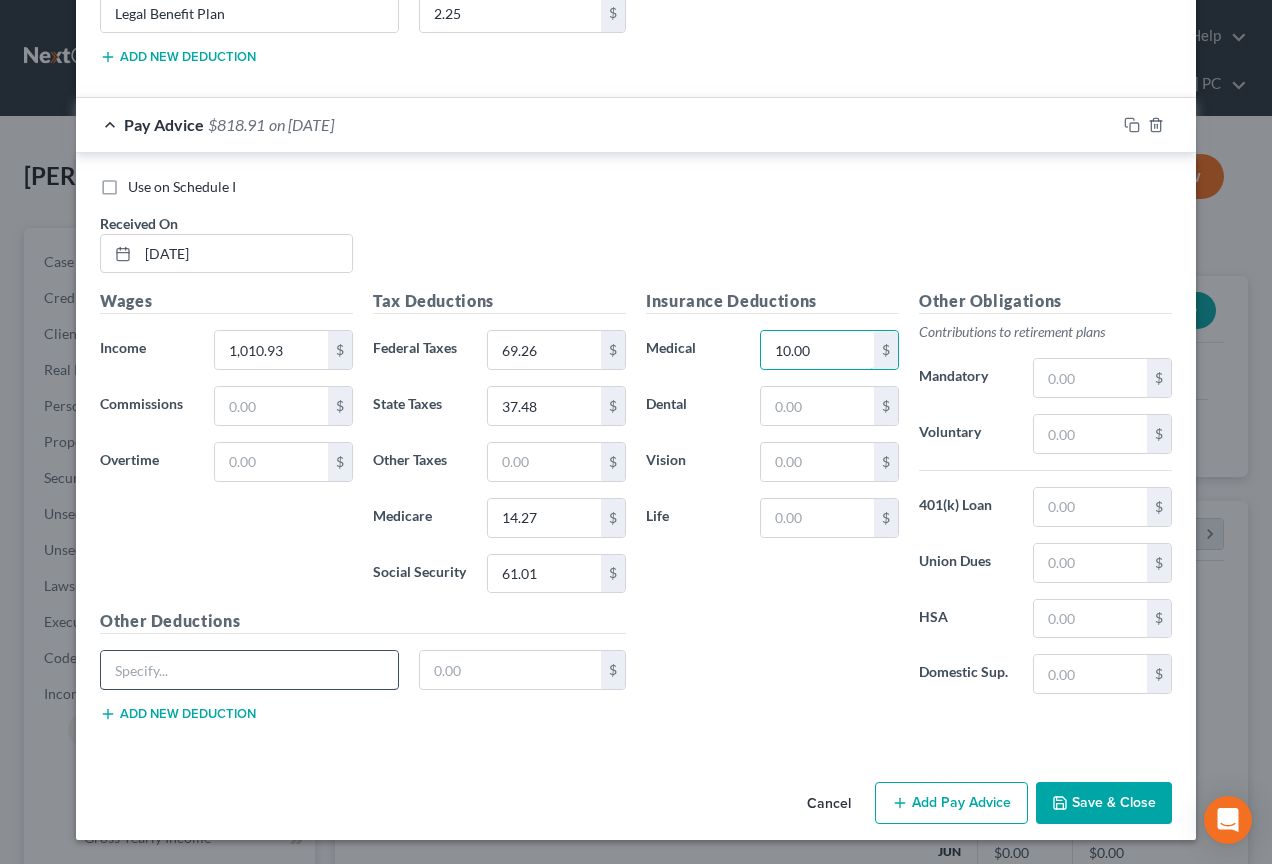 type on "10.00" 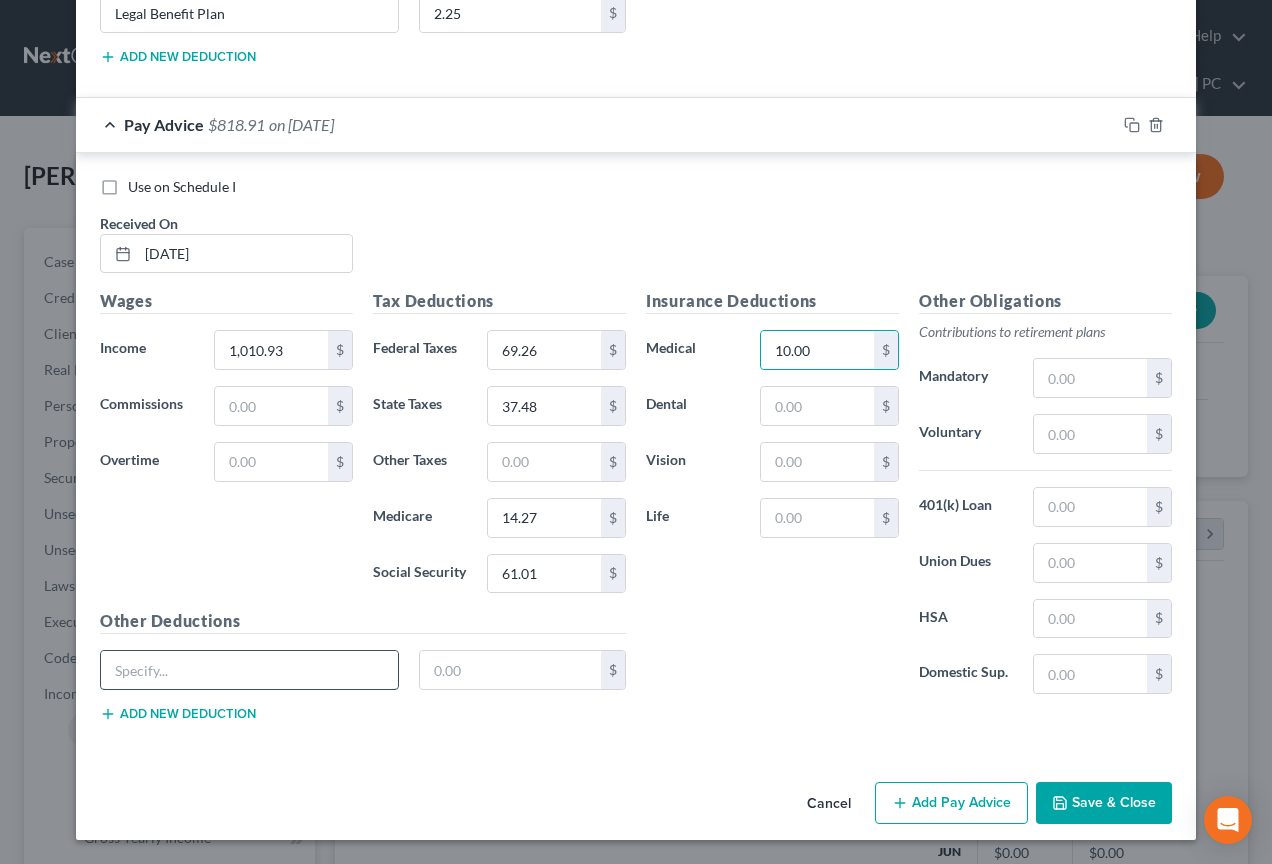 click at bounding box center (249, 670) 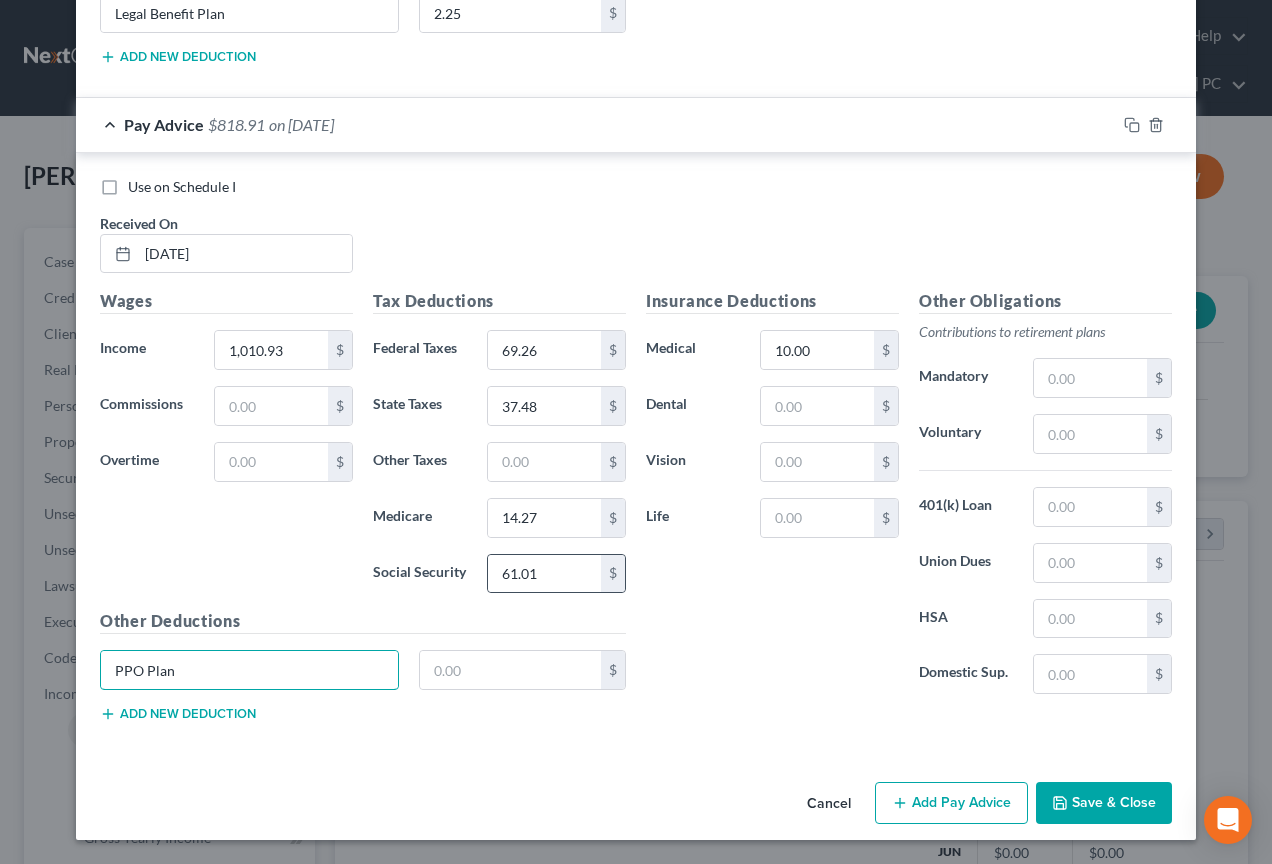 type on "PPO Plan" 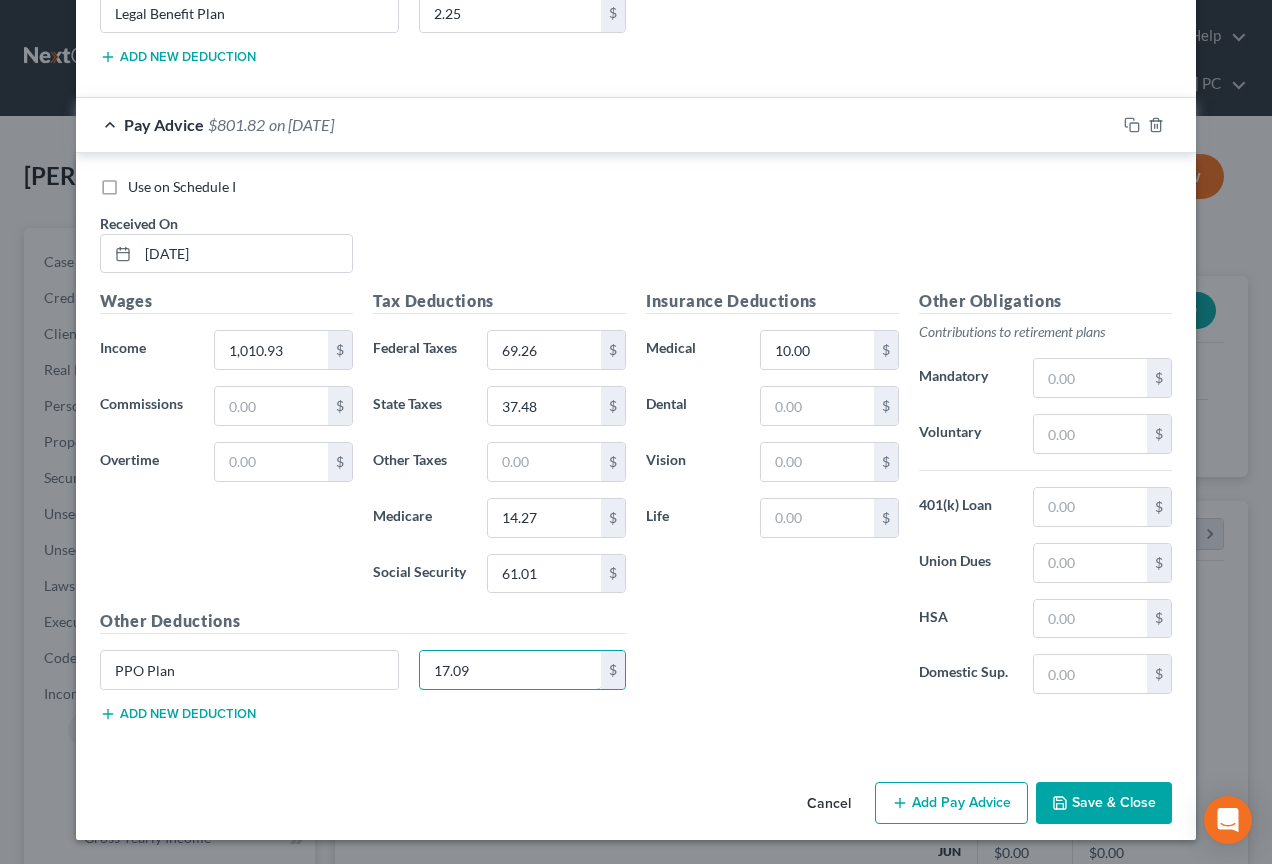 type on "17.09" 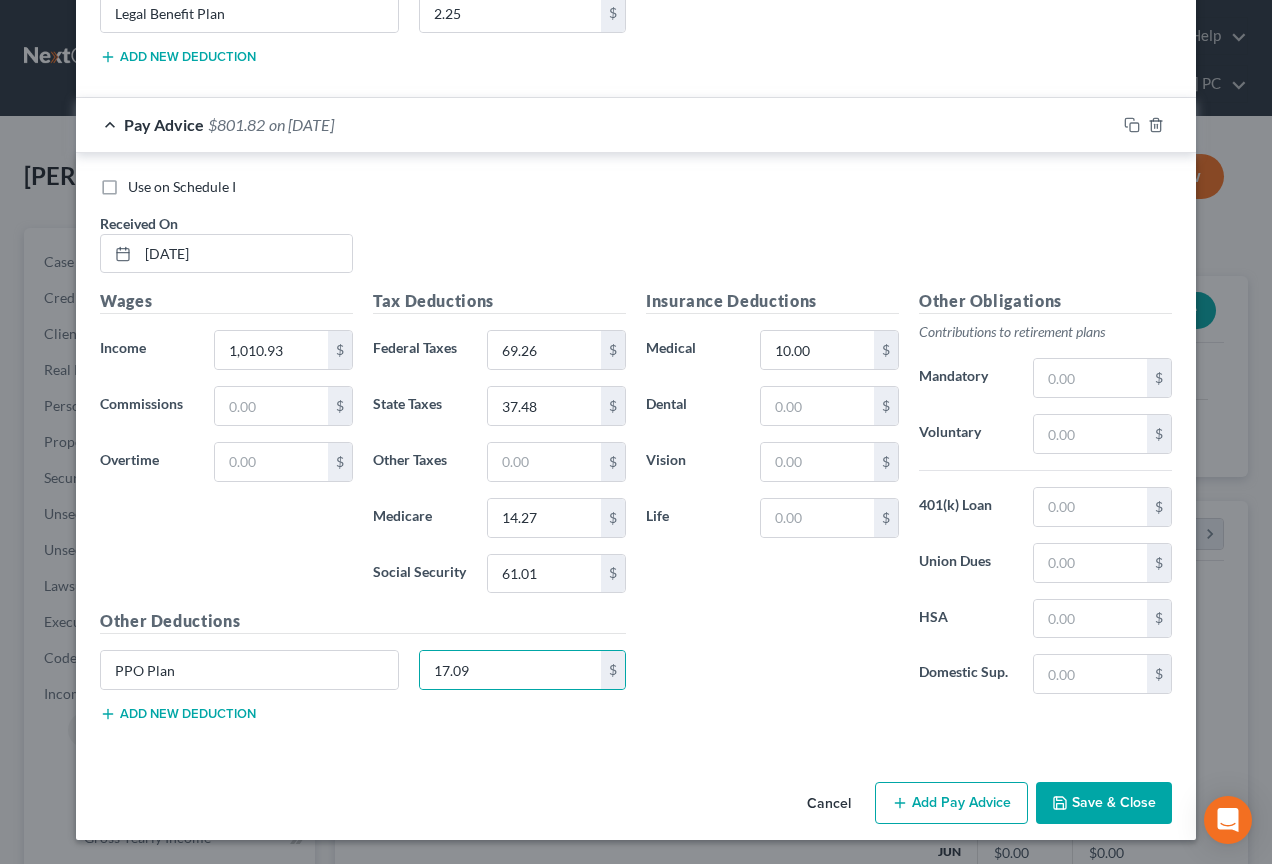 click on "Add new deduction" at bounding box center (178, 714) 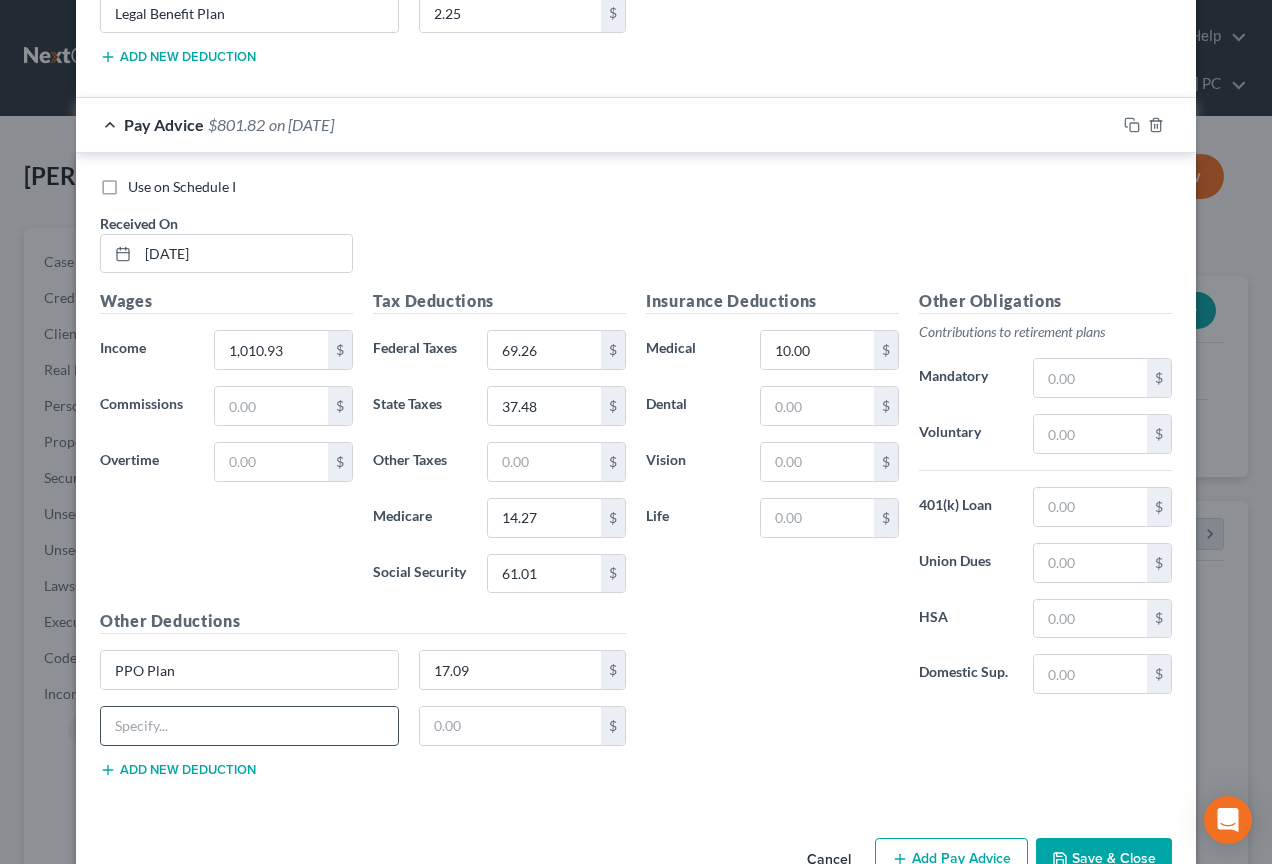 click at bounding box center (249, 726) 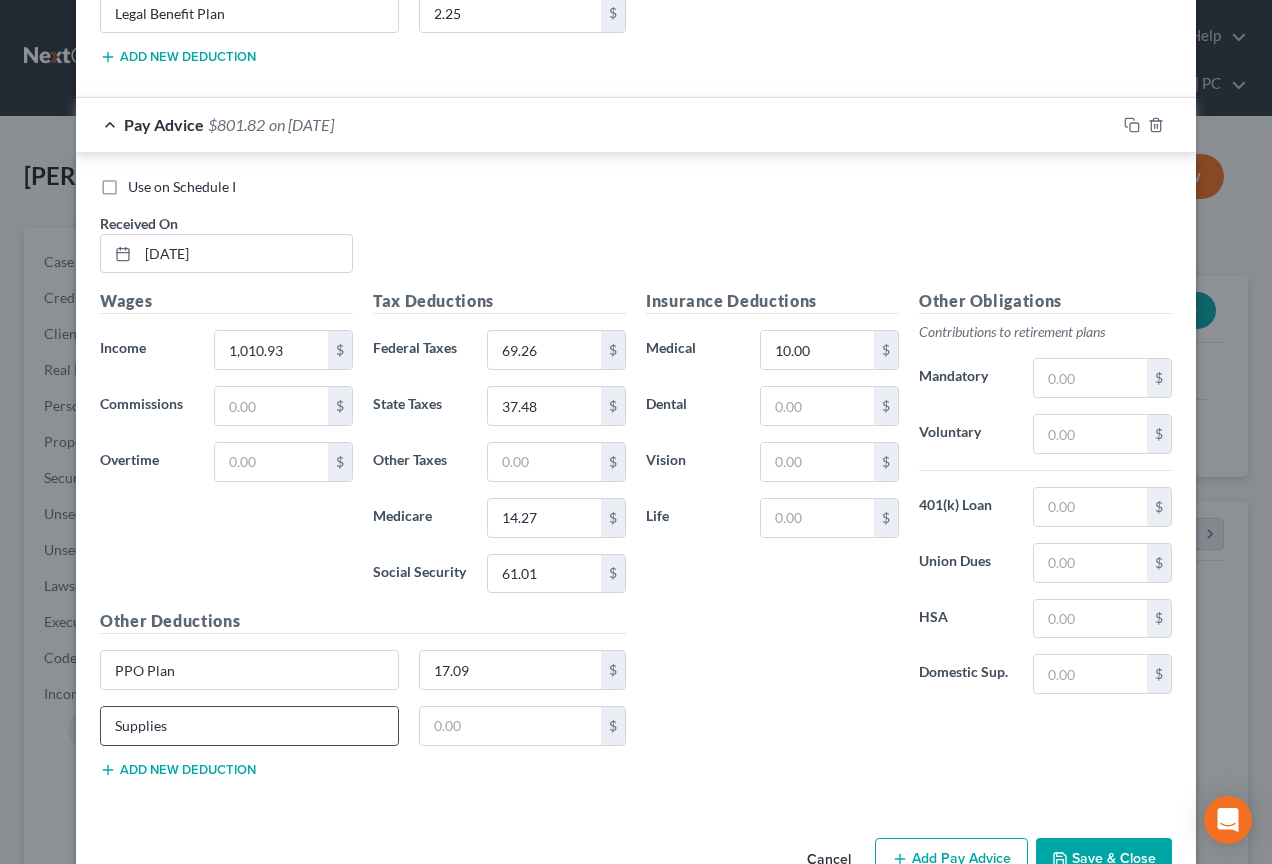 type on "Supplies" 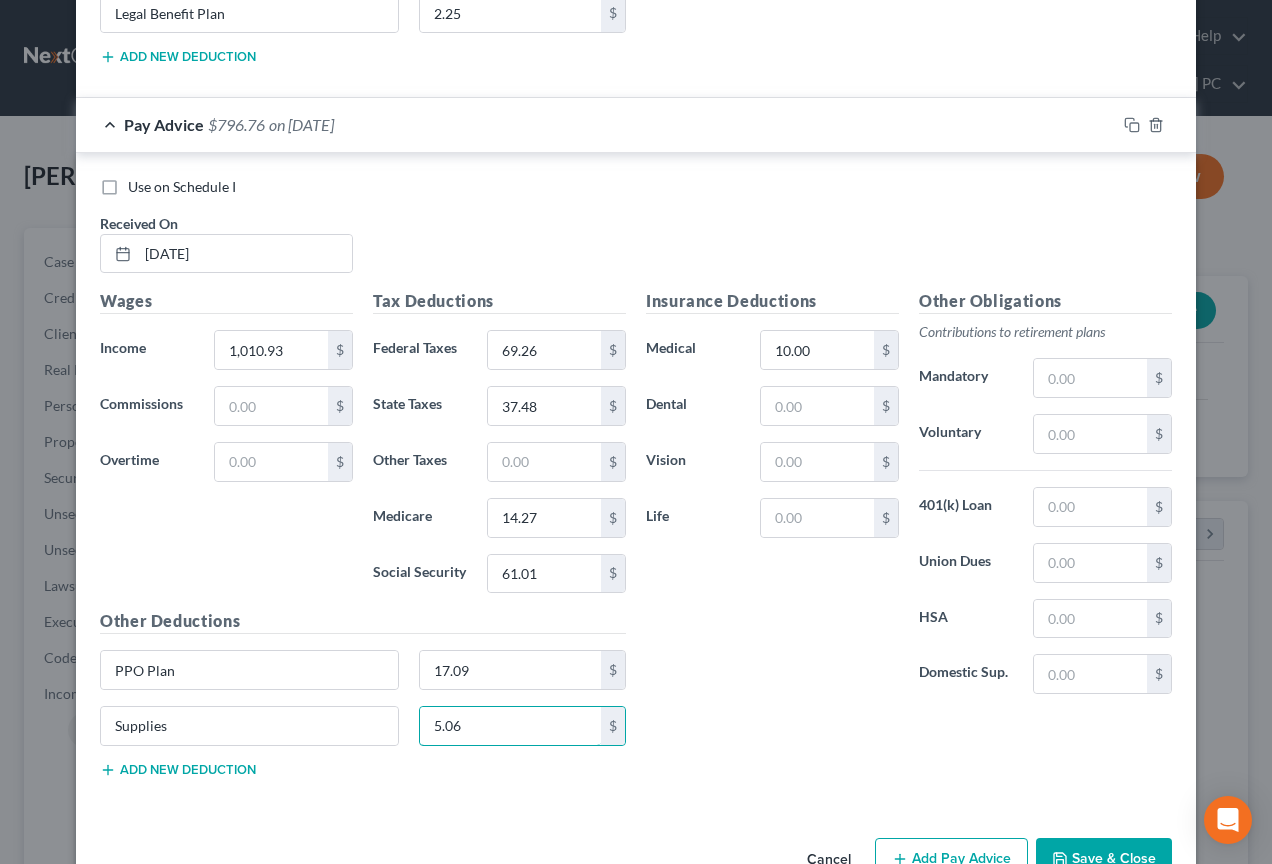 type on "5.06" 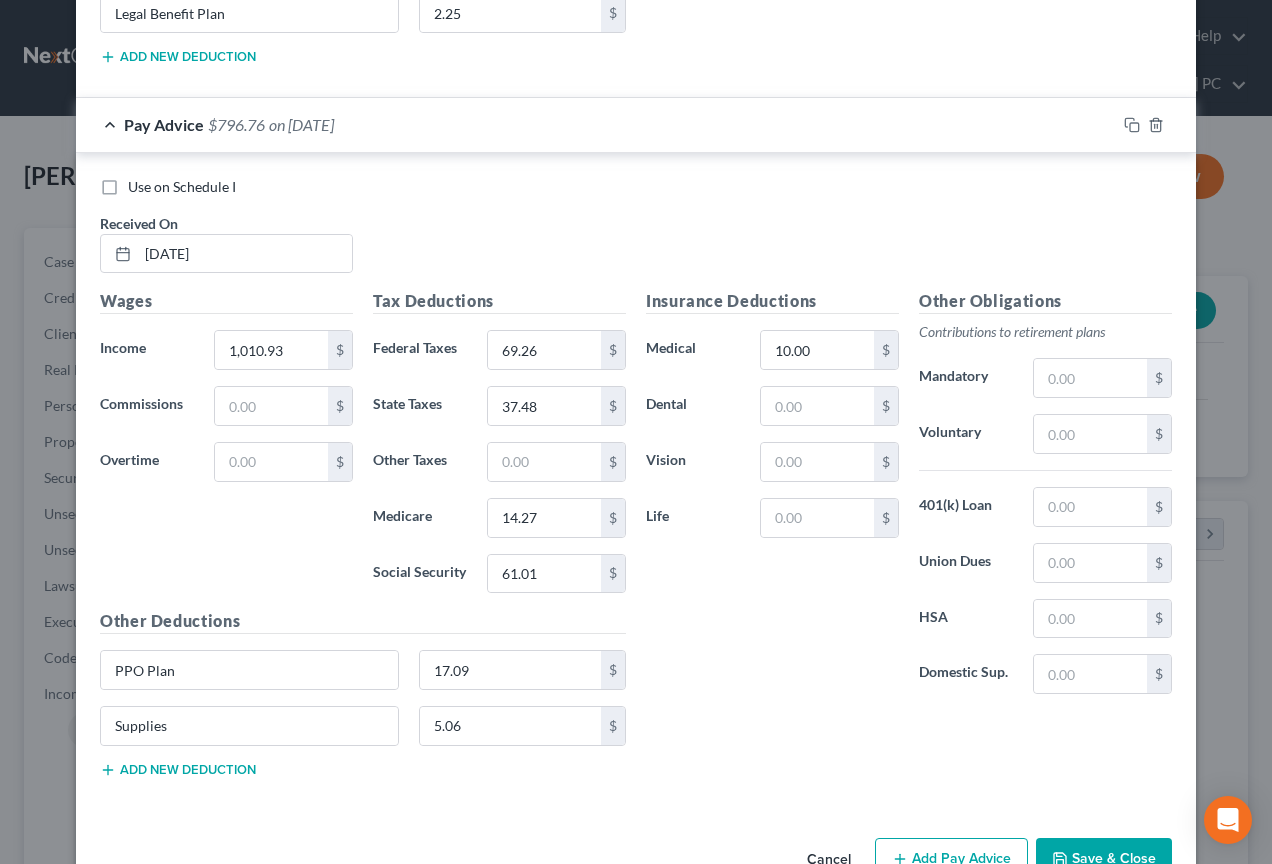 click on "Add new deduction" at bounding box center [178, 770] 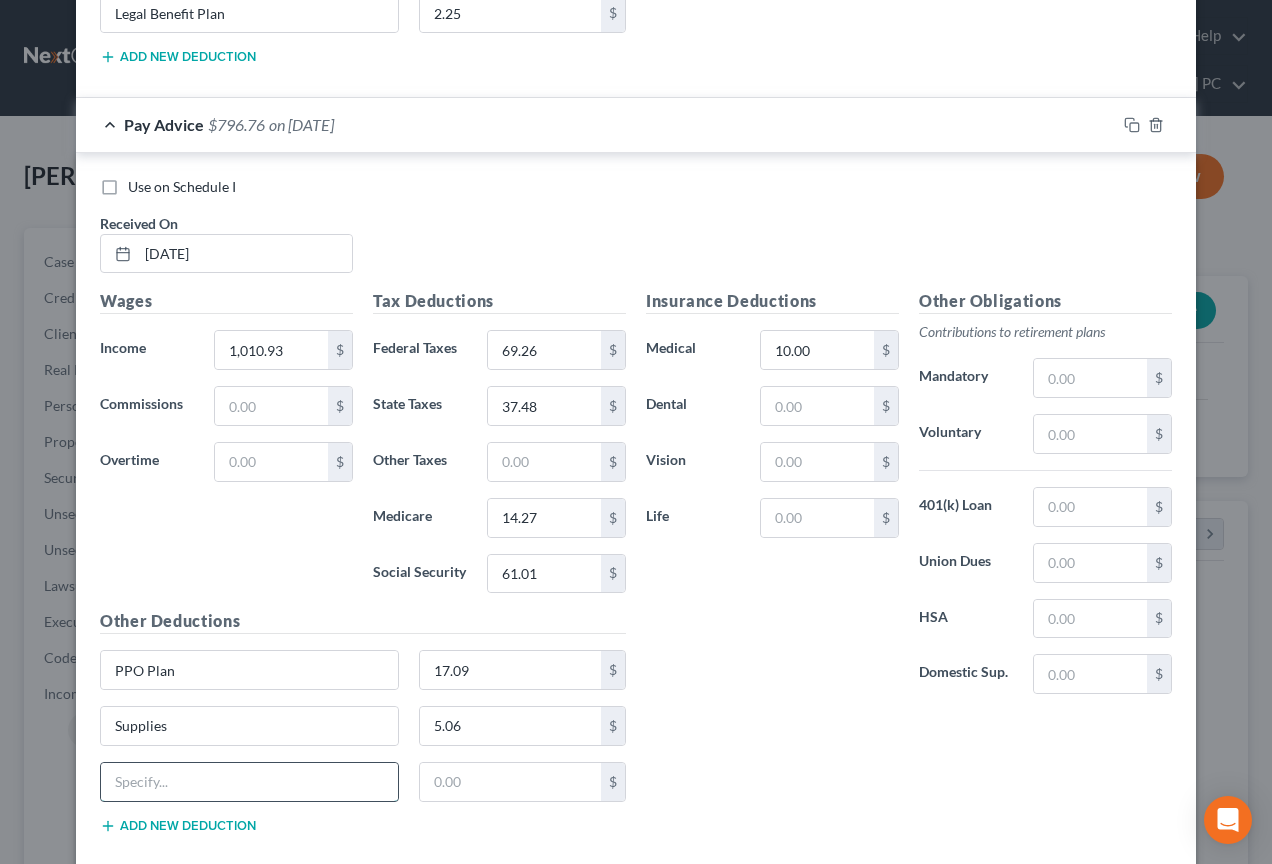 click at bounding box center [249, 782] 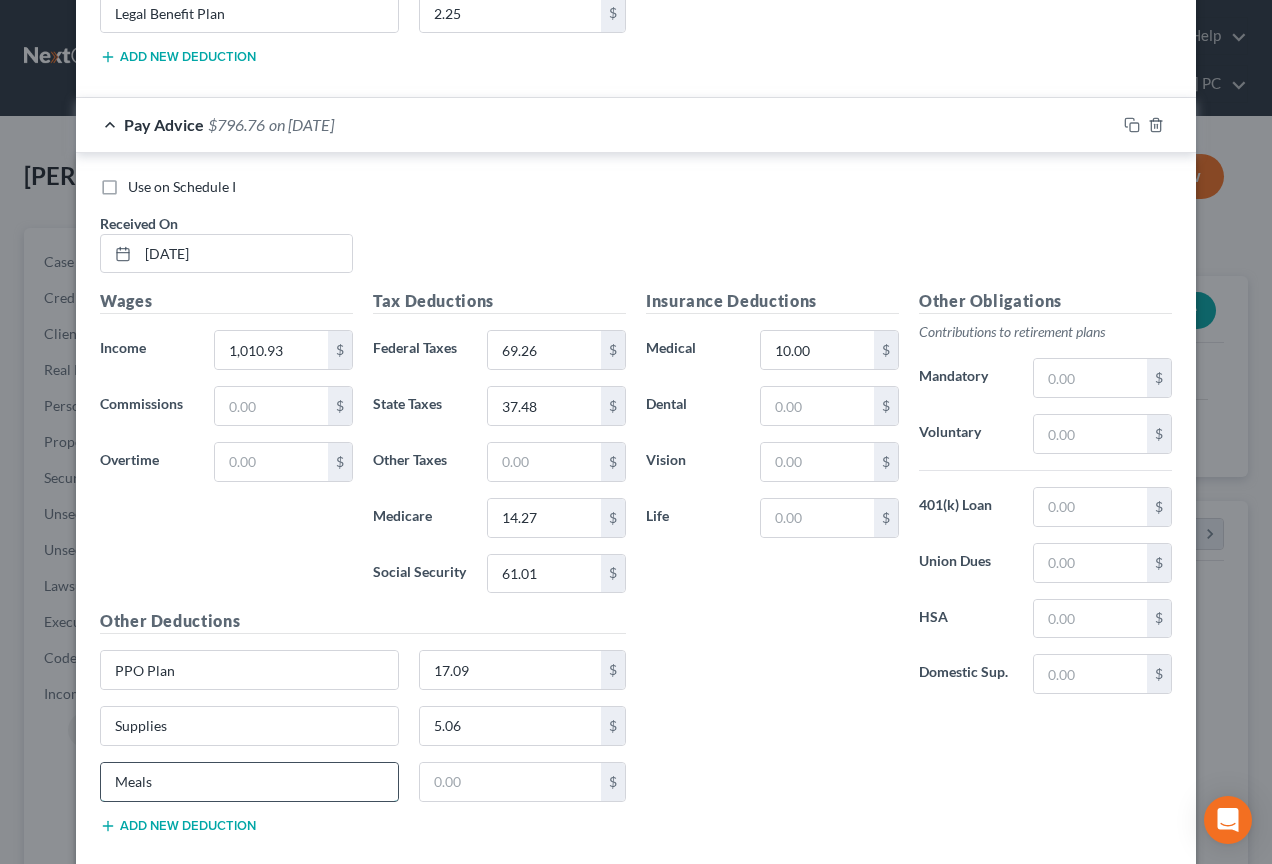 type on "Meals" 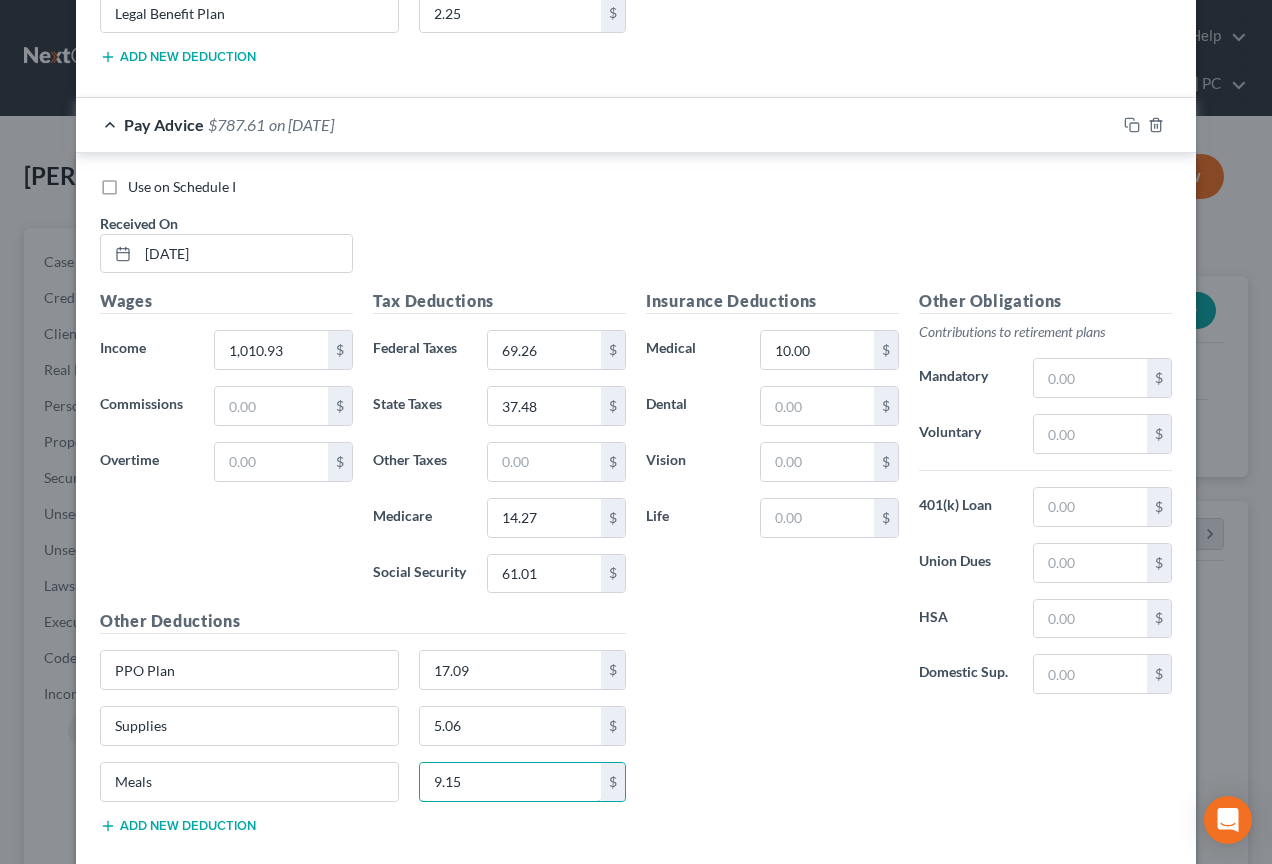 scroll, scrollTop: 4202, scrollLeft: 0, axis: vertical 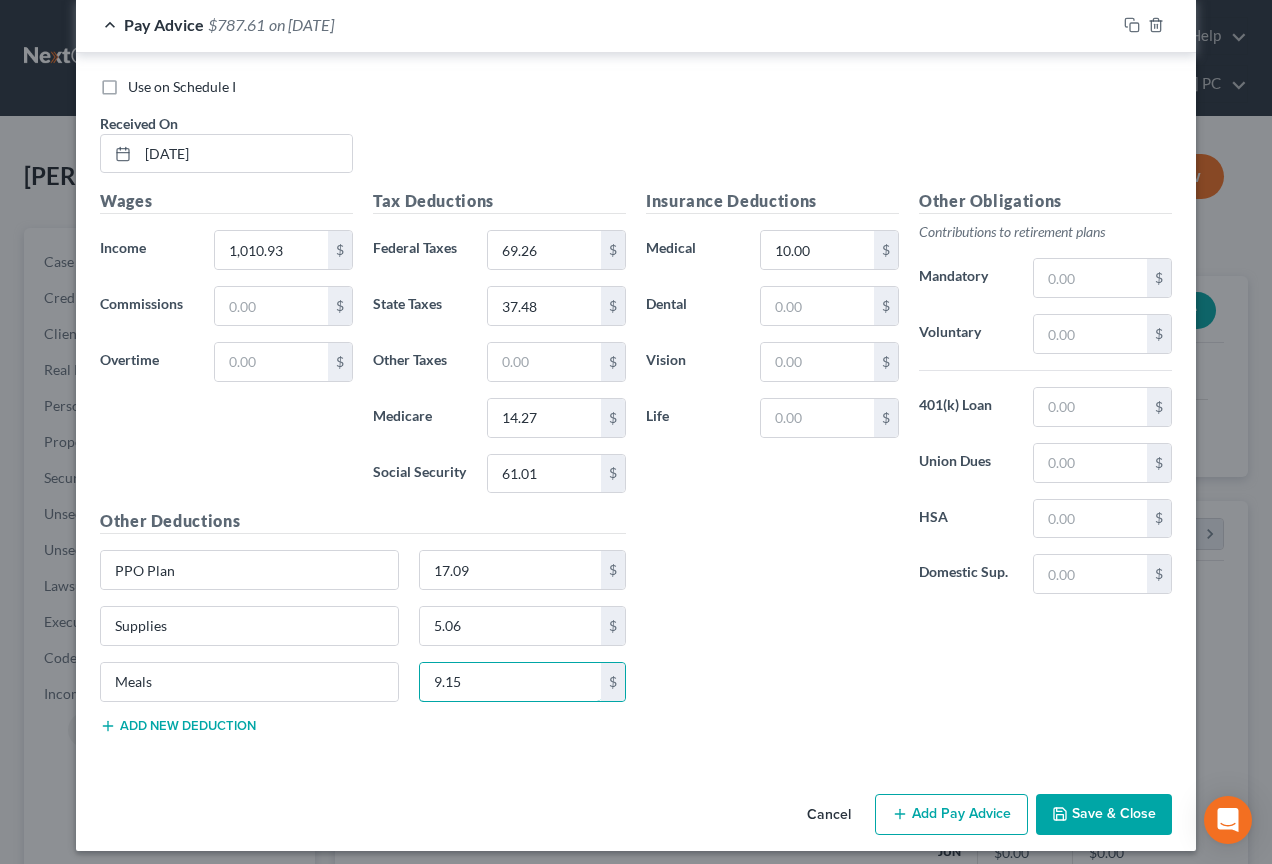 type on "9.15" 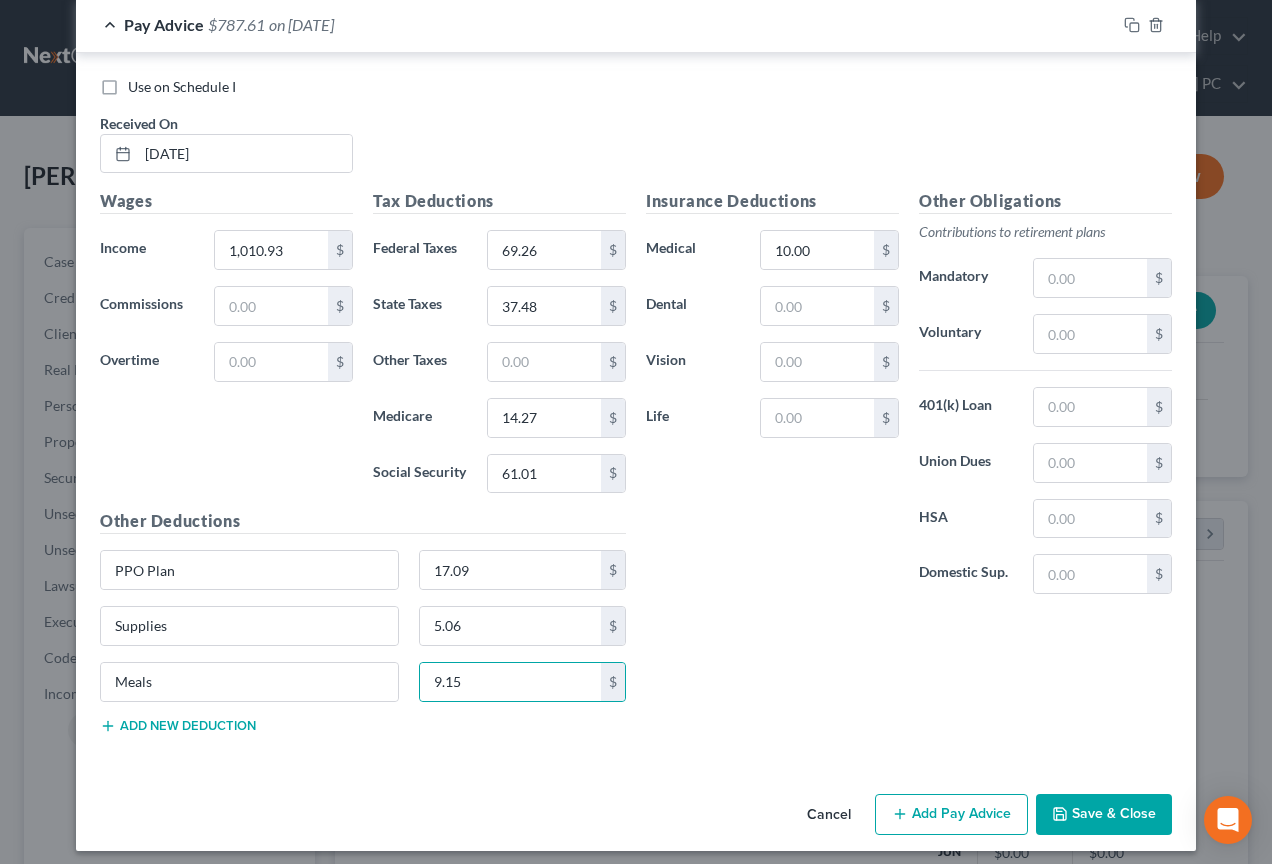click on "Add new deduction" at bounding box center [178, 726] 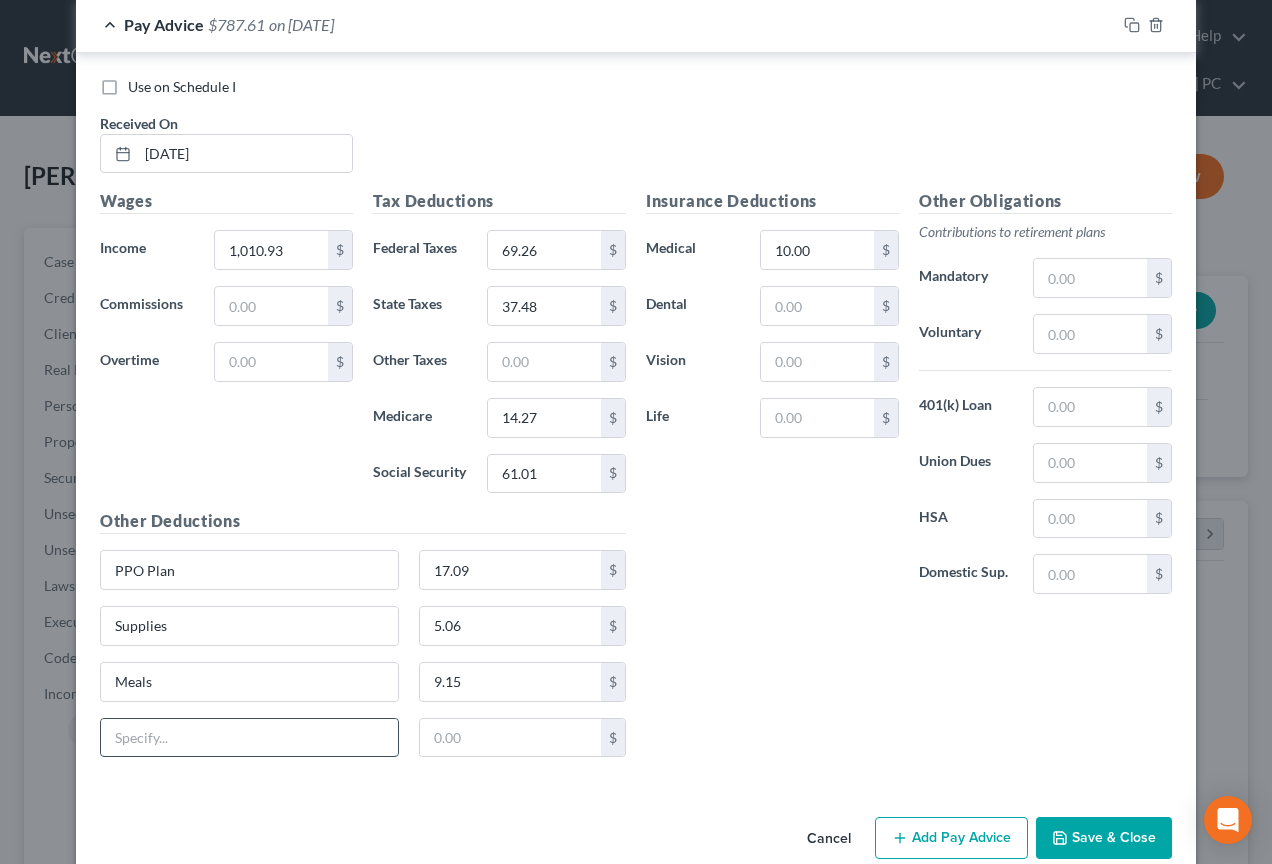 click at bounding box center [249, 738] 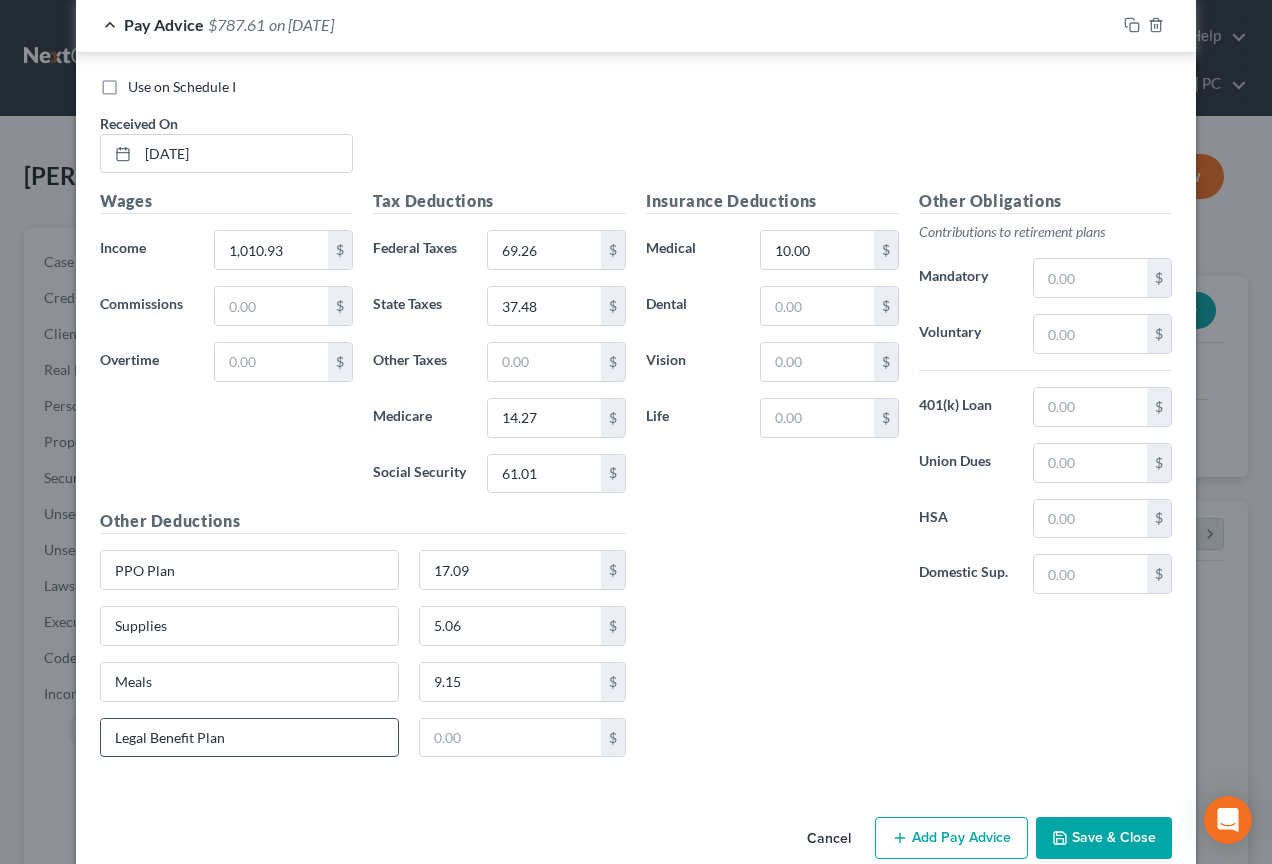 type on "Legal Benefit Plan" 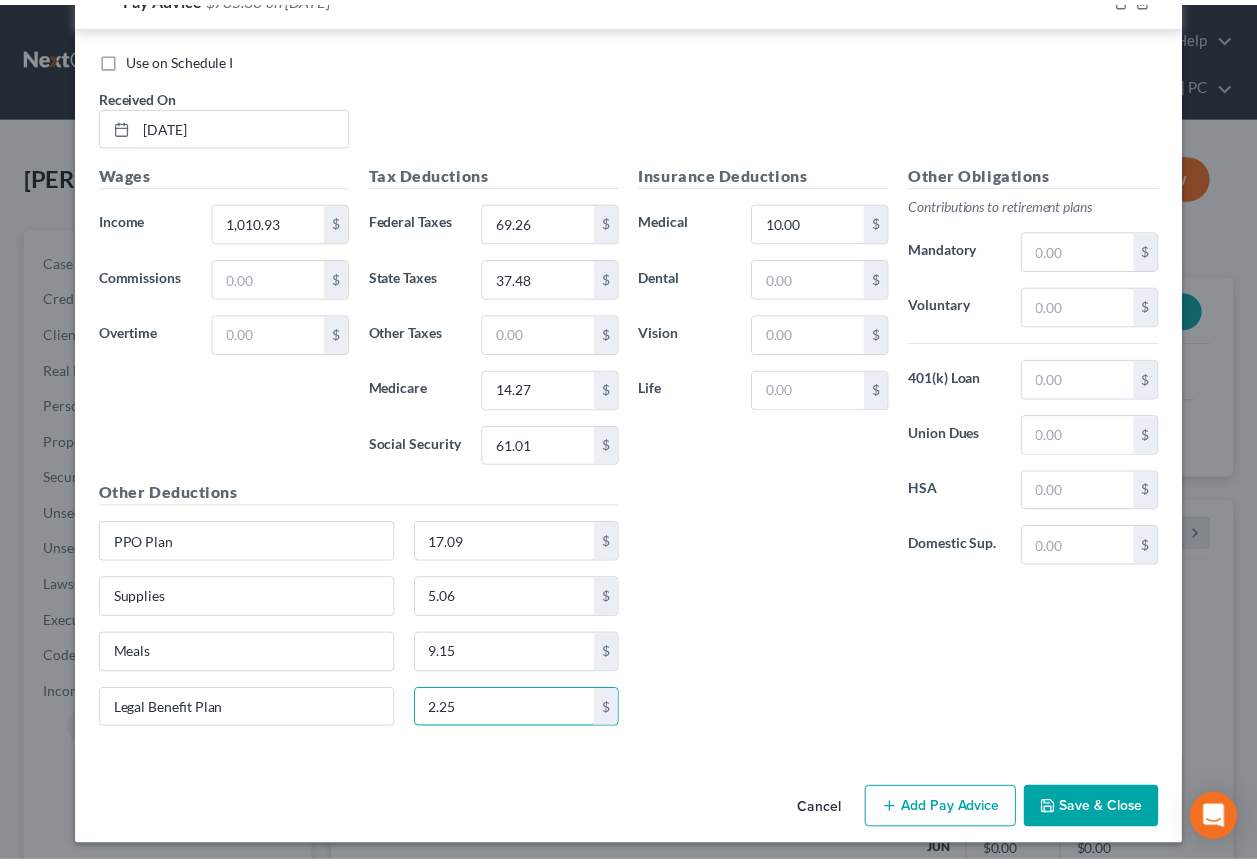 scroll, scrollTop: 4237, scrollLeft: 0, axis: vertical 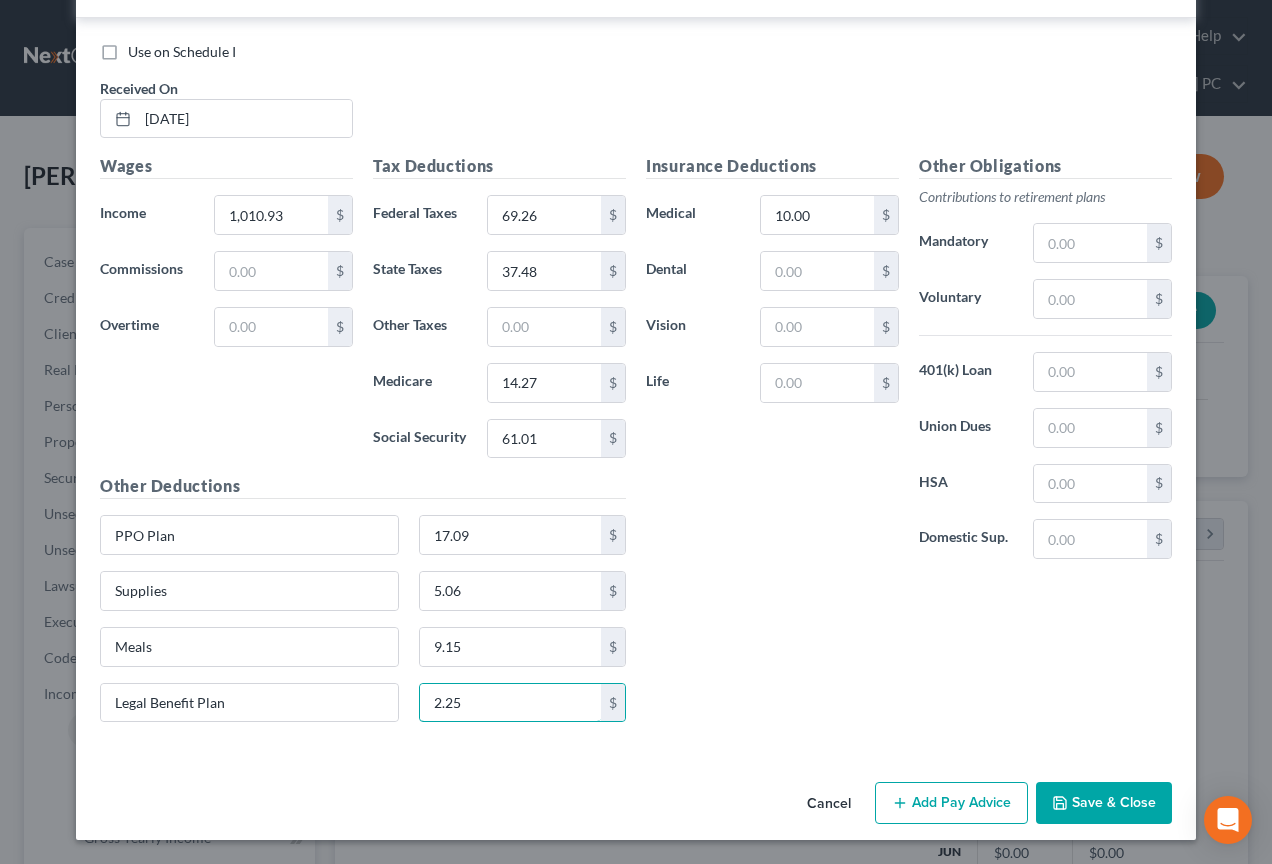 type on "2.25" 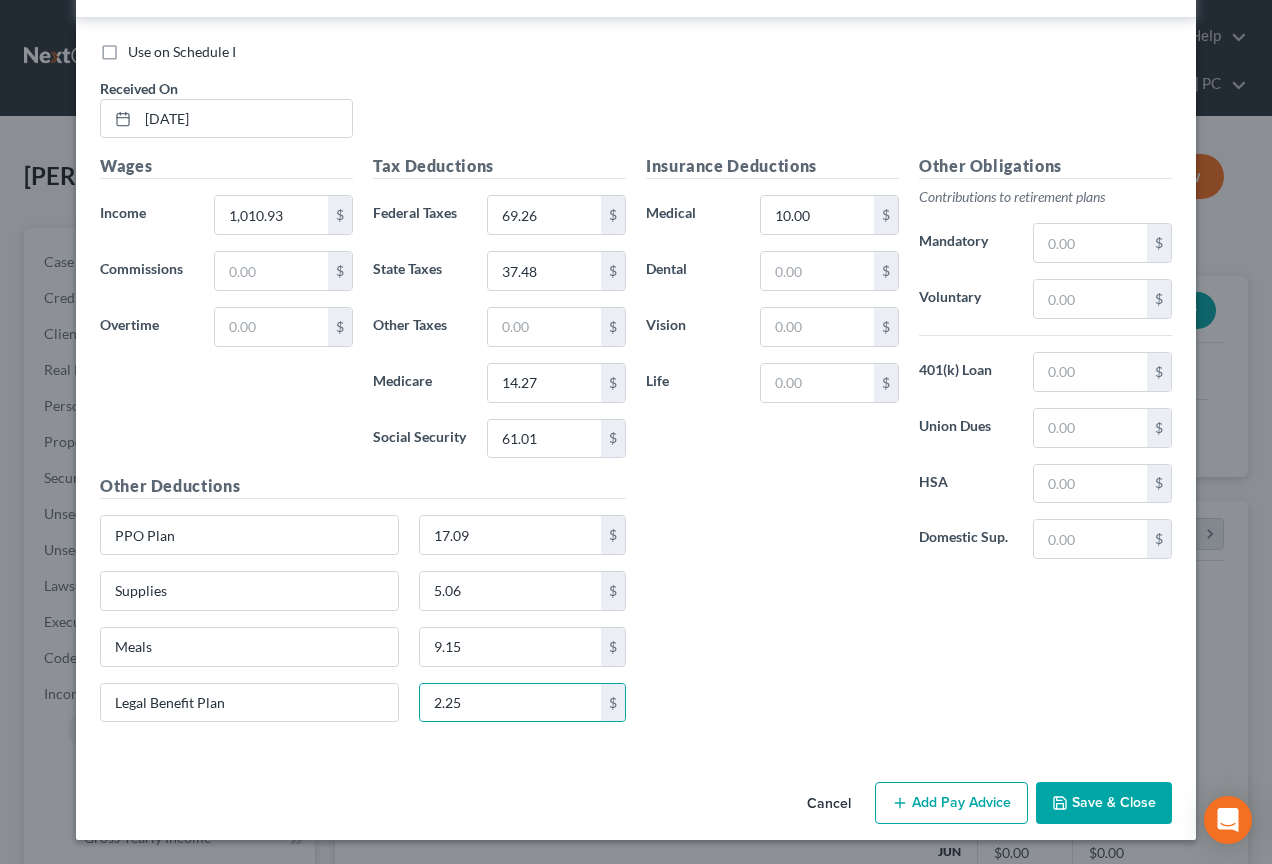 click on "Save & Close" at bounding box center [1104, 803] 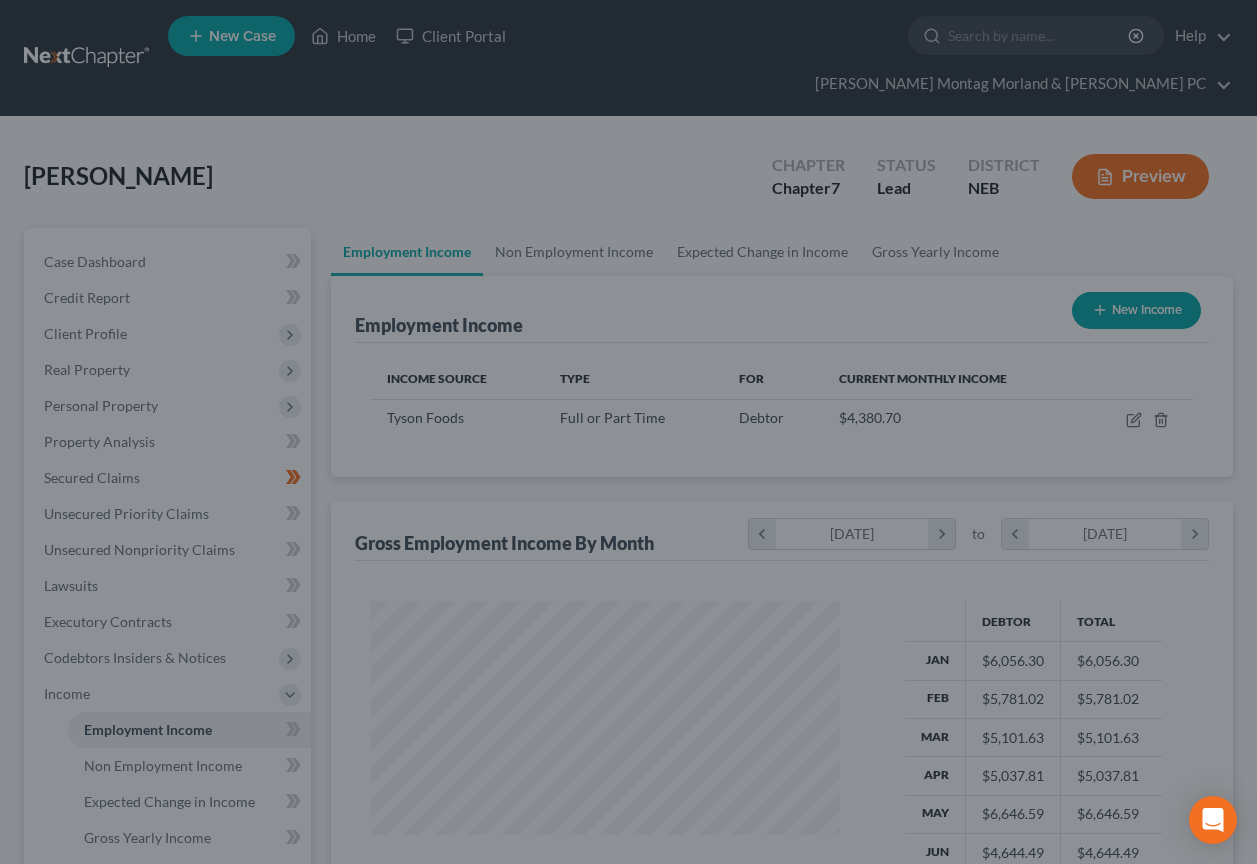 scroll, scrollTop: 359, scrollLeft: 502, axis: both 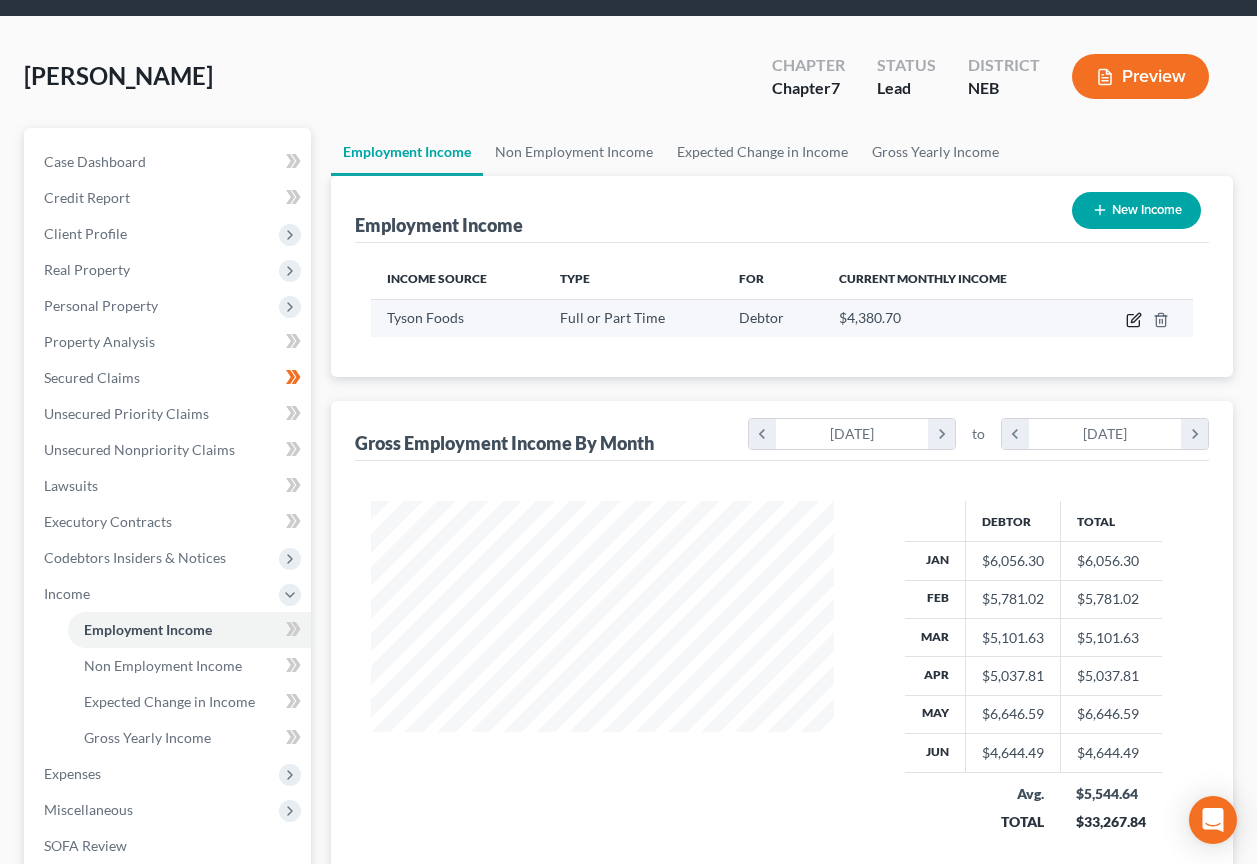 click 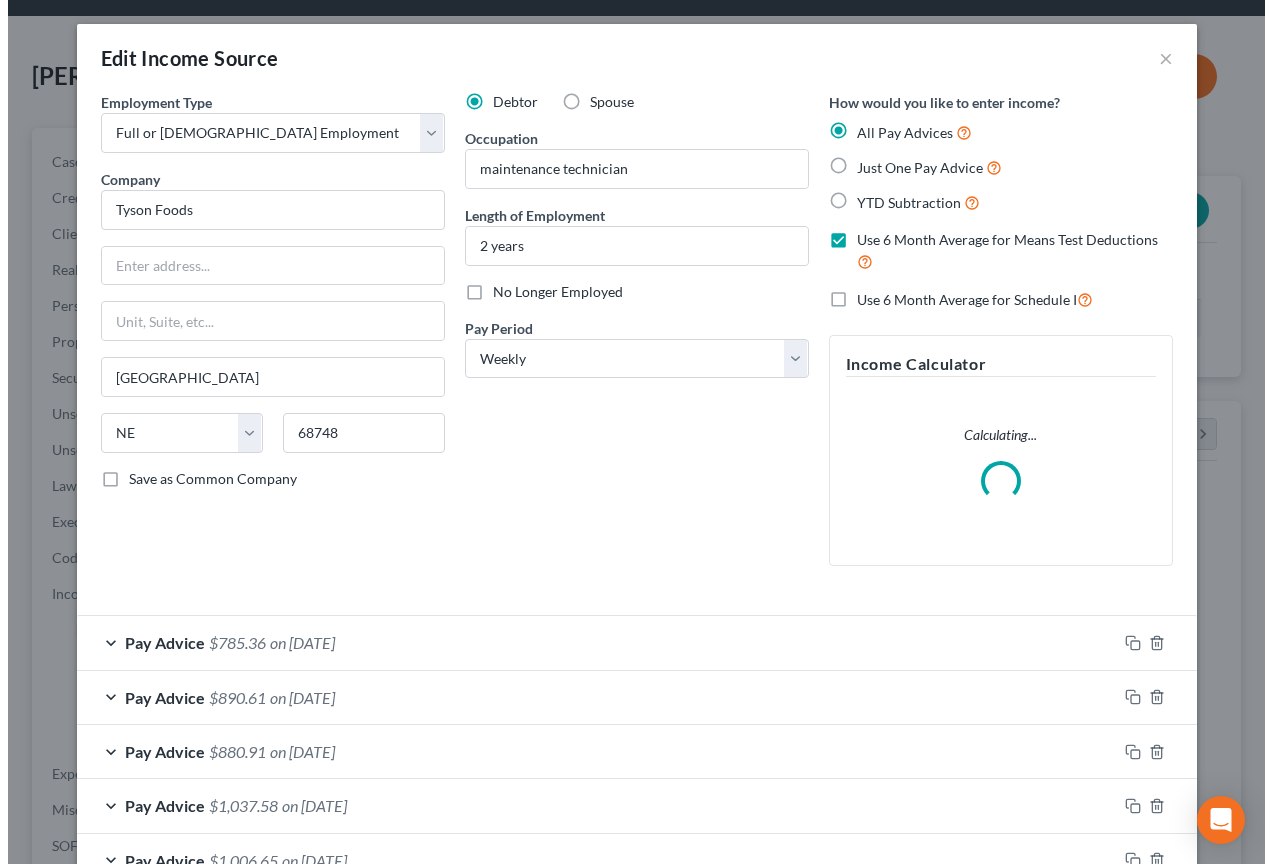 scroll, scrollTop: 999642, scrollLeft: 999491, axis: both 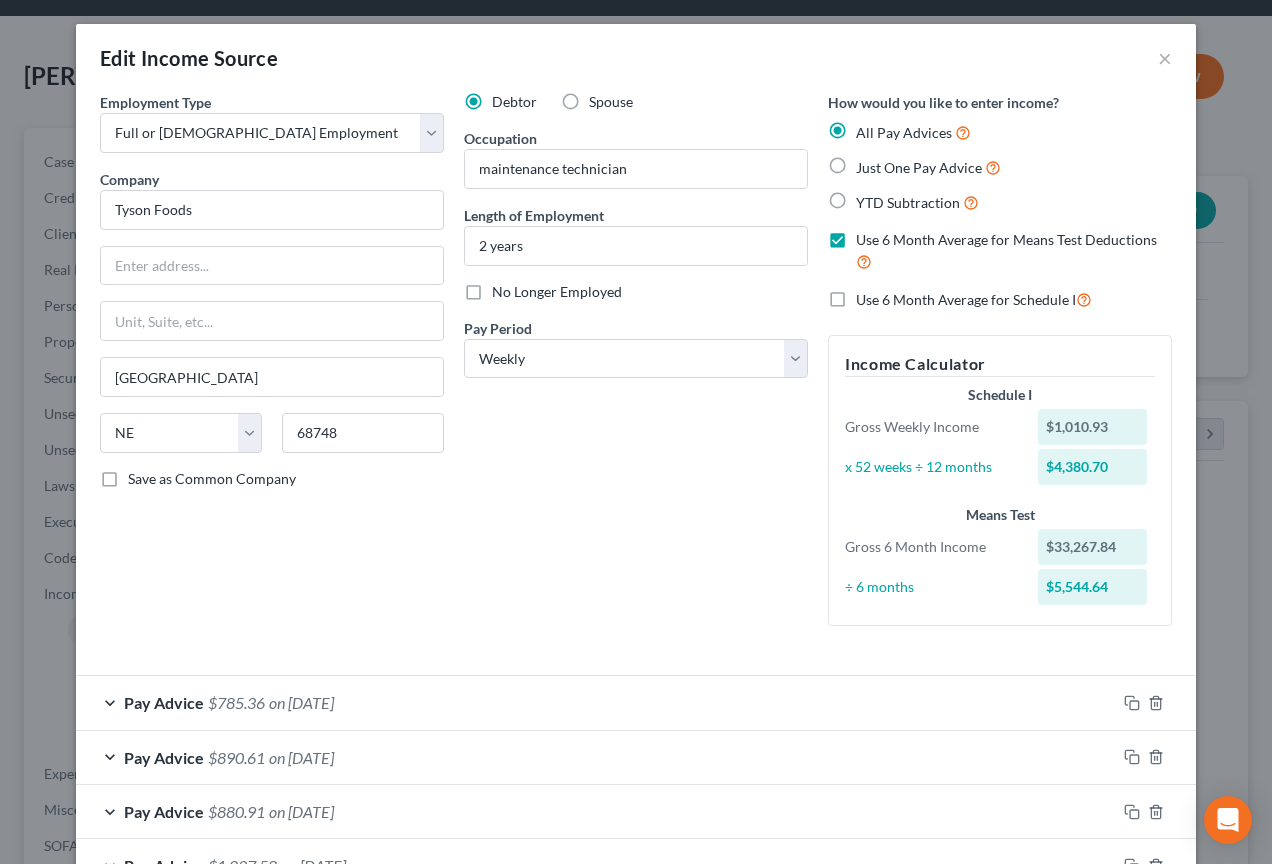 click on "Use 6 Month Average for Schedule I" at bounding box center (974, 299) 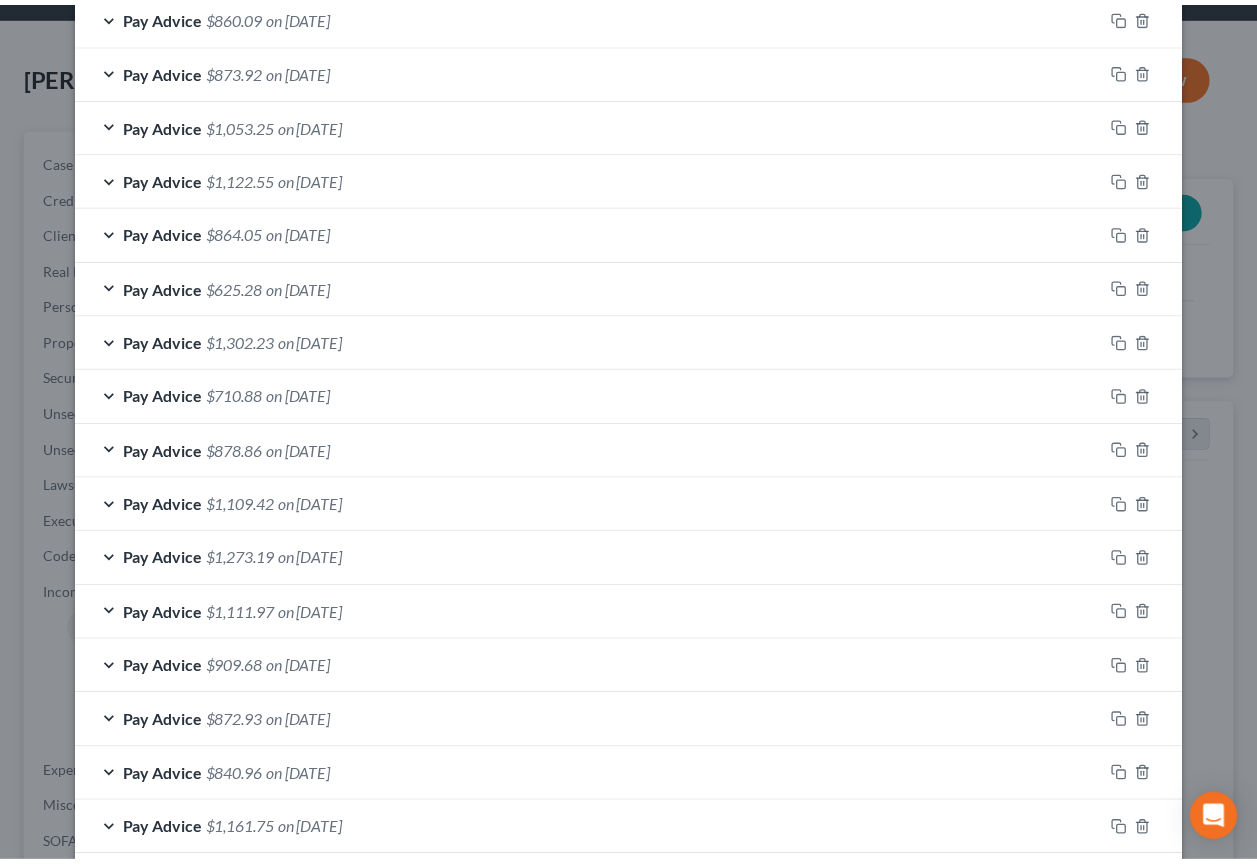 scroll, scrollTop: 1334, scrollLeft: 0, axis: vertical 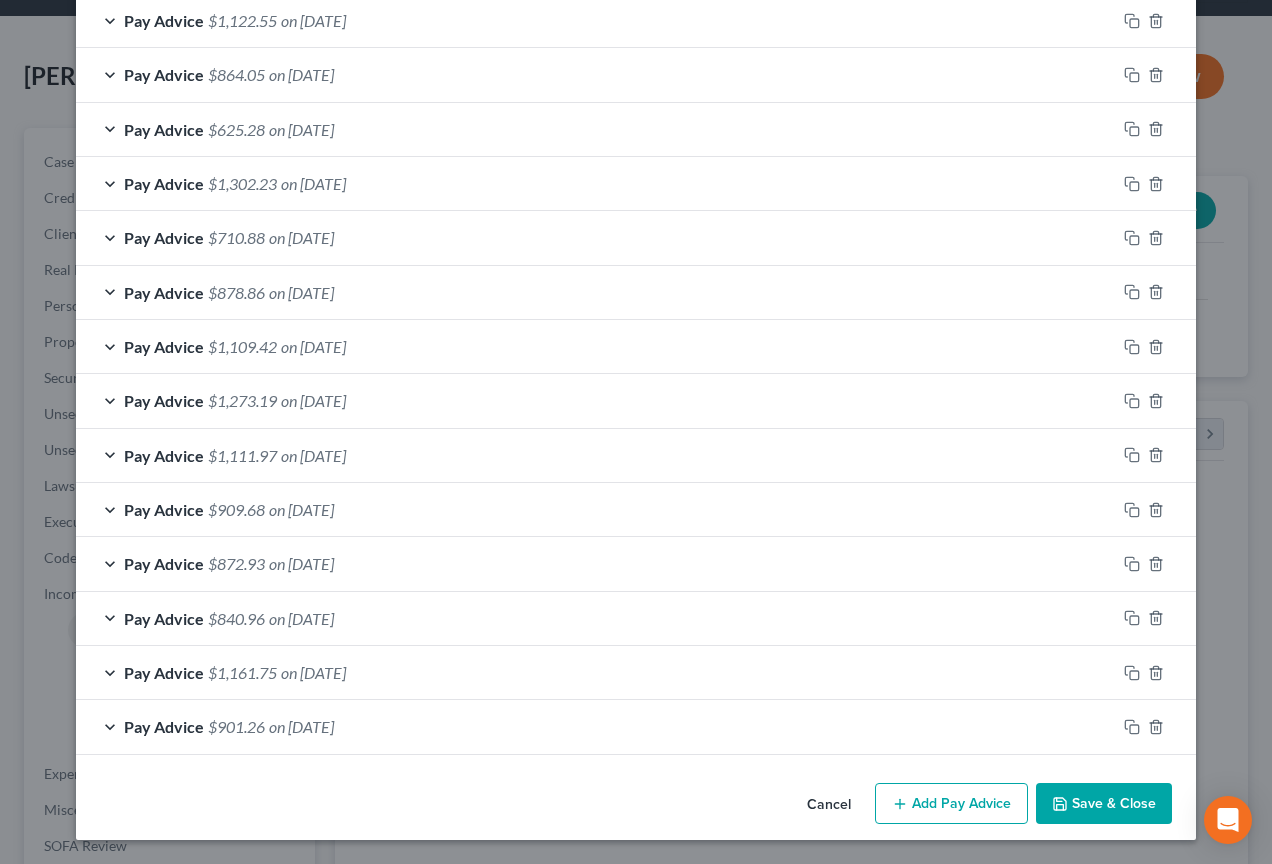 click on "Save & Close" at bounding box center [1104, 804] 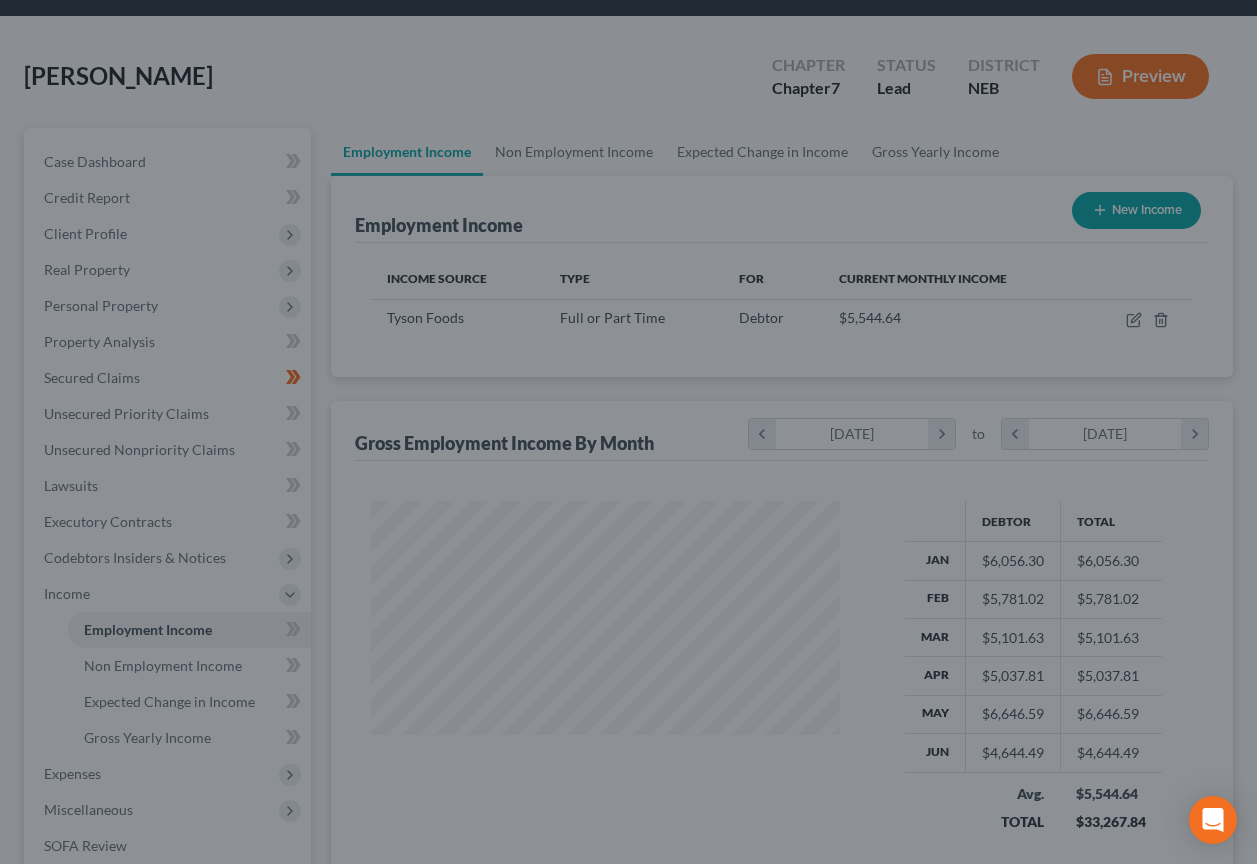 scroll, scrollTop: 359, scrollLeft: 502, axis: both 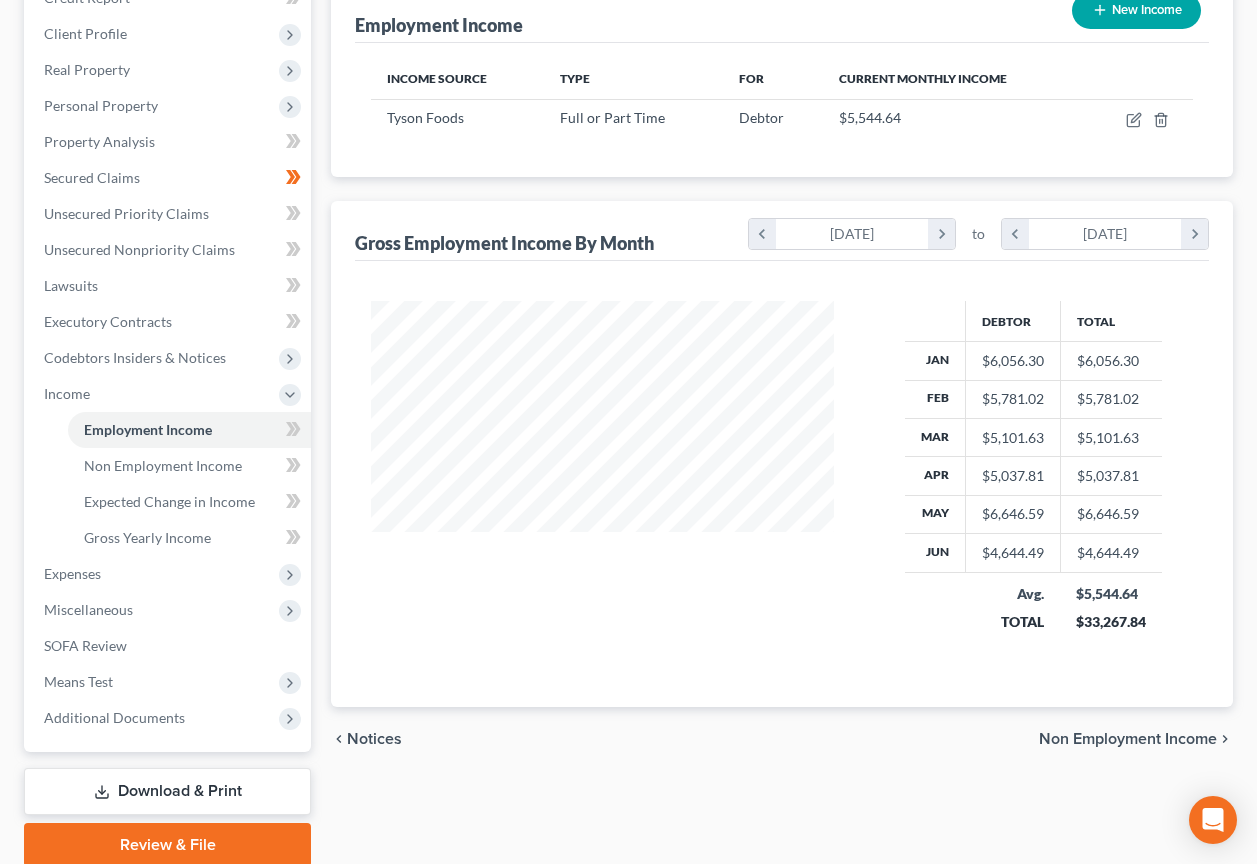 click on "Non Employment Income" at bounding box center [1128, 739] 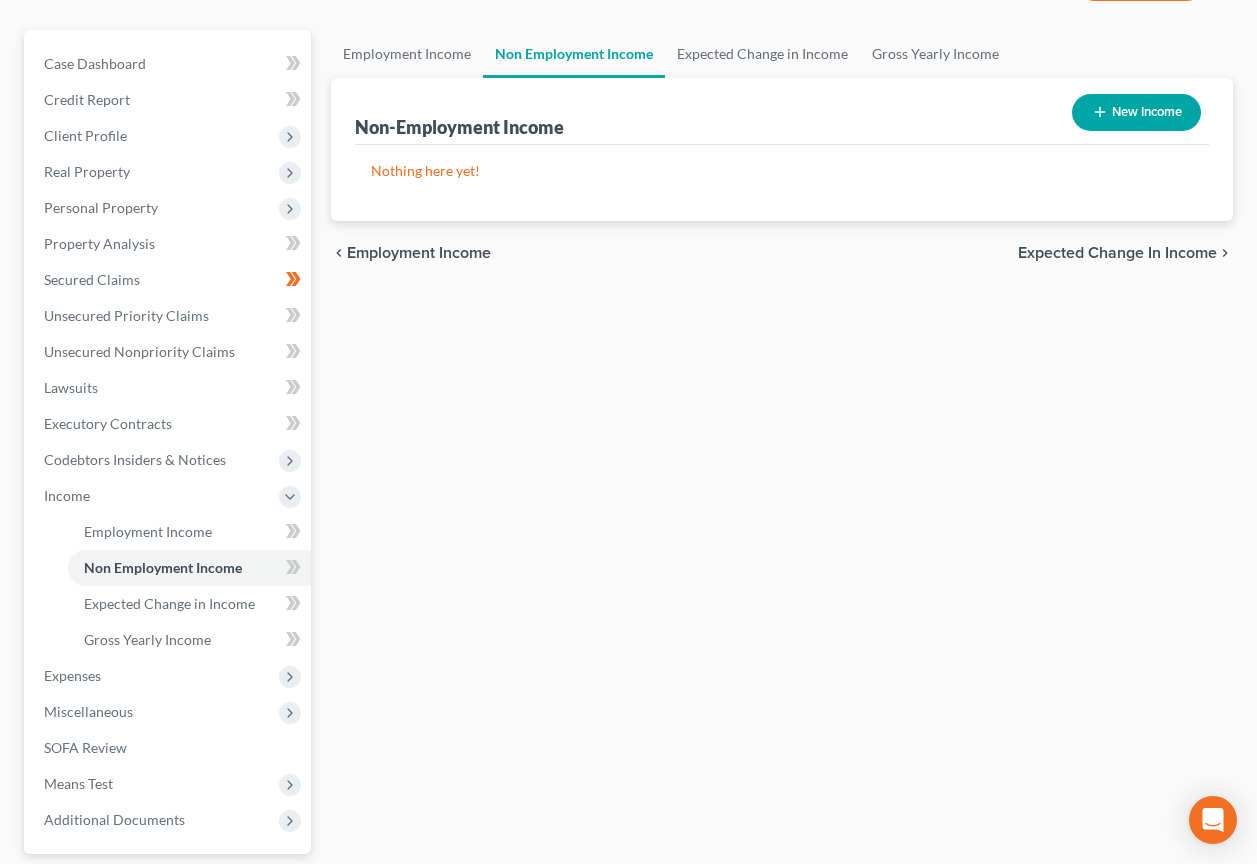 scroll, scrollTop: 0, scrollLeft: 0, axis: both 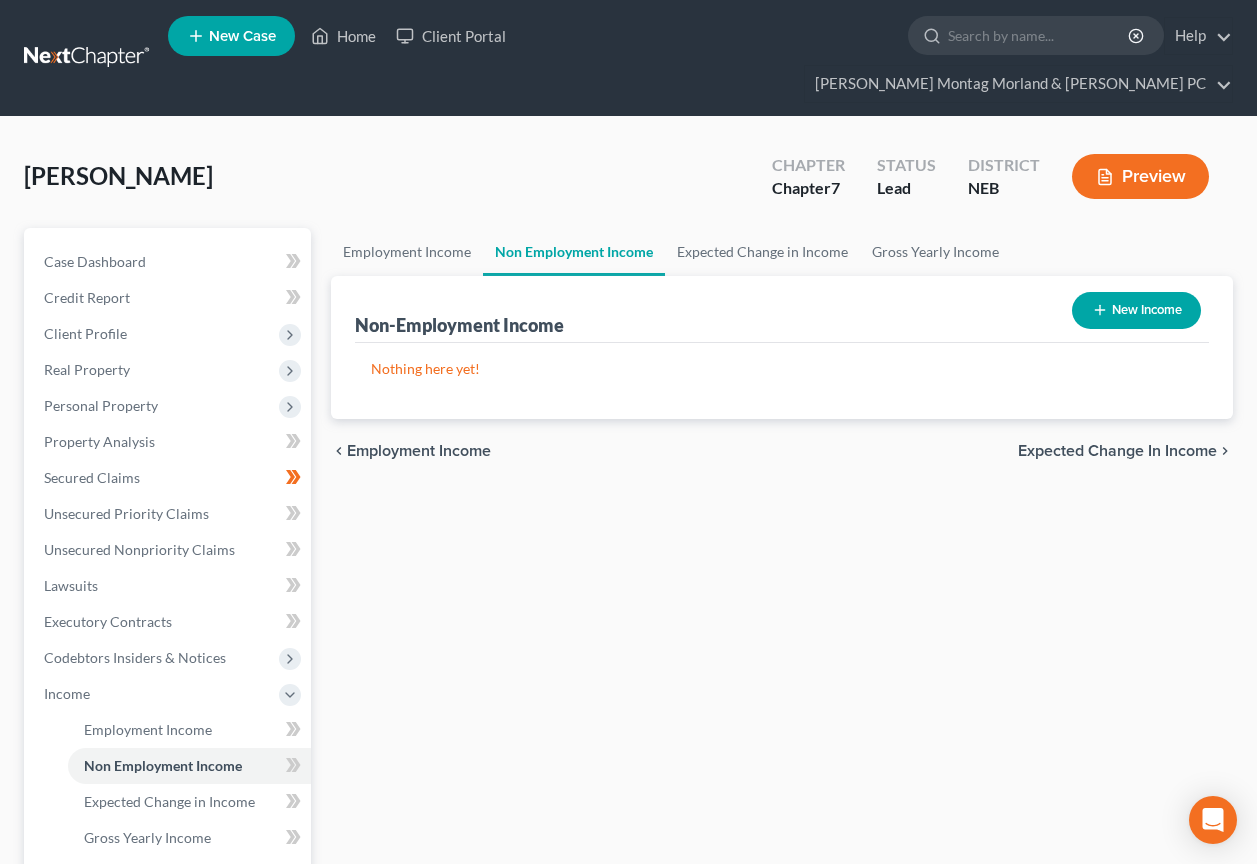 click on "Expected Change in Income" at bounding box center (1117, 451) 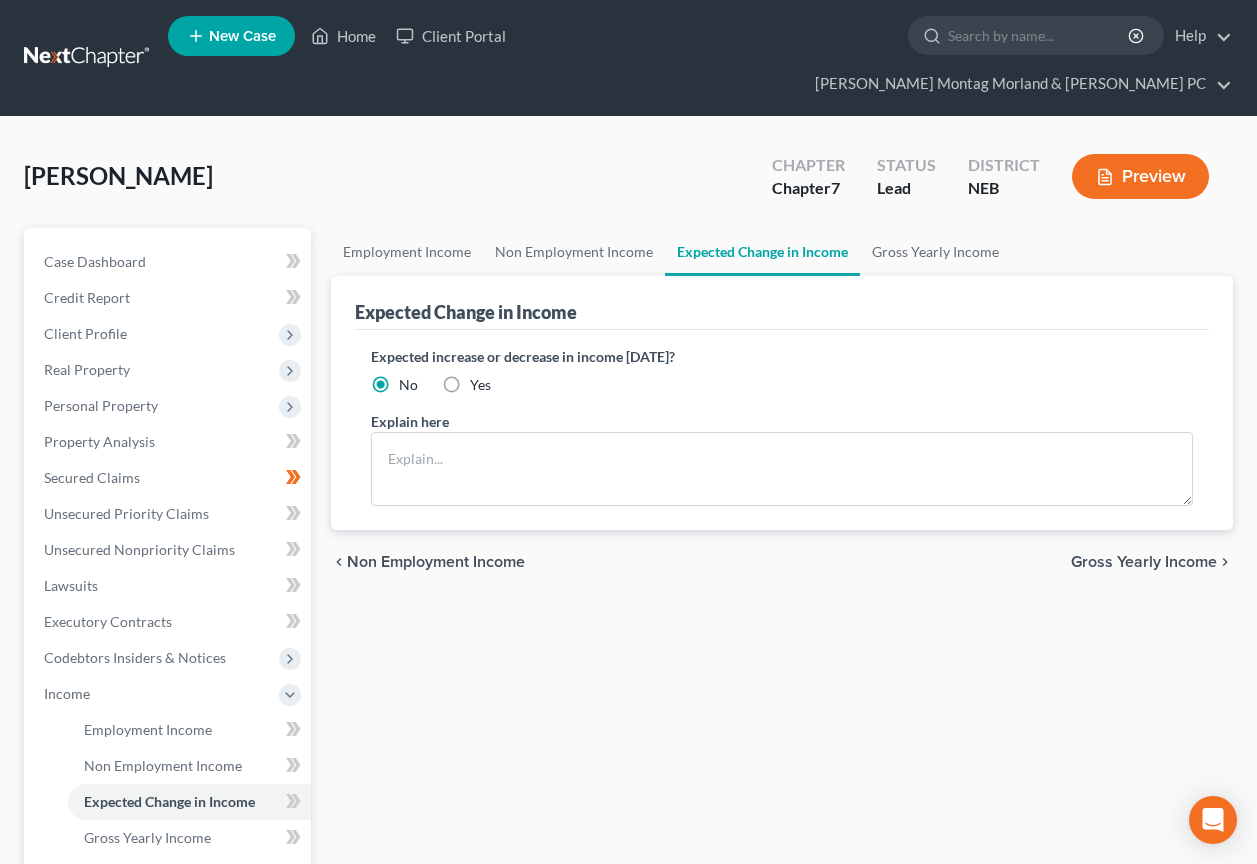 click on "Gross Yearly Income" at bounding box center [1144, 562] 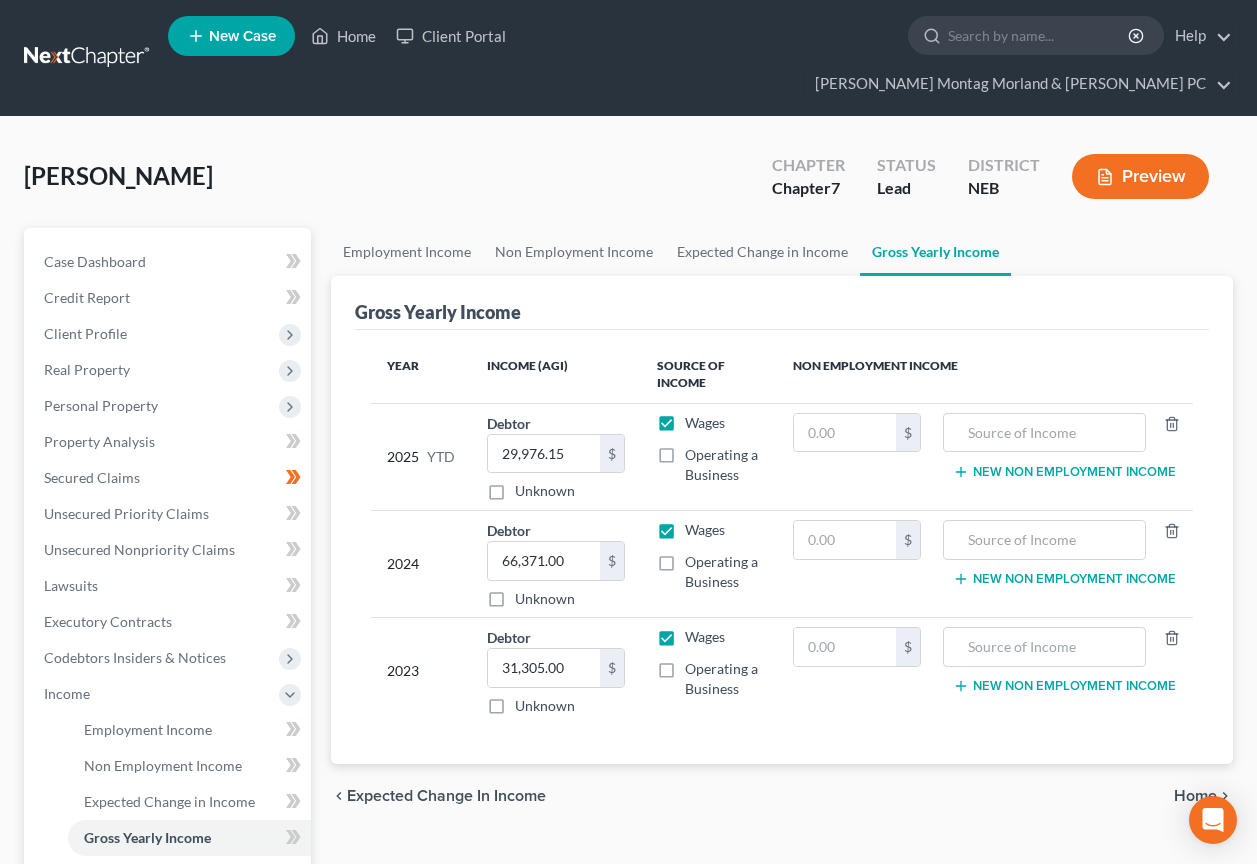 click on "Home" at bounding box center [1195, 796] 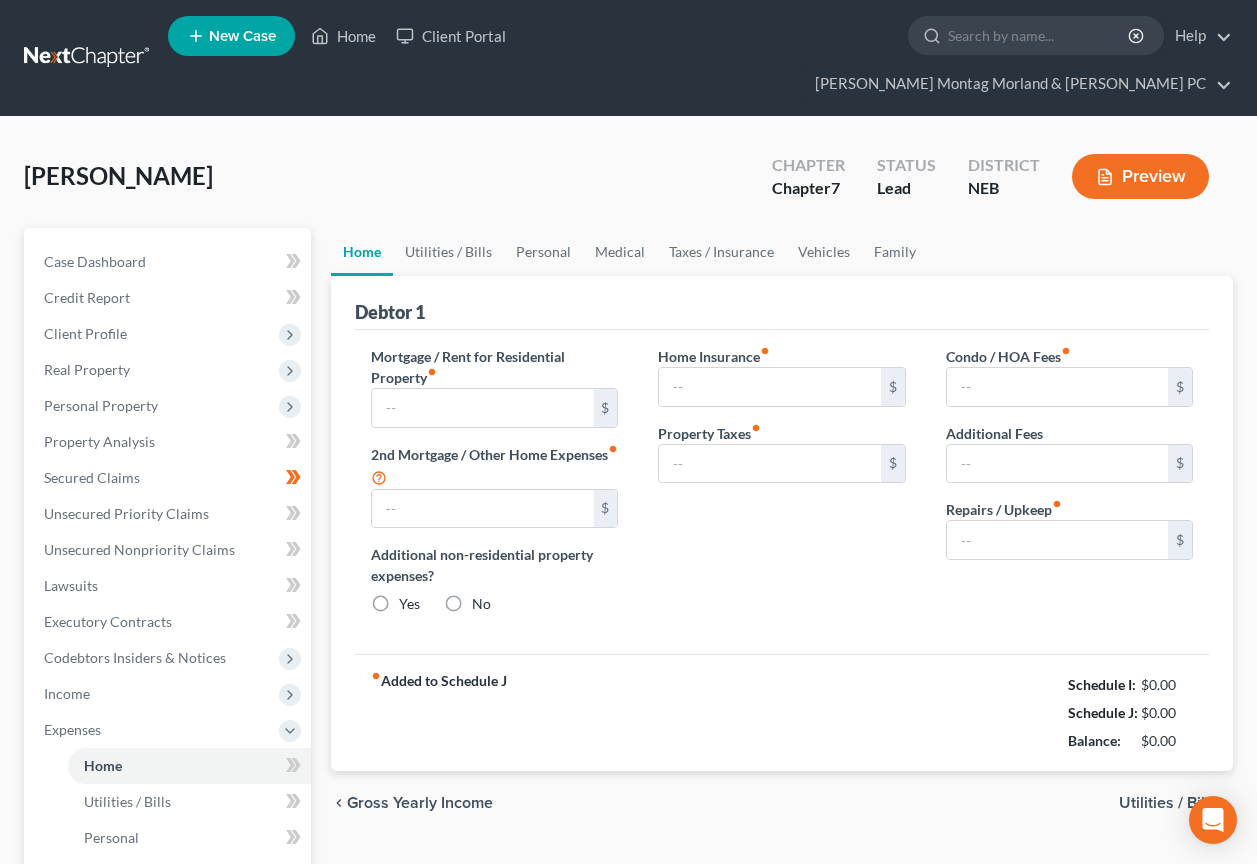 type on "800.00" 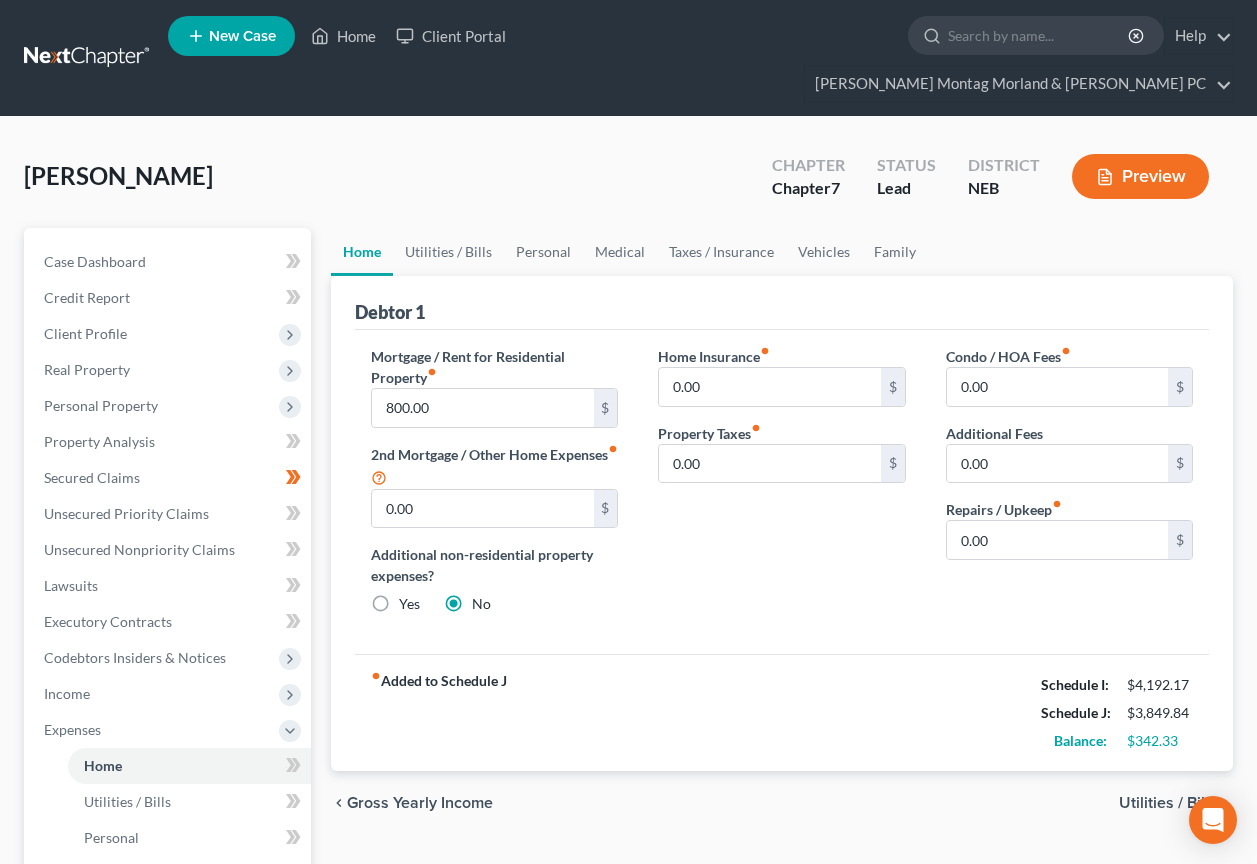 click on "Utilities / Bills" at bounding box center [1168, 803] 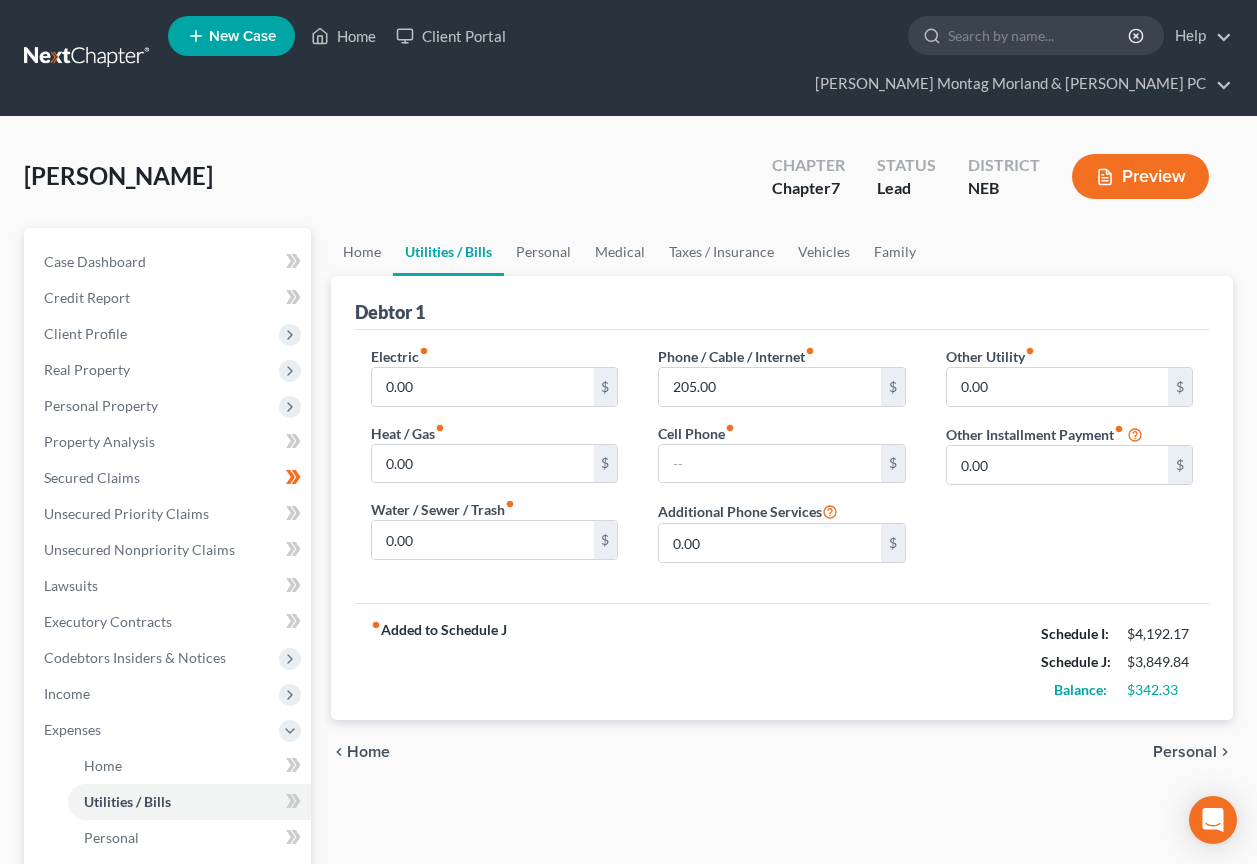 click on "Personal" at bounding box center [1185, 752] 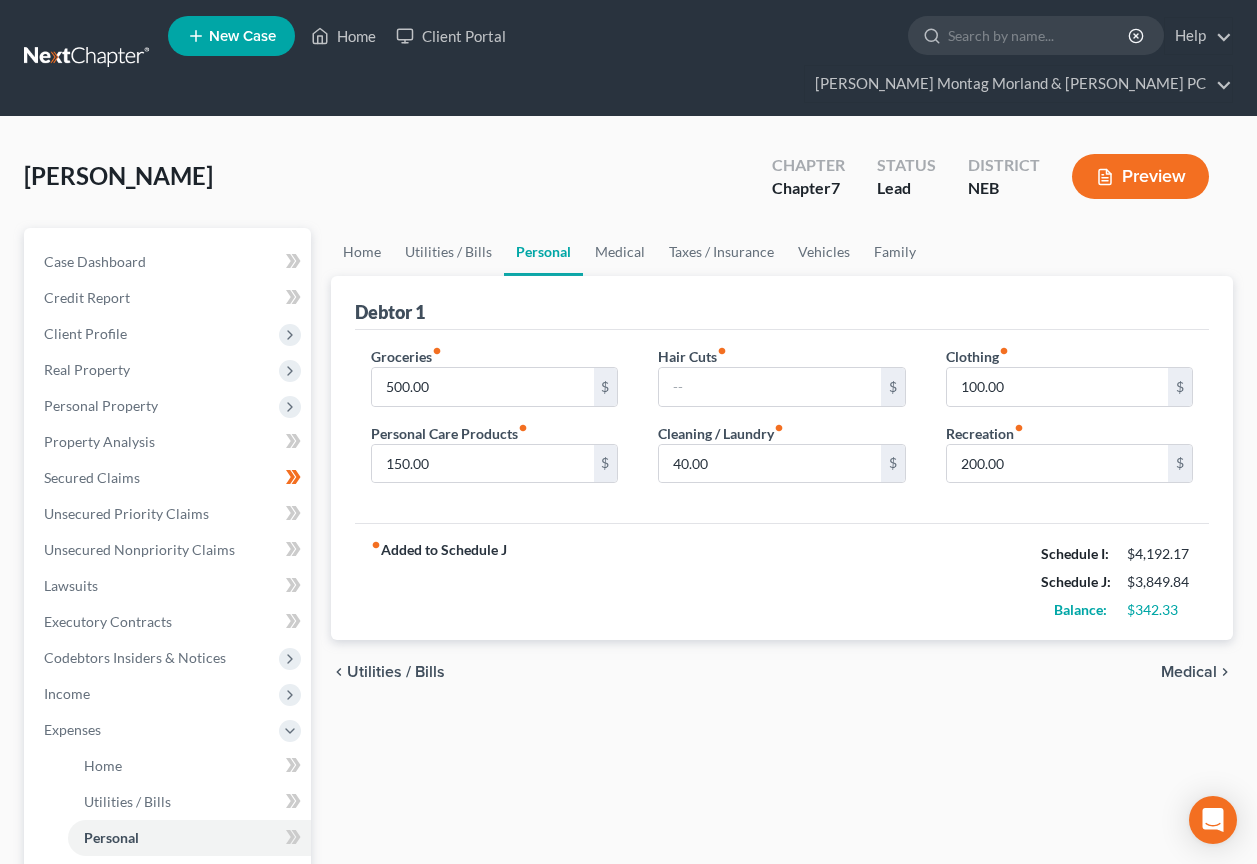 click on "Medical" at bounding box center (1189, 672) 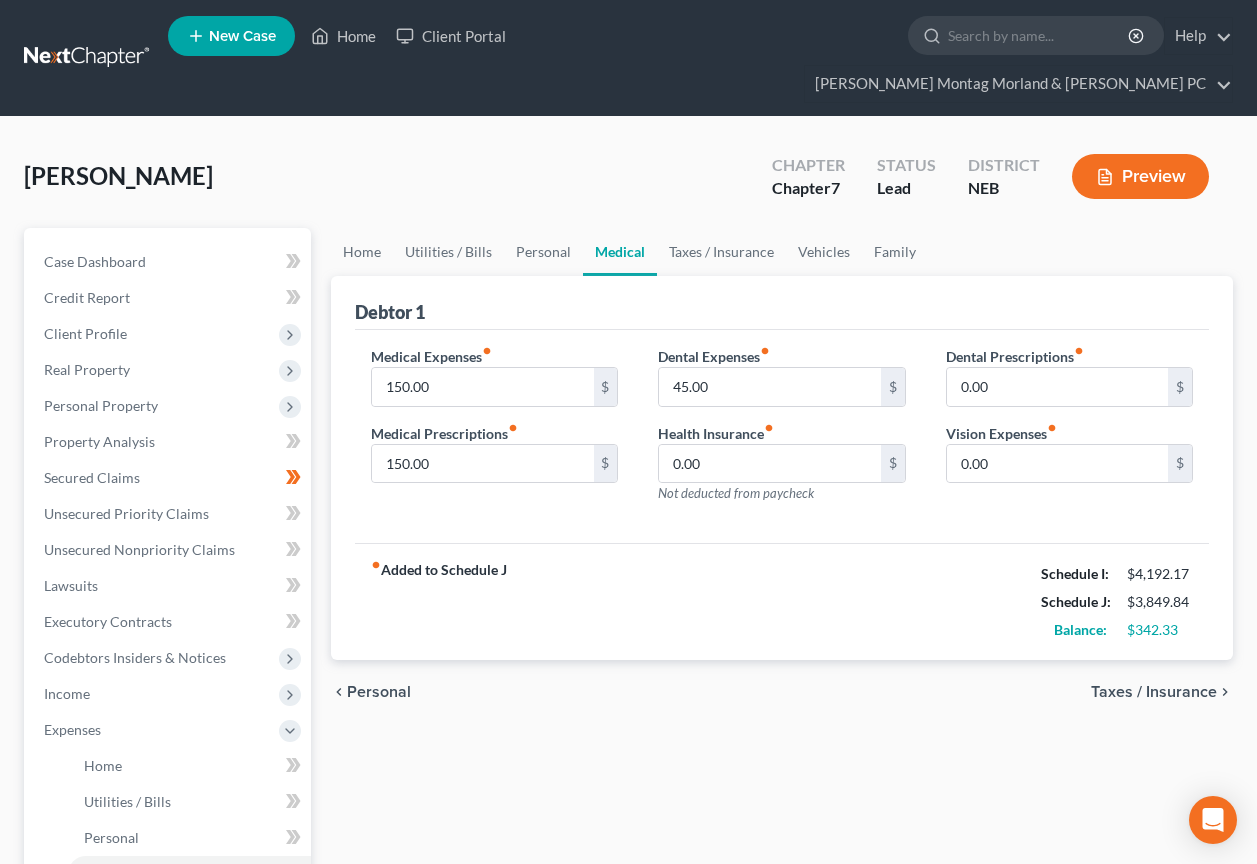 click on "Taxes / Insurance" at bounding box center [1154, 692] 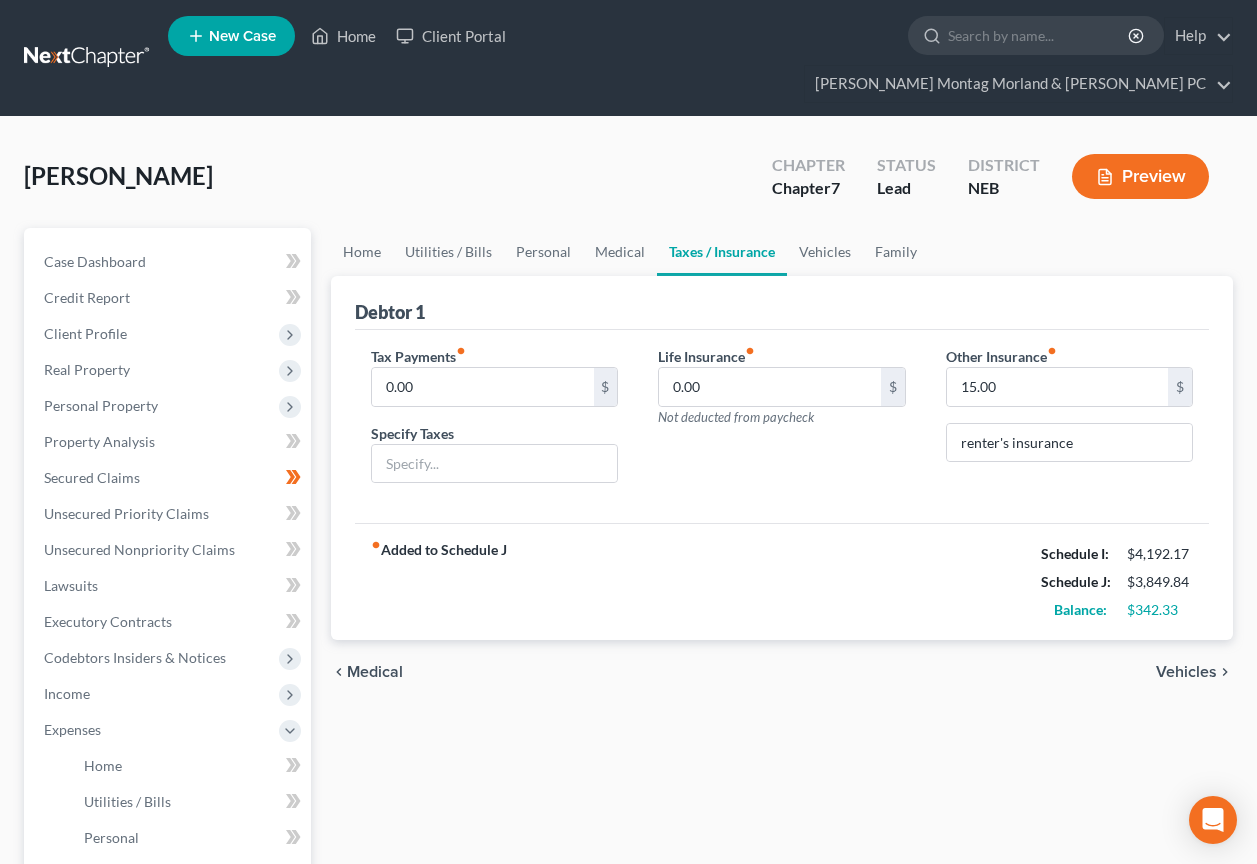 click on "Vehicles" at bounding box center (1186, 672) 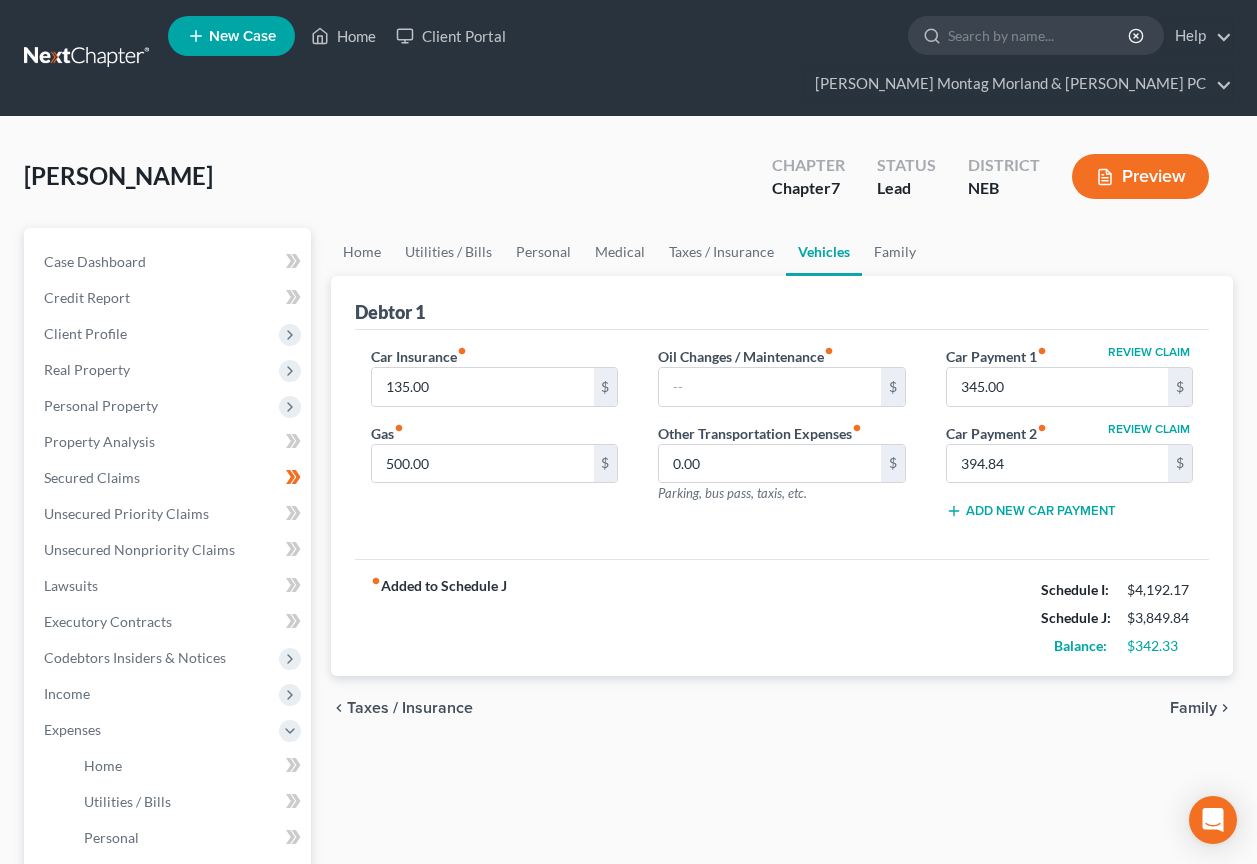 click on "Family" at bounding box center [1193, 708] 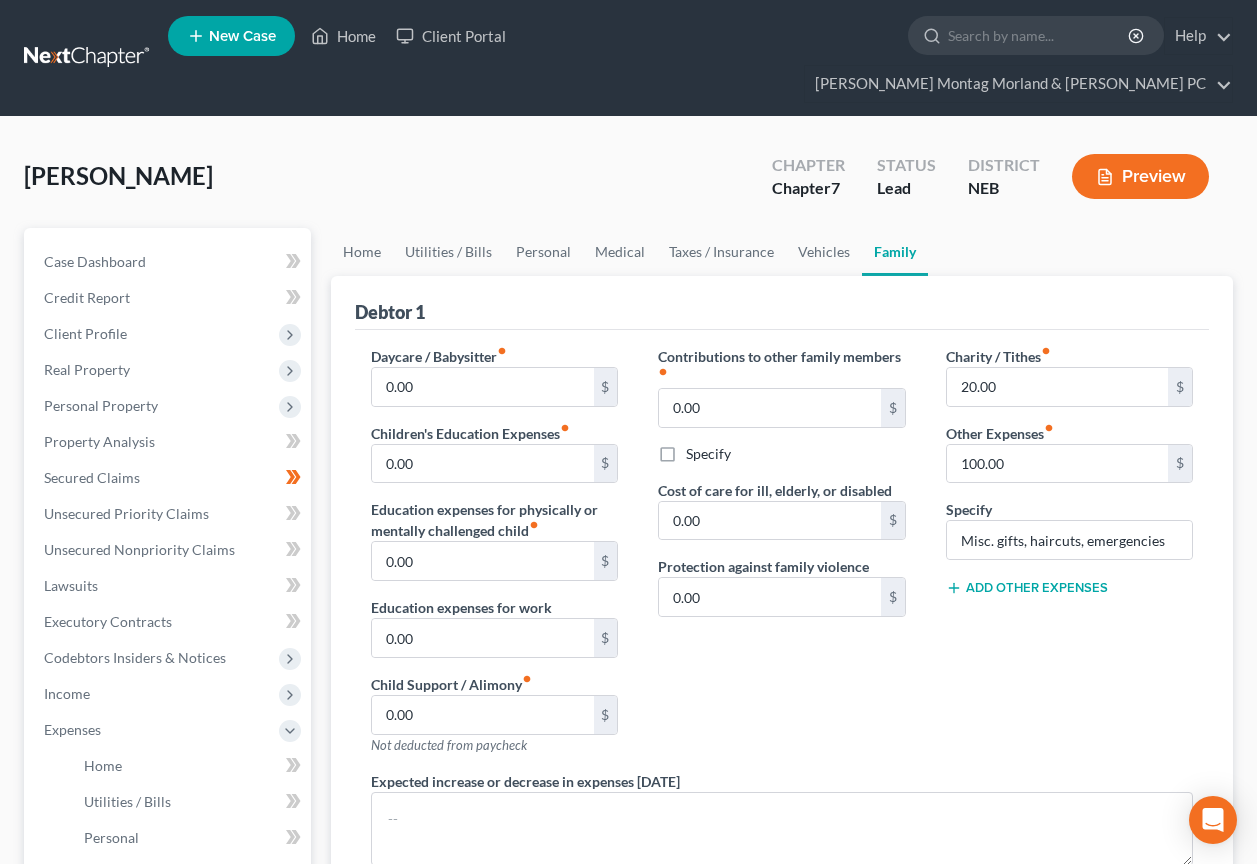 scroll, scrollTop: 300, scrollLeft: 0, axis: vertical 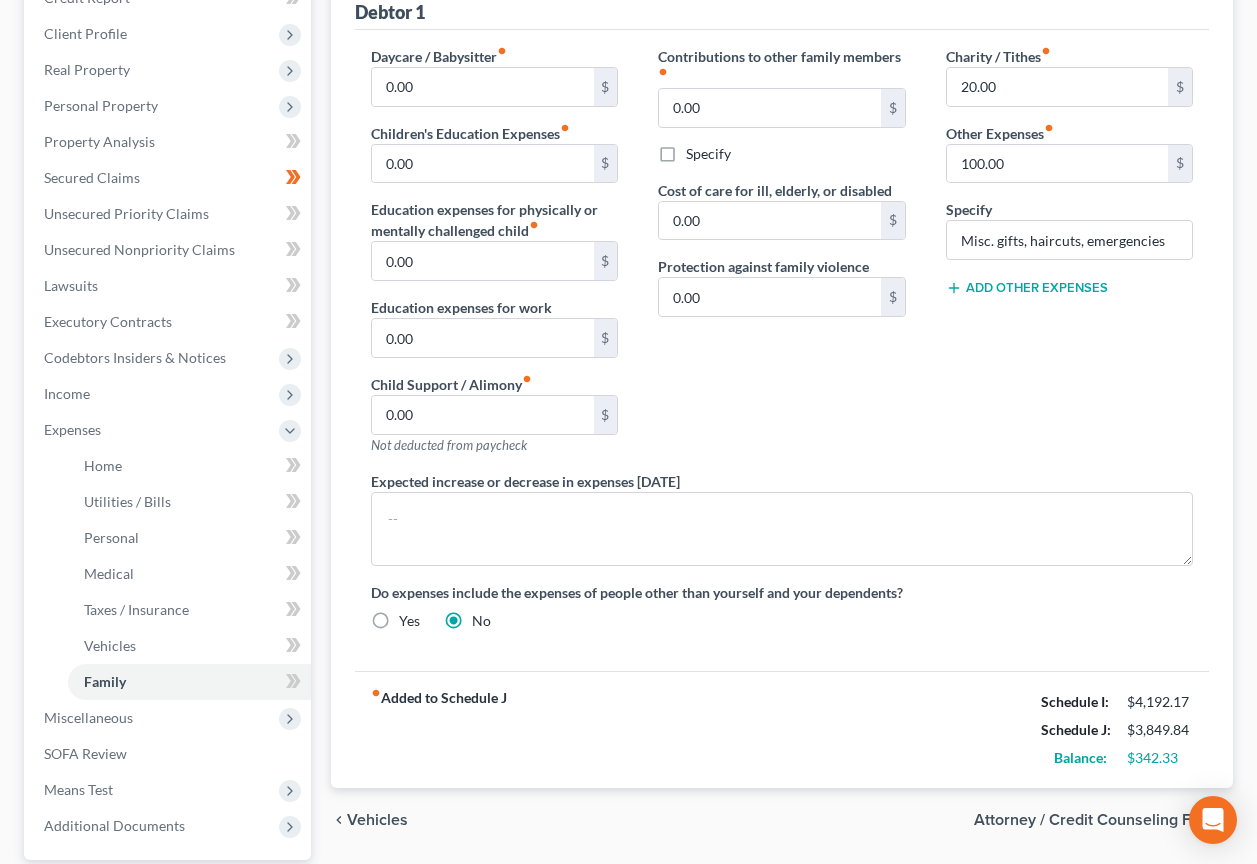 click on "Attorney / Credit Counseling Fees" at bounding box center (1095, 820) 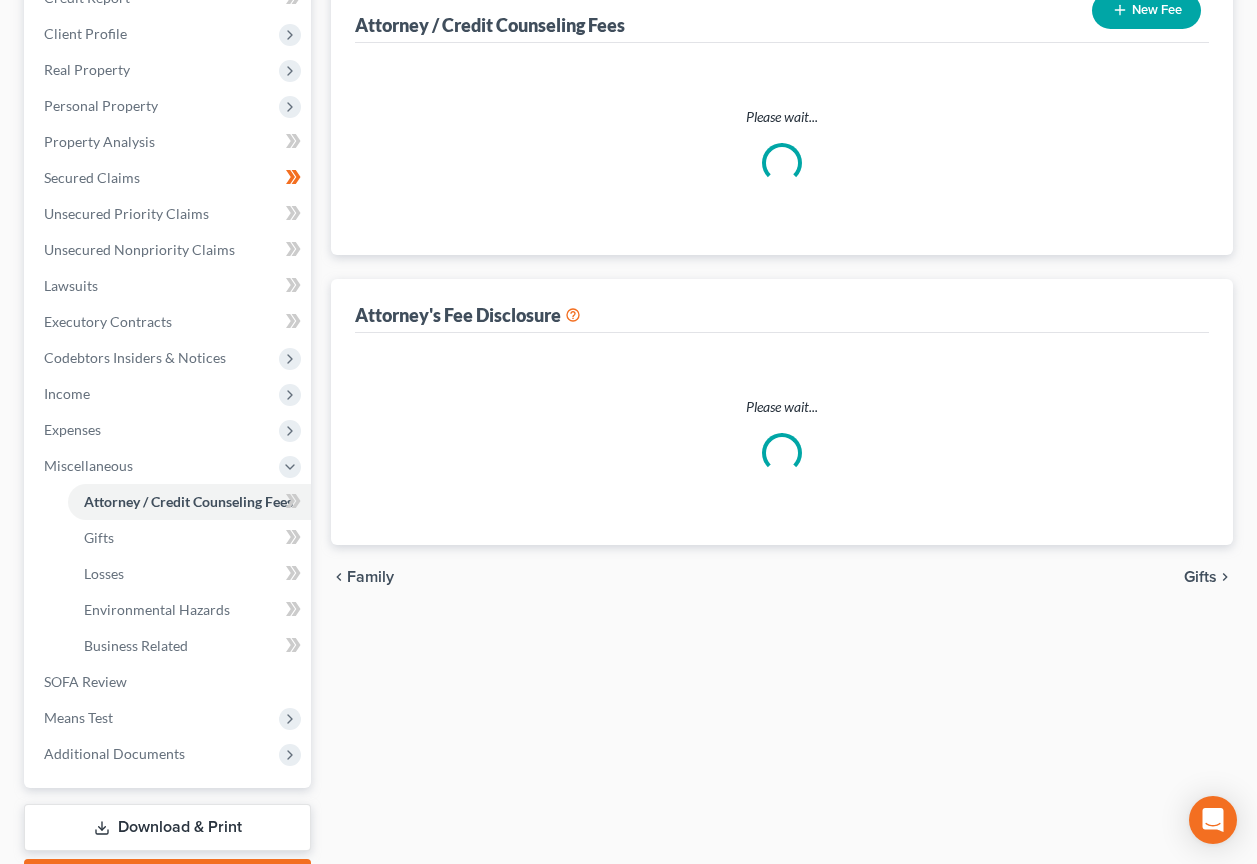 scroll, scrollTop: 199, scrollLeft: 0, axis: vertical 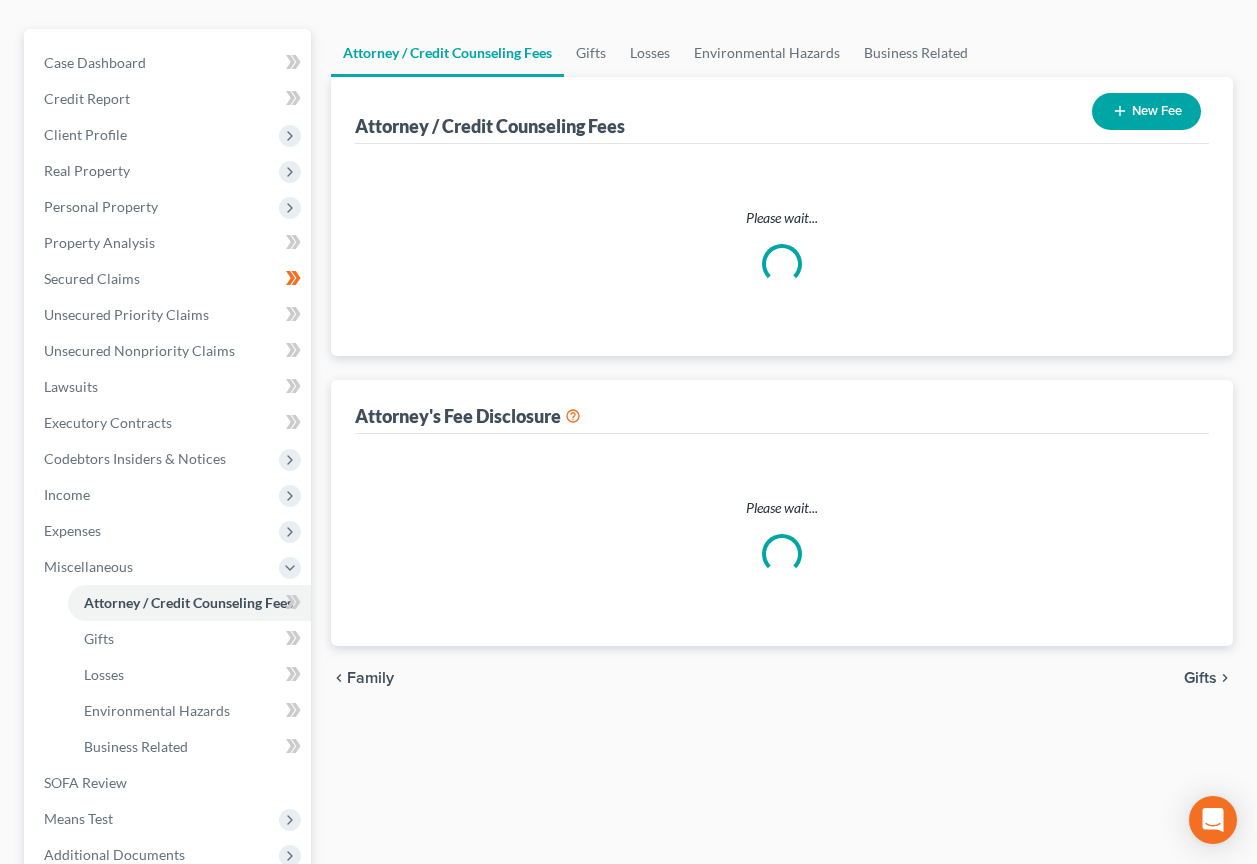select on "0" 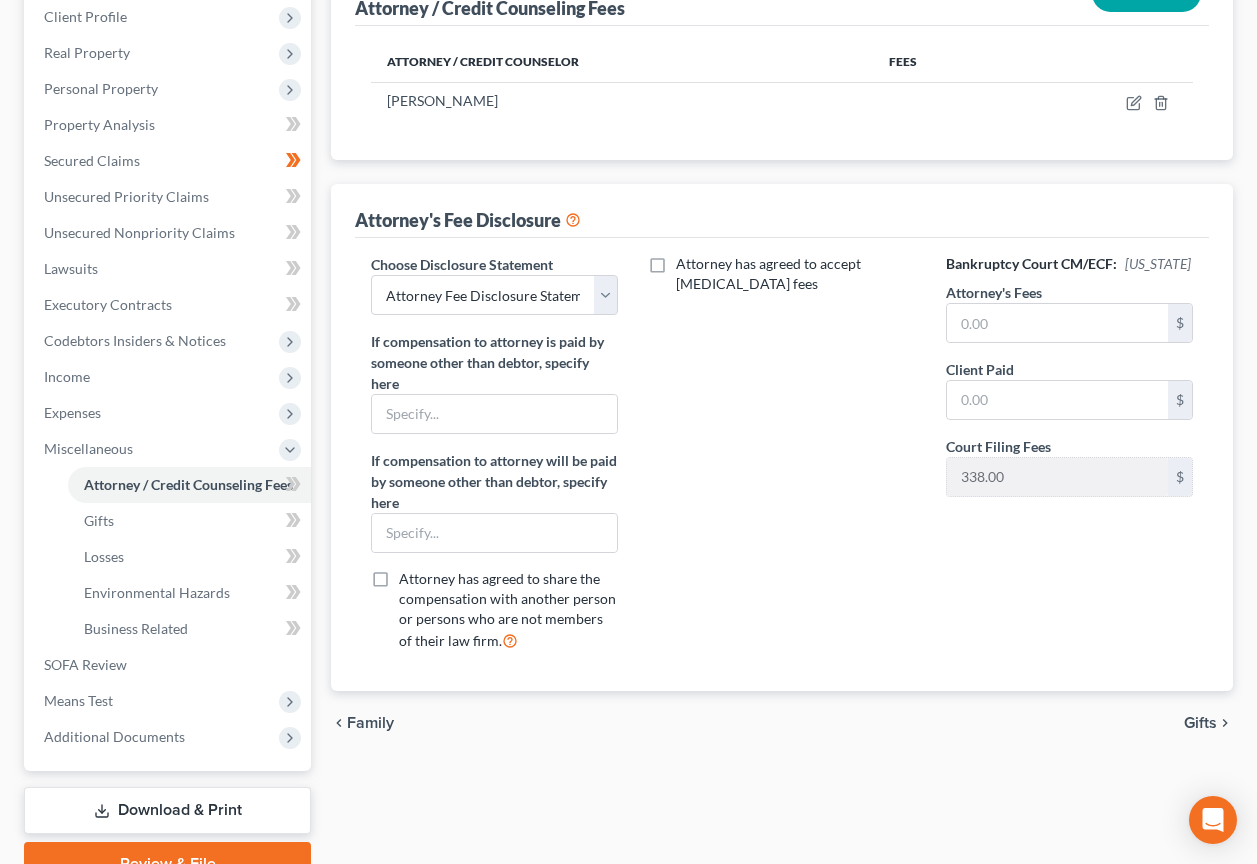scroll, scrollTop: 379, scrollLeft: 0, axis: vertical 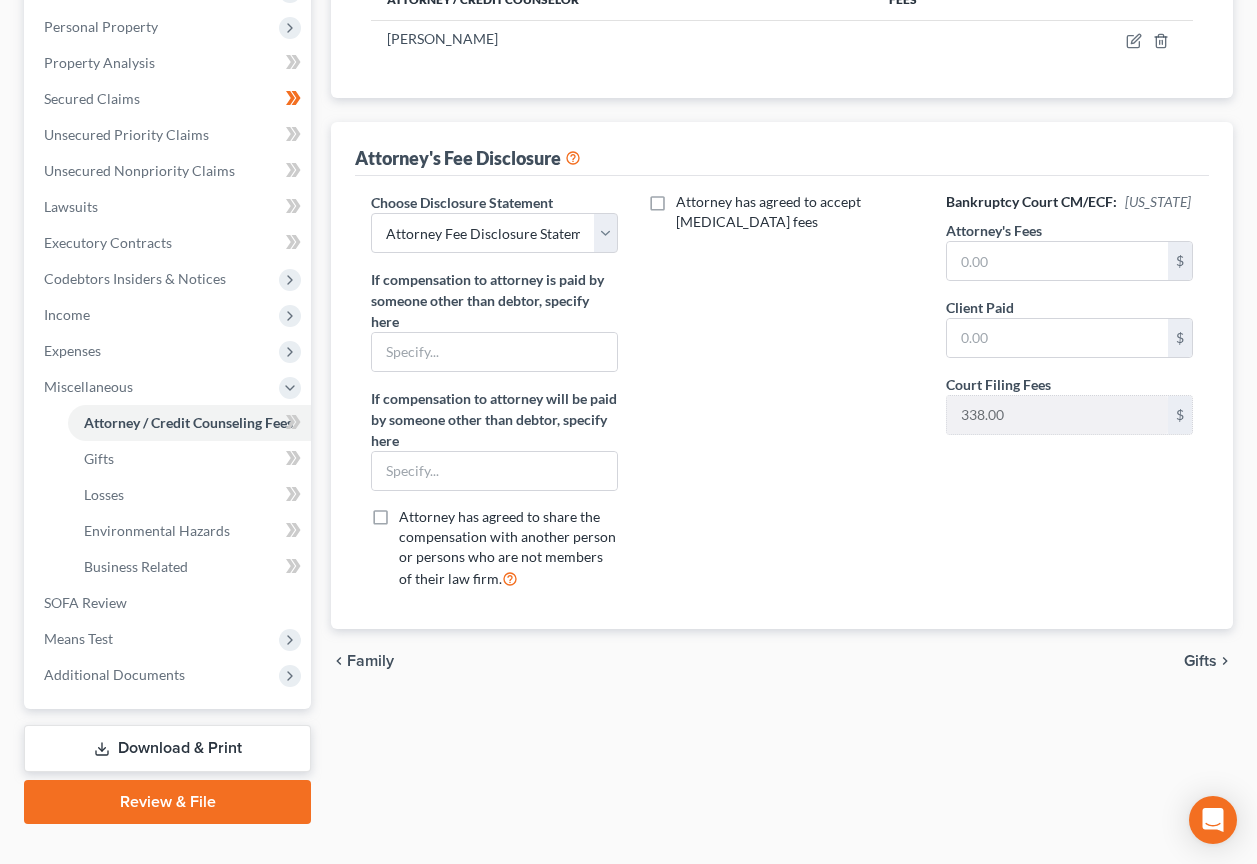 click on "Gifts" at bounding box center [1200, 661] 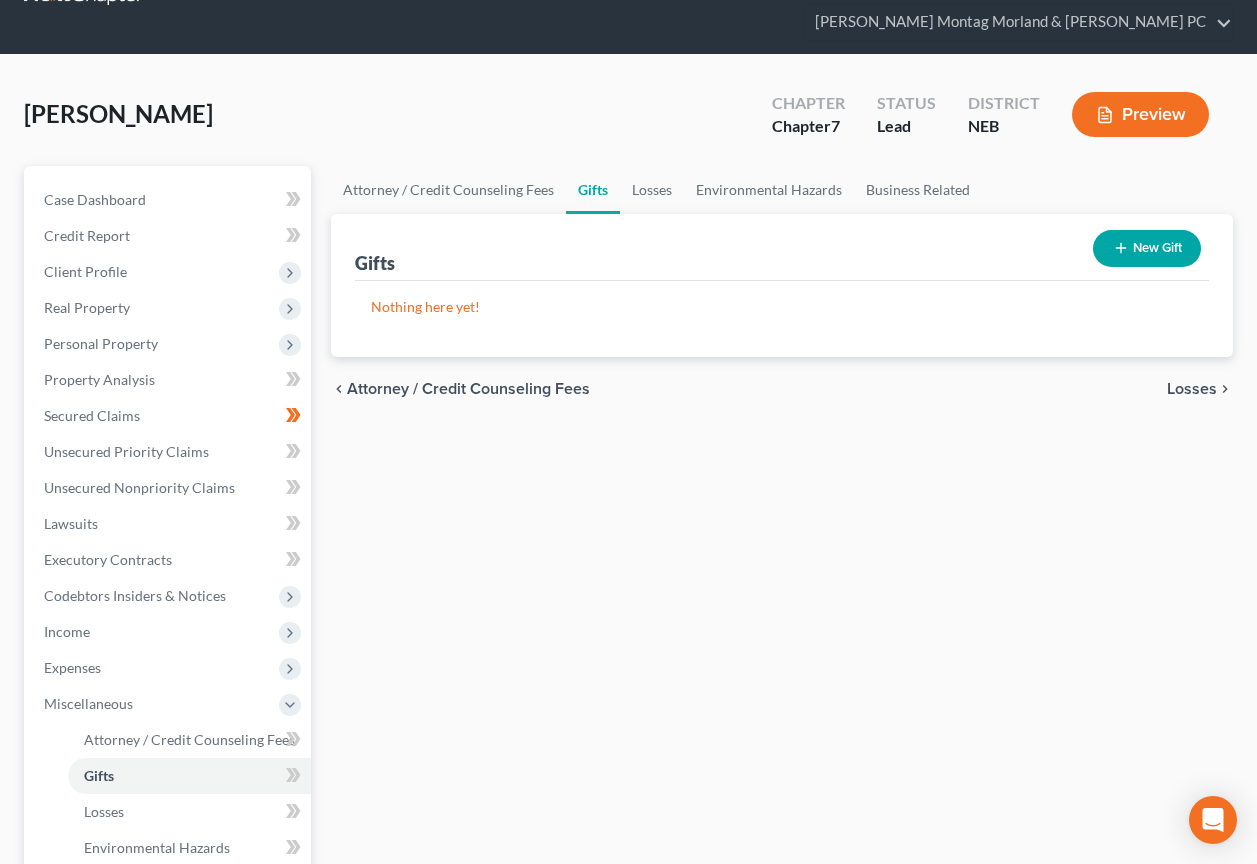 scroll, scrollTop: 0, scrollLeft: 0, axis: both 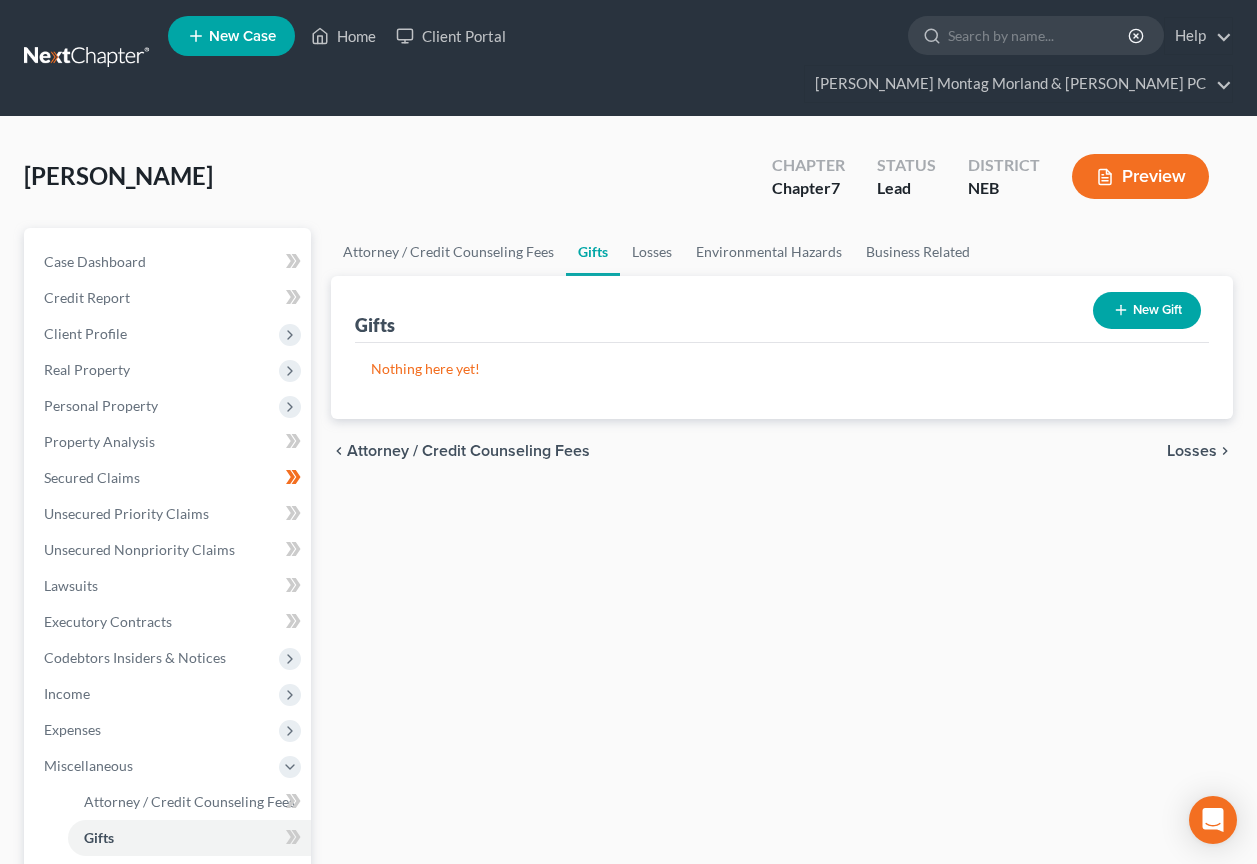 click on "Losses" at bounding box center [1192, 451] 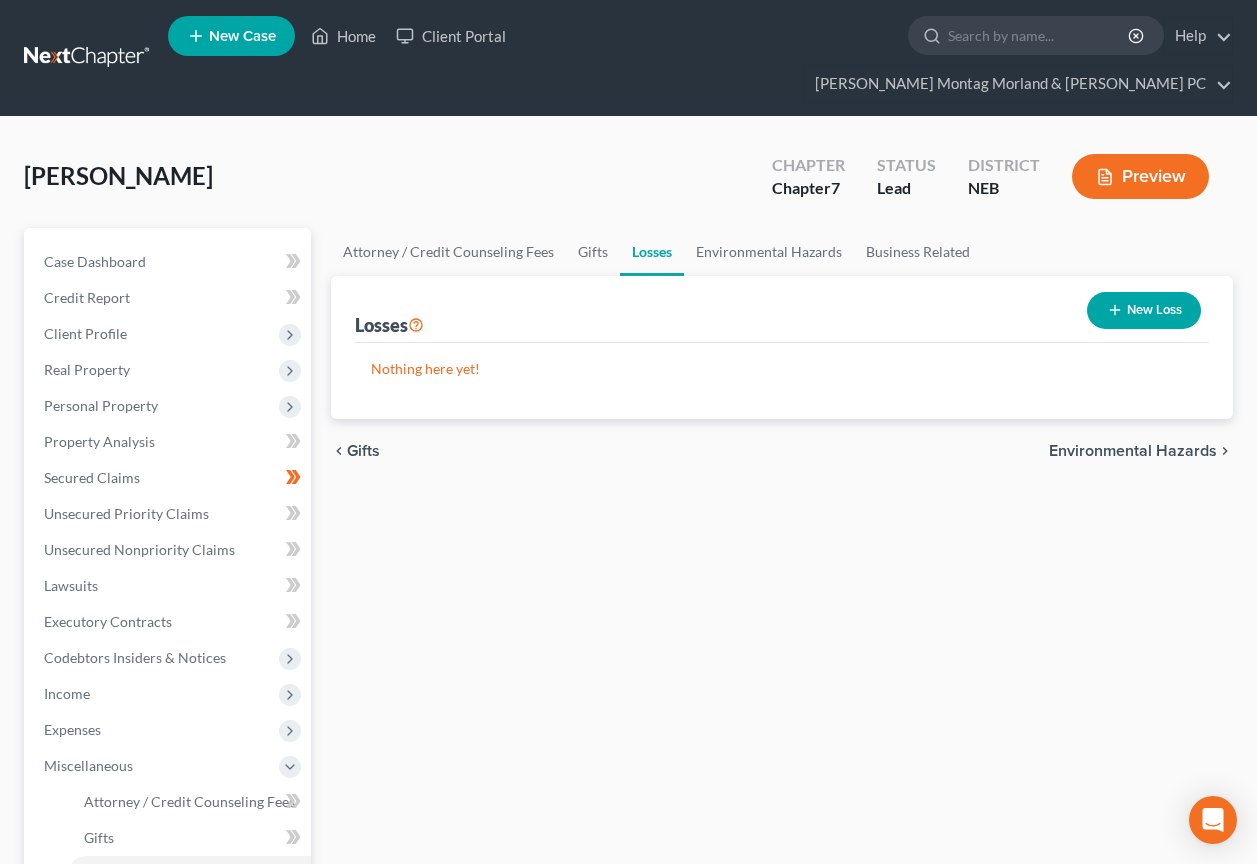 click on "Environmental Hazards" at bounding box center (1133, 451) 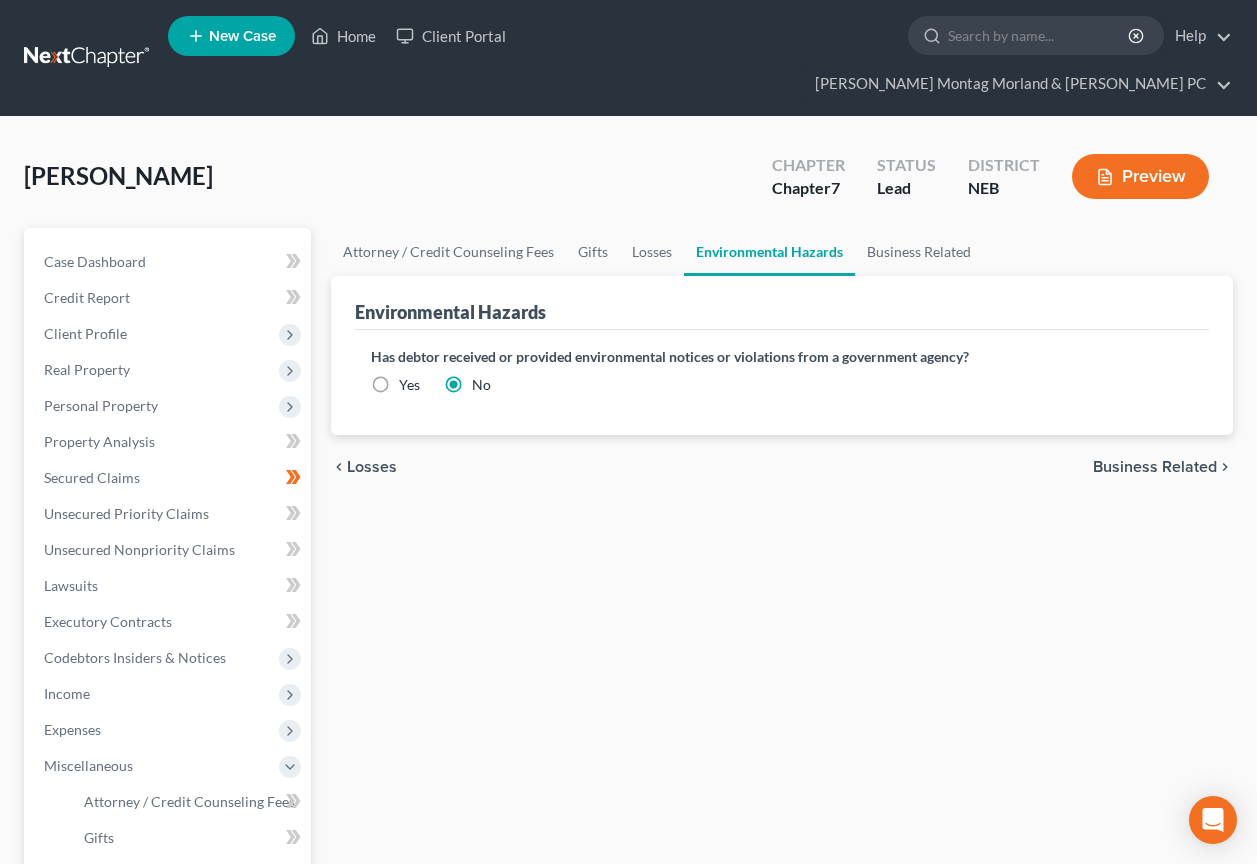 click on "chevron_left
Losses
Business Related
chevron_right" at bounding box center [782, 467] 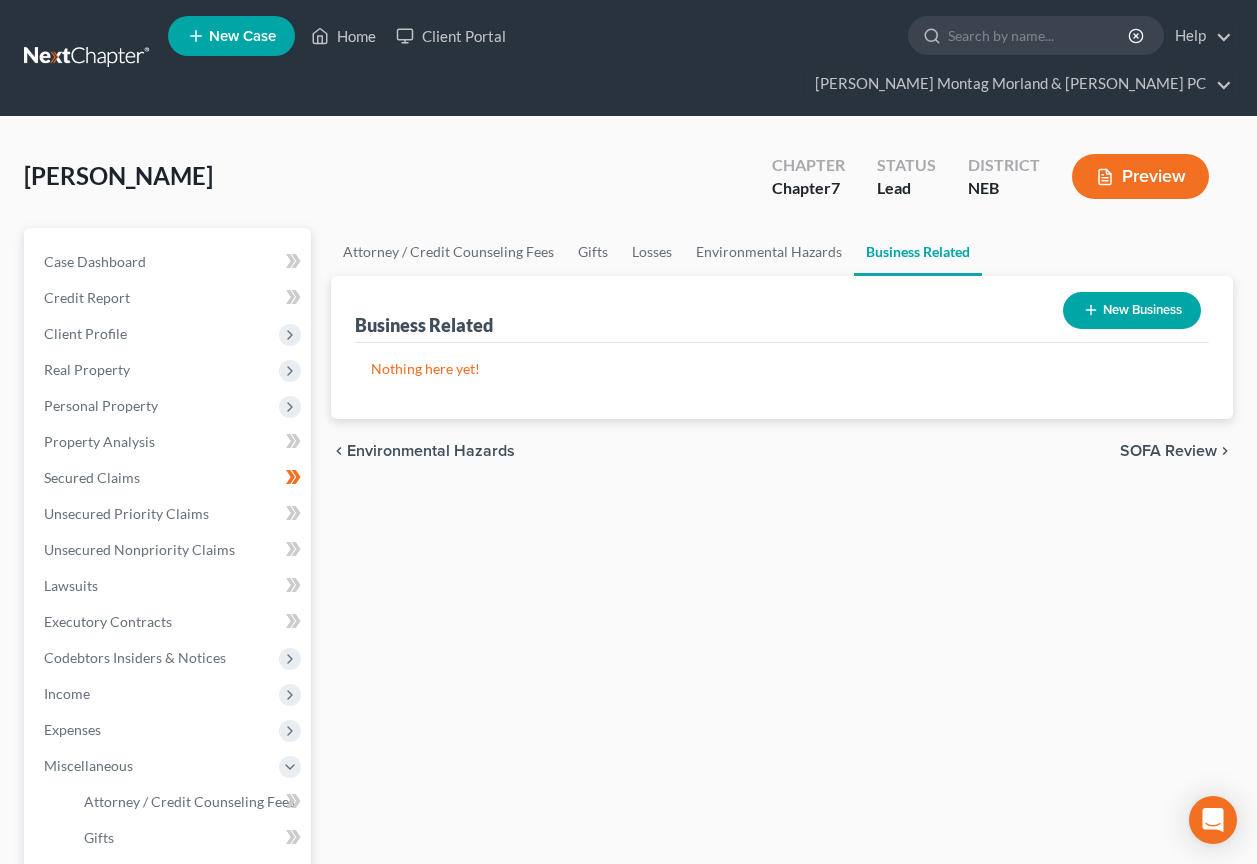 click on "SOFA Review" at bounding box center [1168, 451] 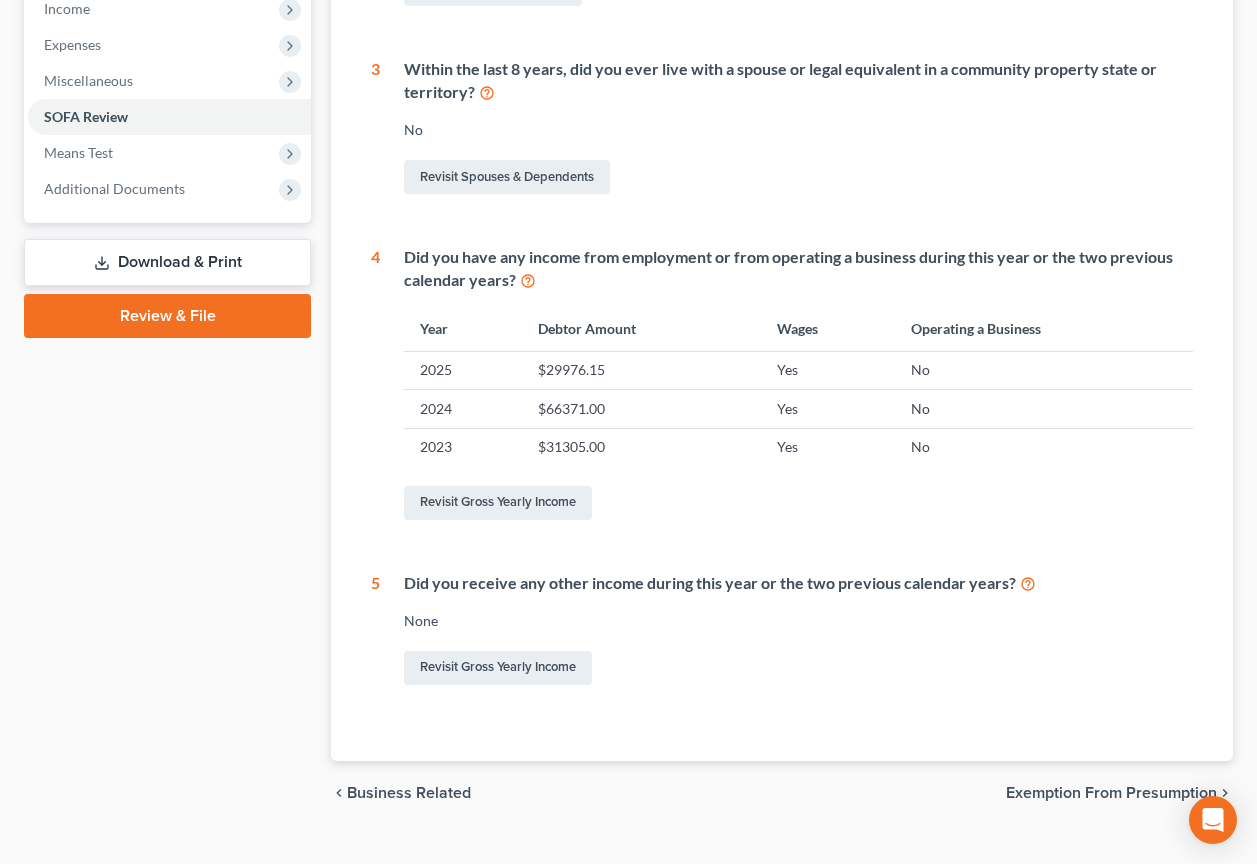 scroll, scrollTop: 686, scrollLeft: 0, axis: vertical 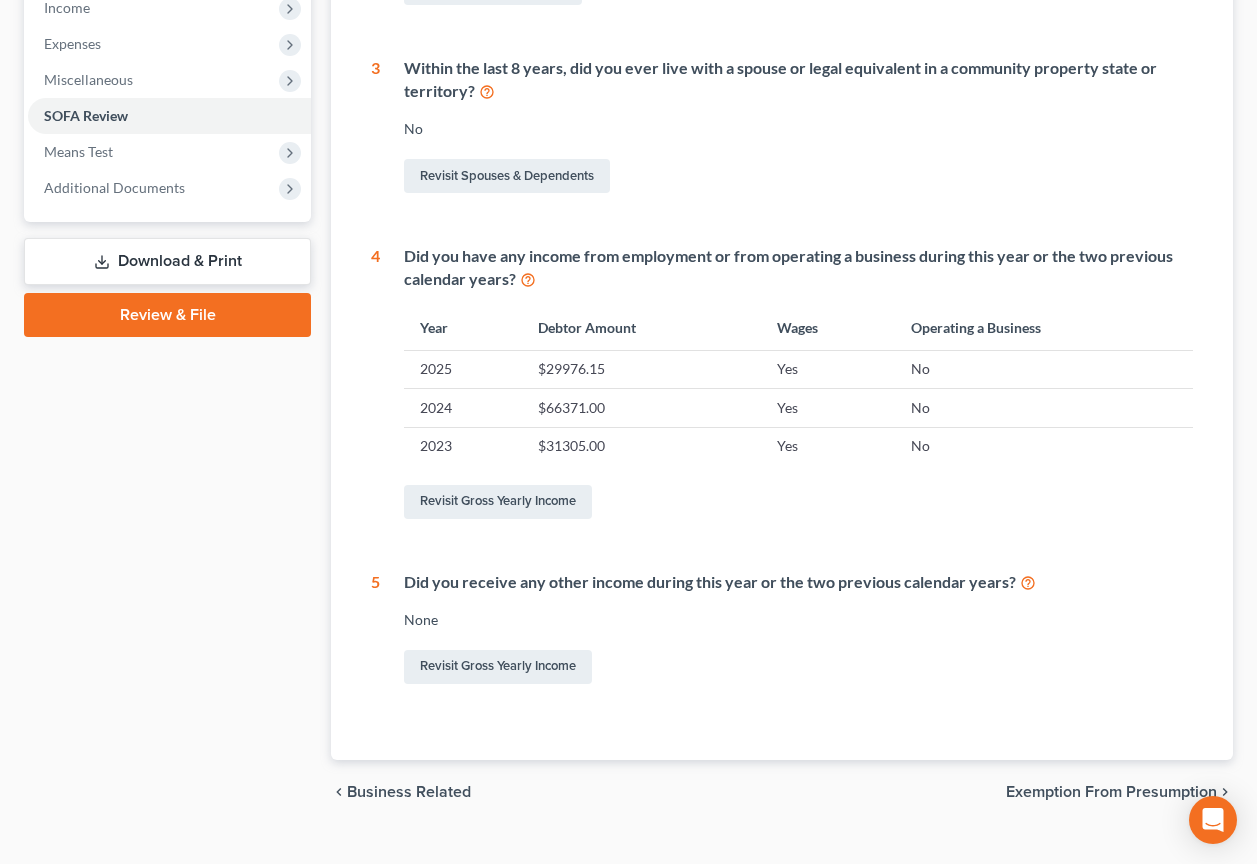click on "Exemption from Presumption" at bounding box center (1111, 792) 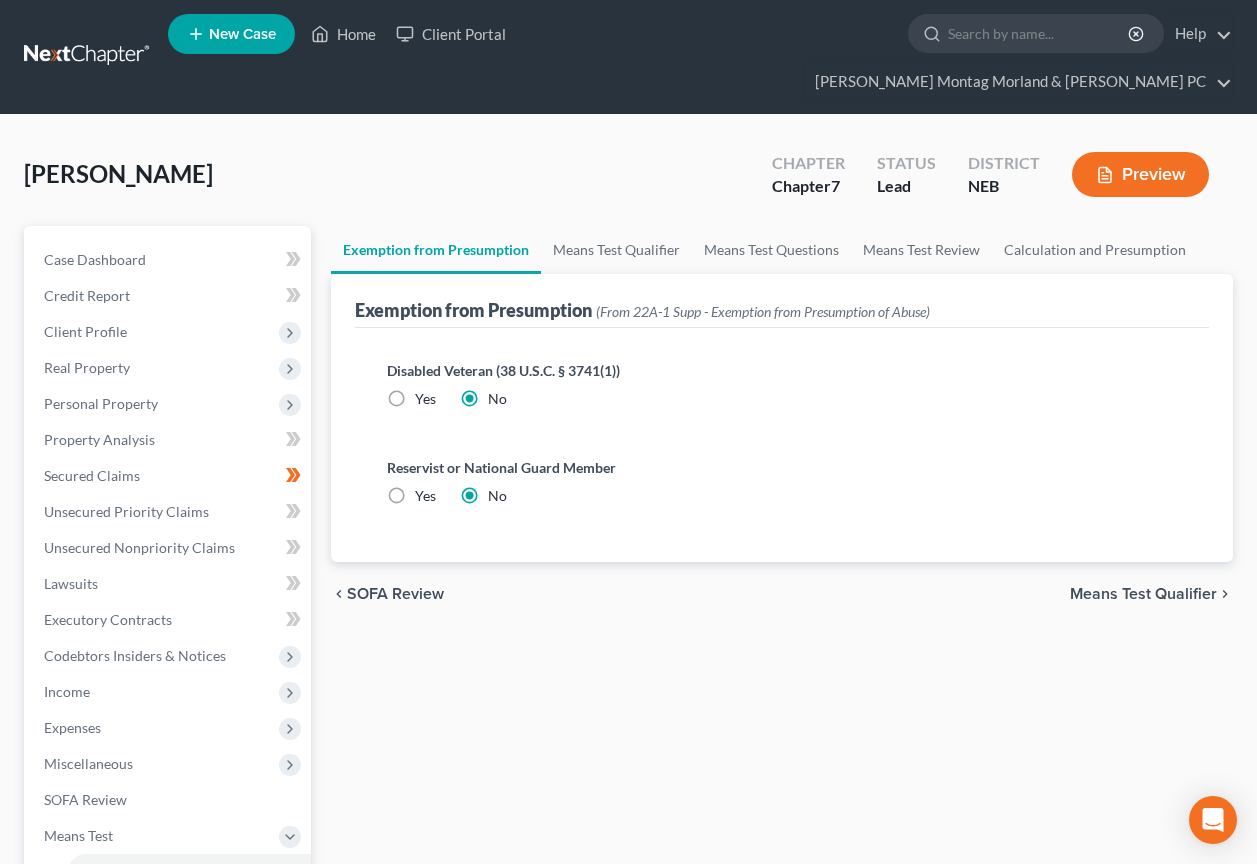 scroll, scrollTop: 0, scrollLeft: 0, axis: both 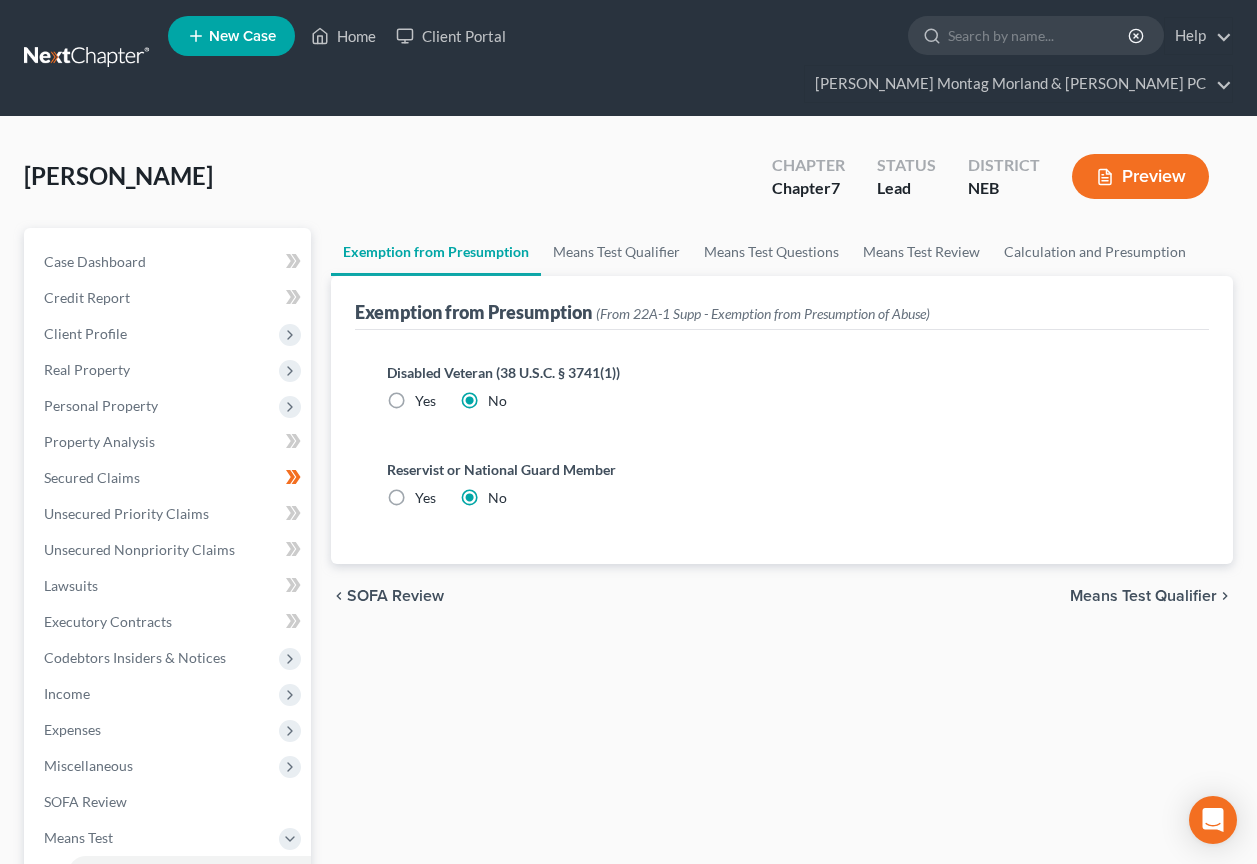 click on "Means Test Qualifier" at bounding box center (1143, 596) 